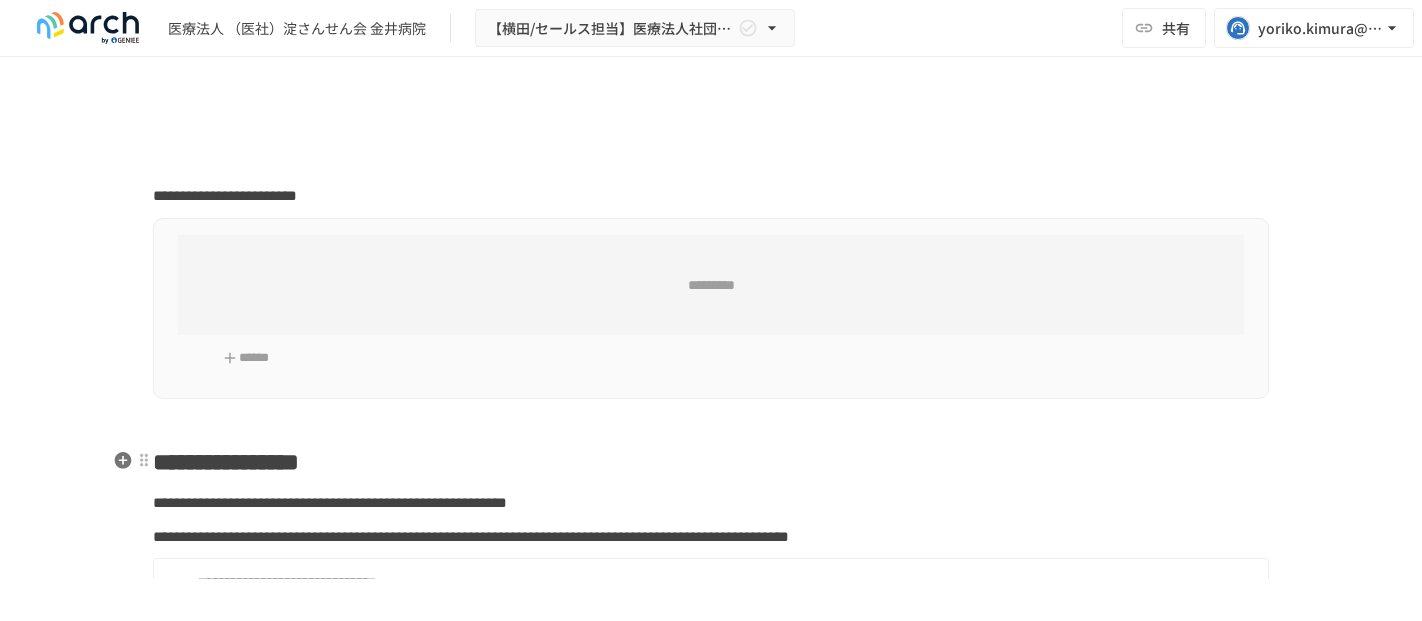 scroll, scrollTop: 0, scrollLeft: 0, axis: both 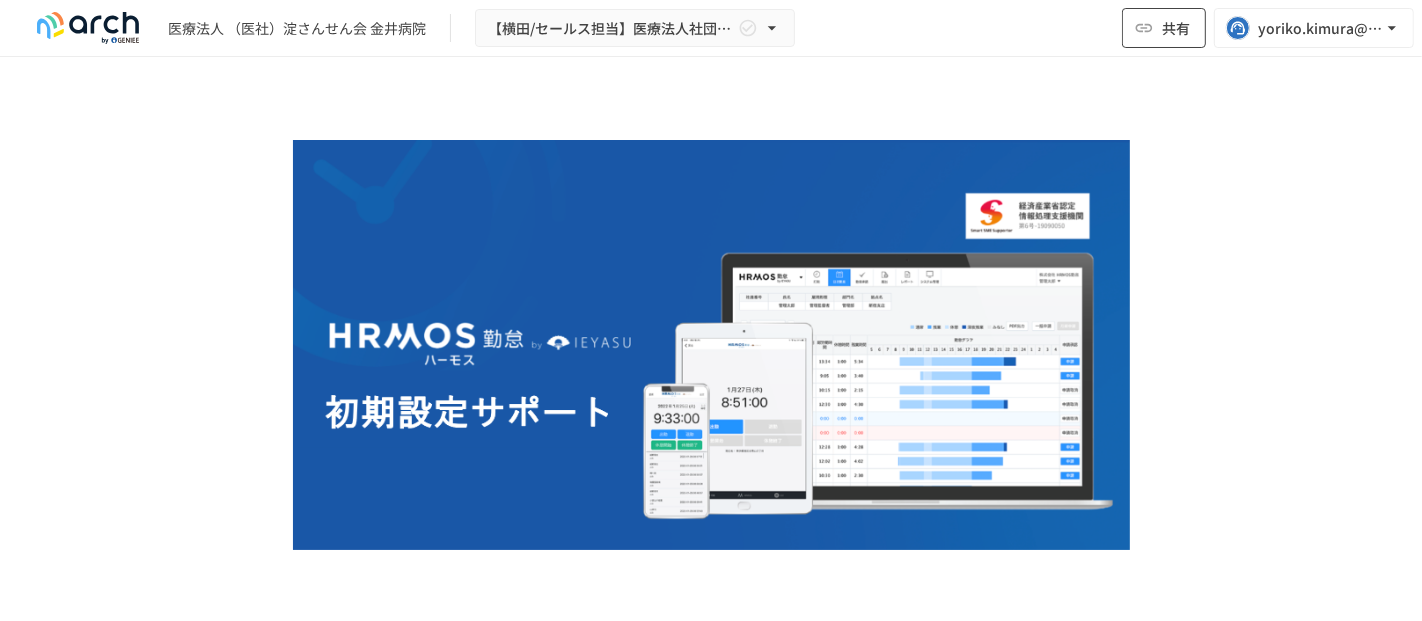 click 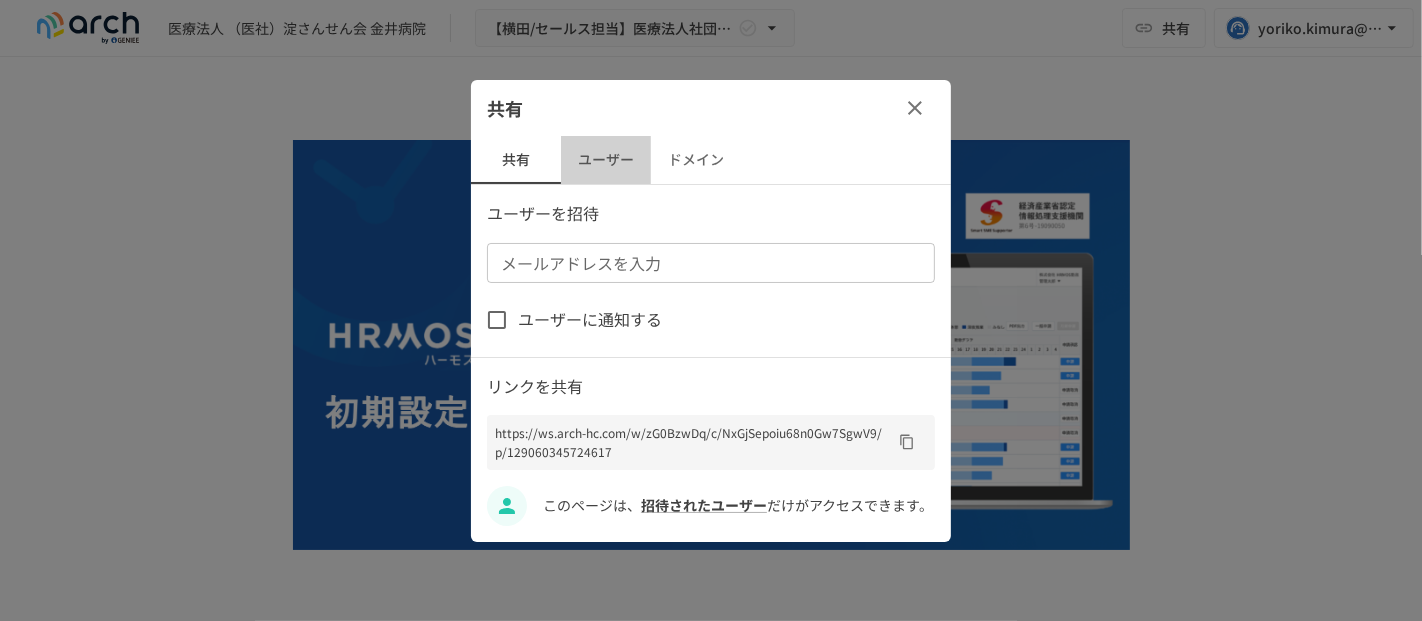 click on "ユーザー" at bounding box center [606, 160] 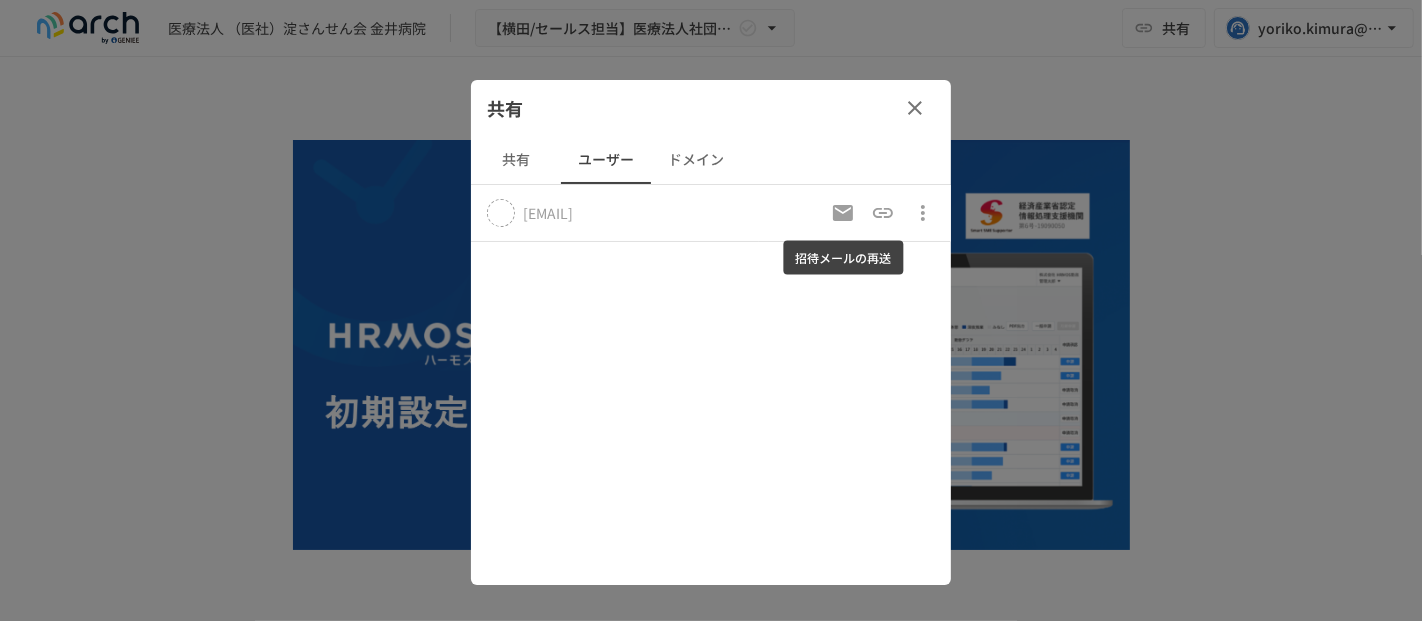 click 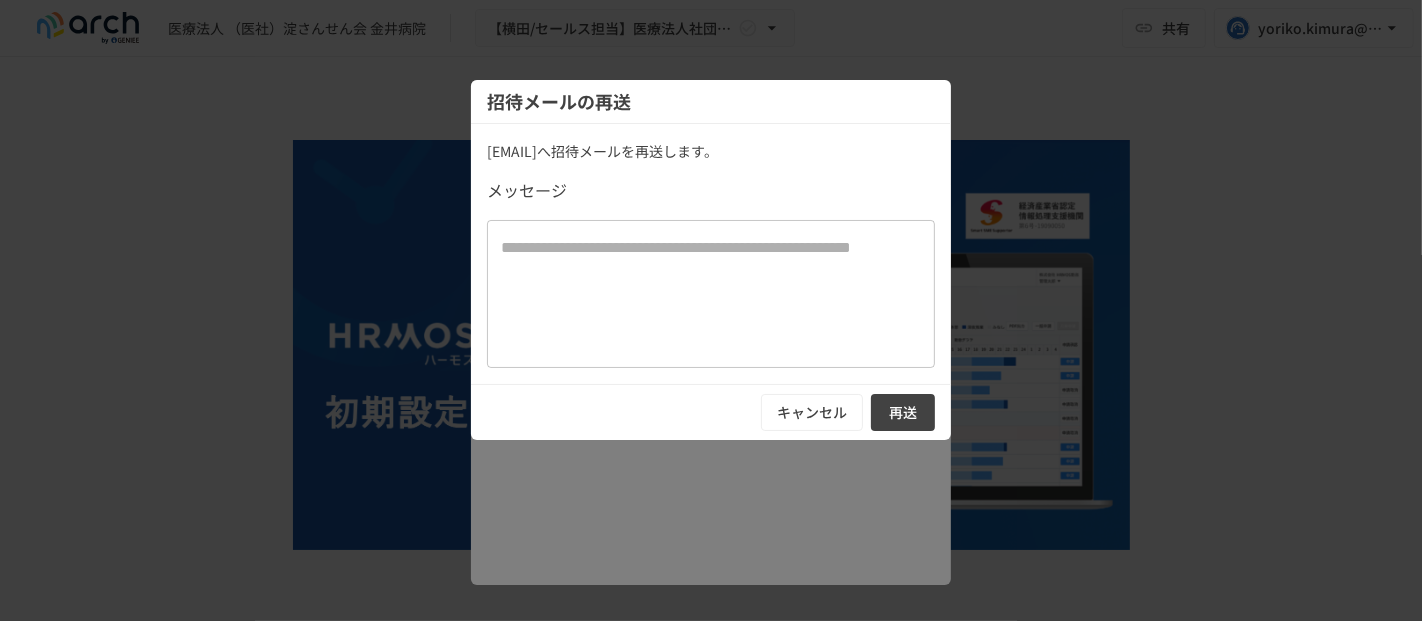click at bounding box center (711, 293) 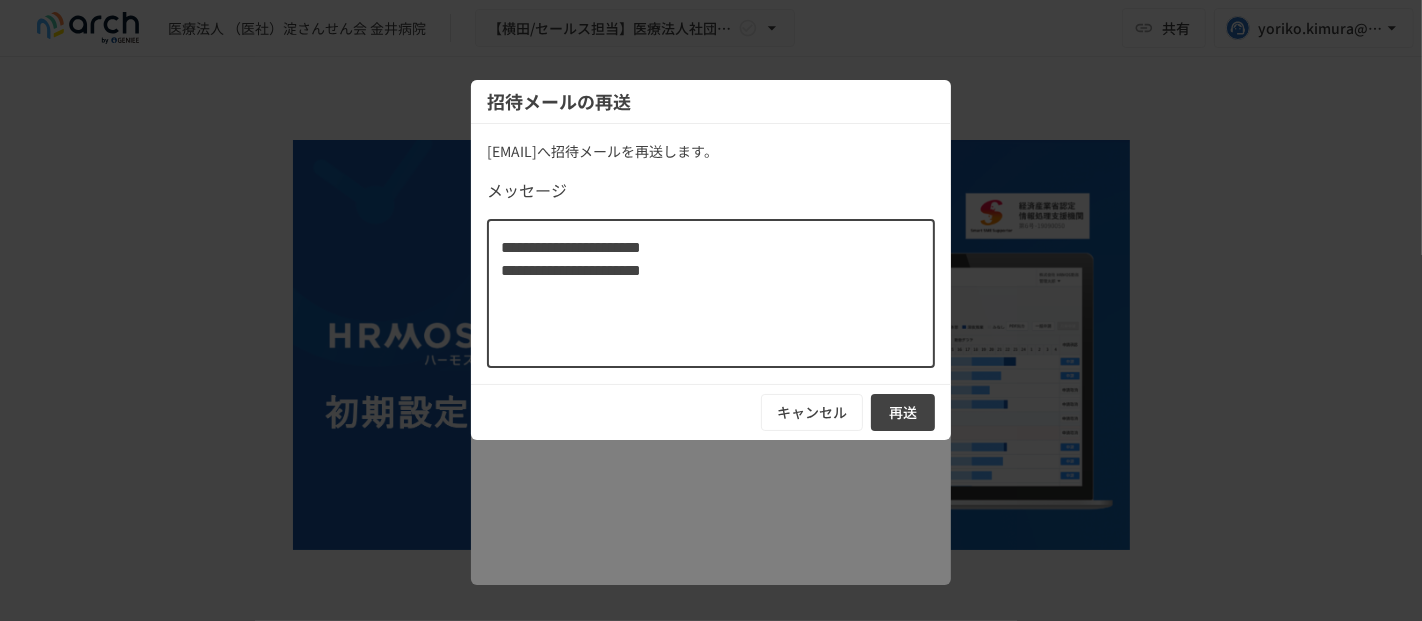 type on "**********" 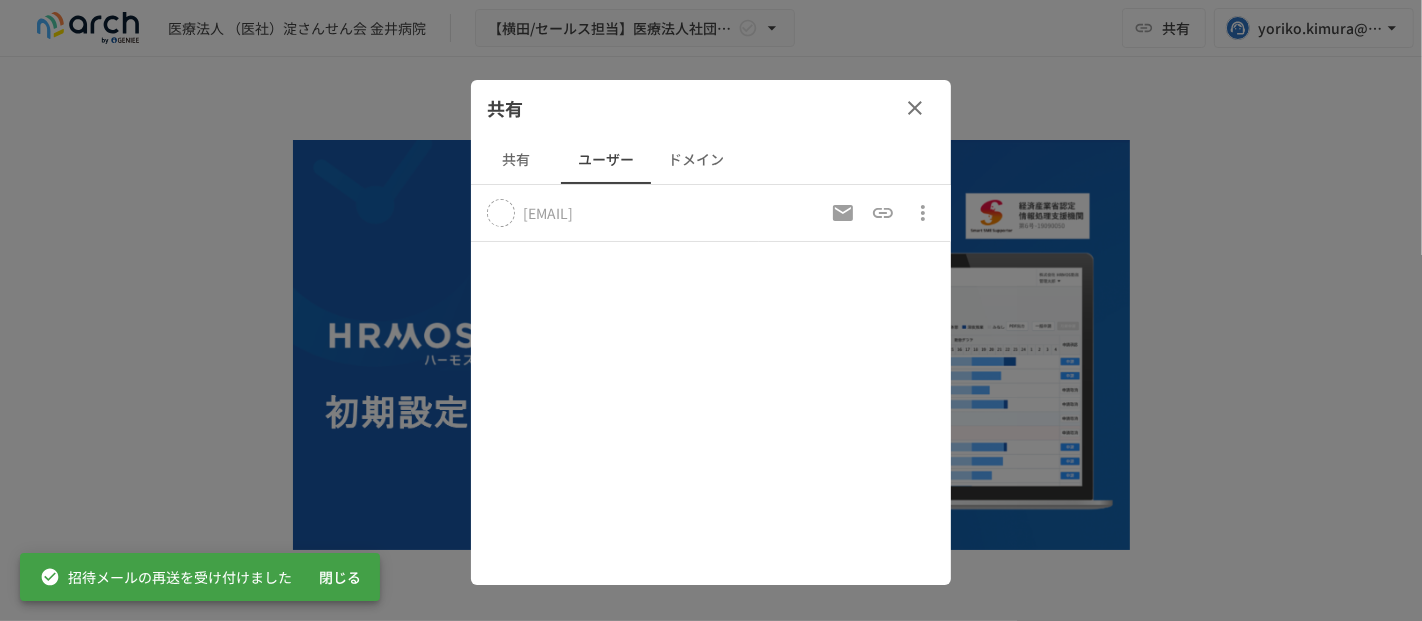 click 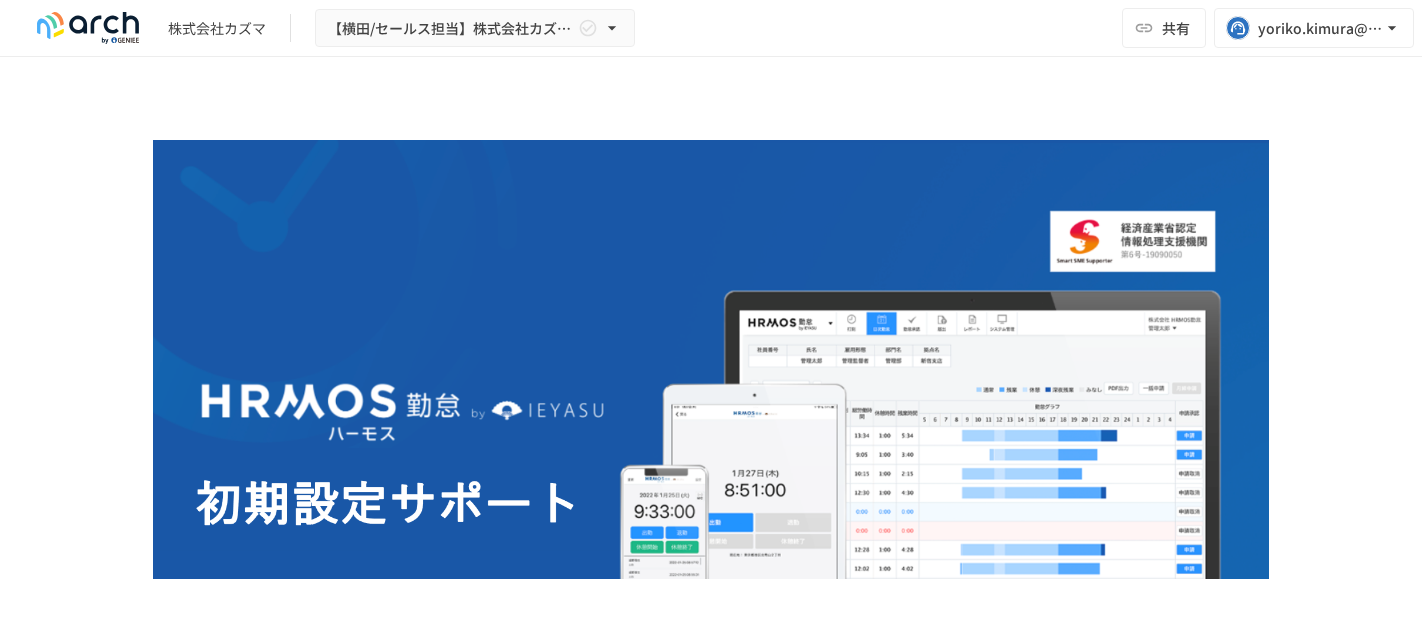 scroll, scrollTop: 0, scrollLeft: 0, axis: both 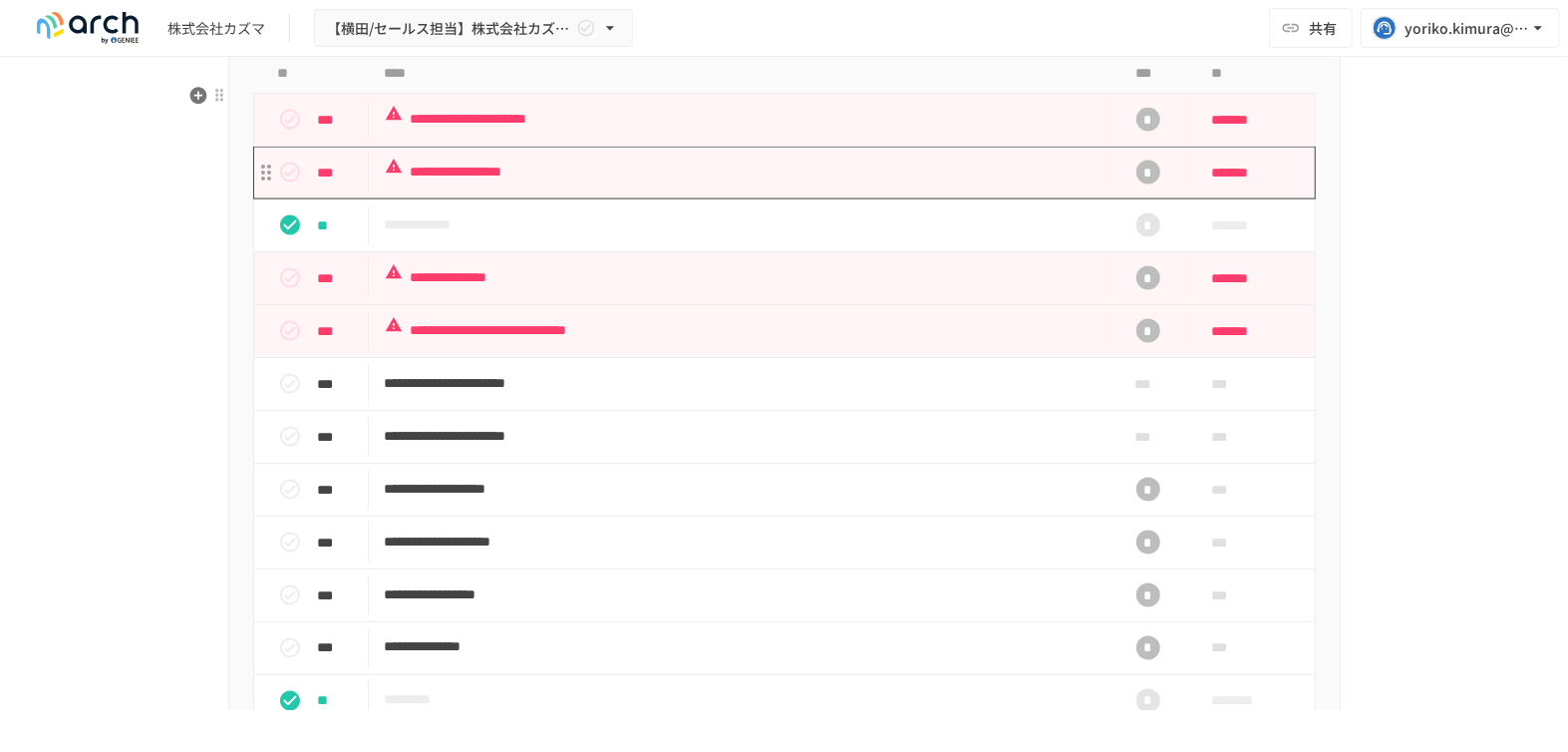 click on "**********" at bounding box center (743, 172) 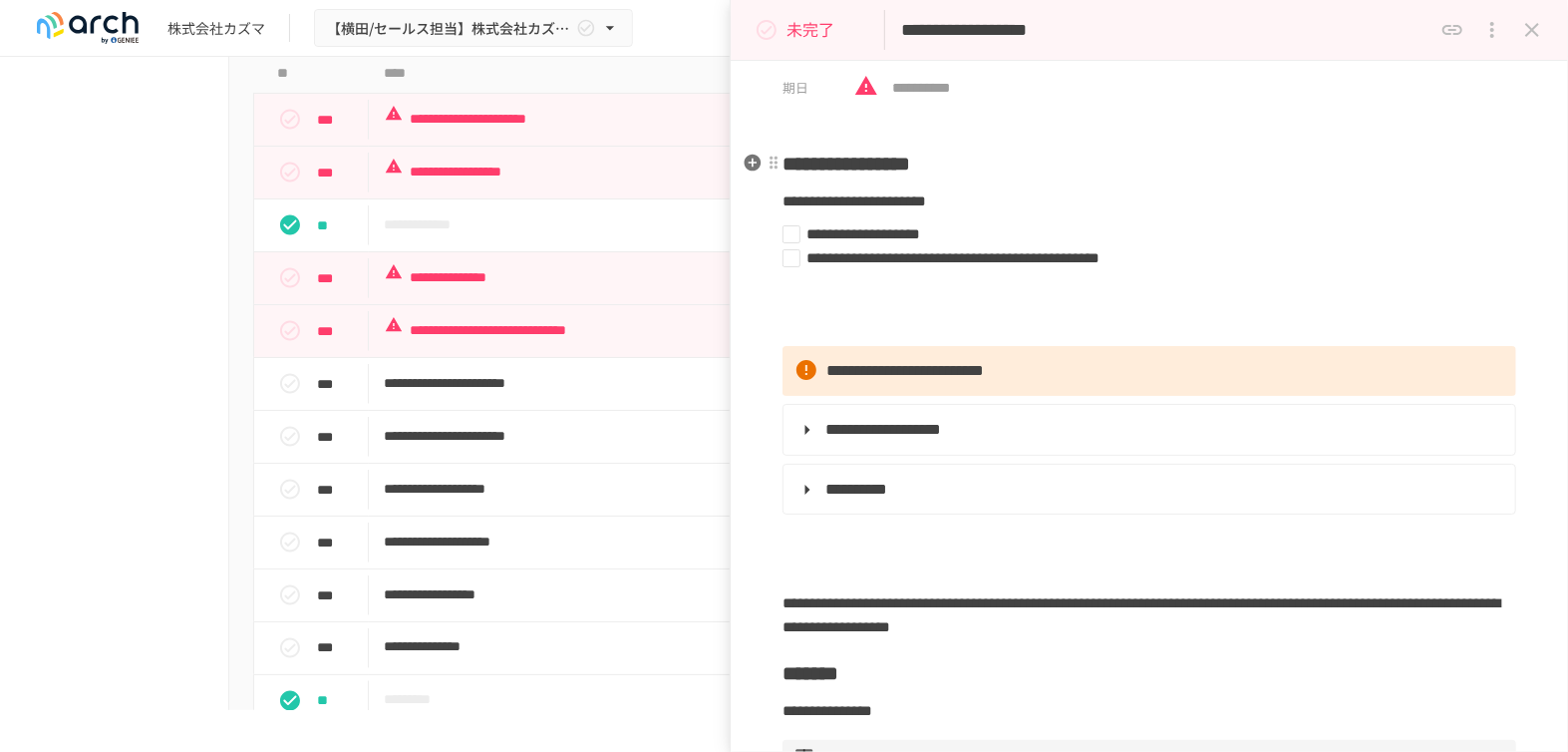 scroll, scrollTop: 111, scrollLeft: 0, axis: vertical 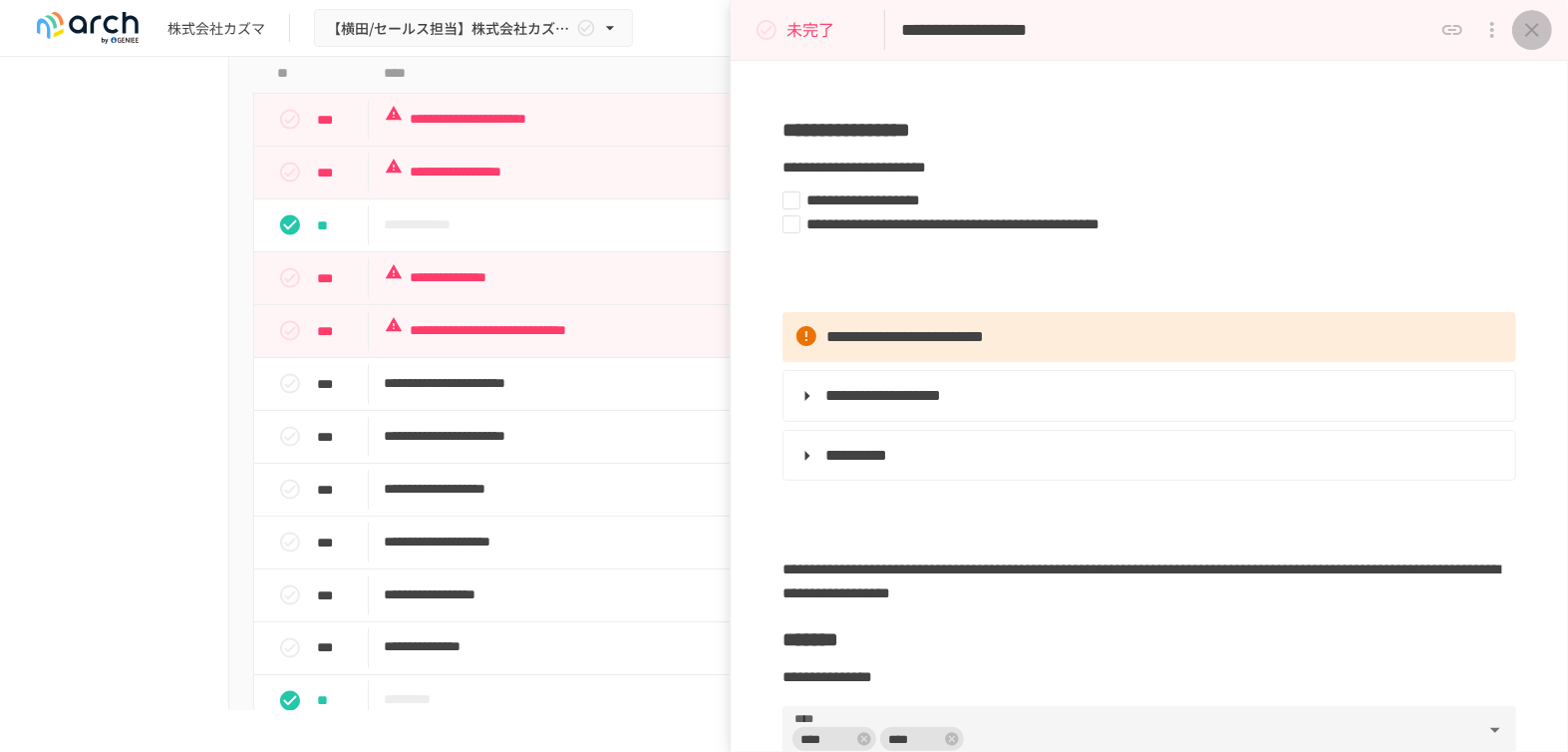 click 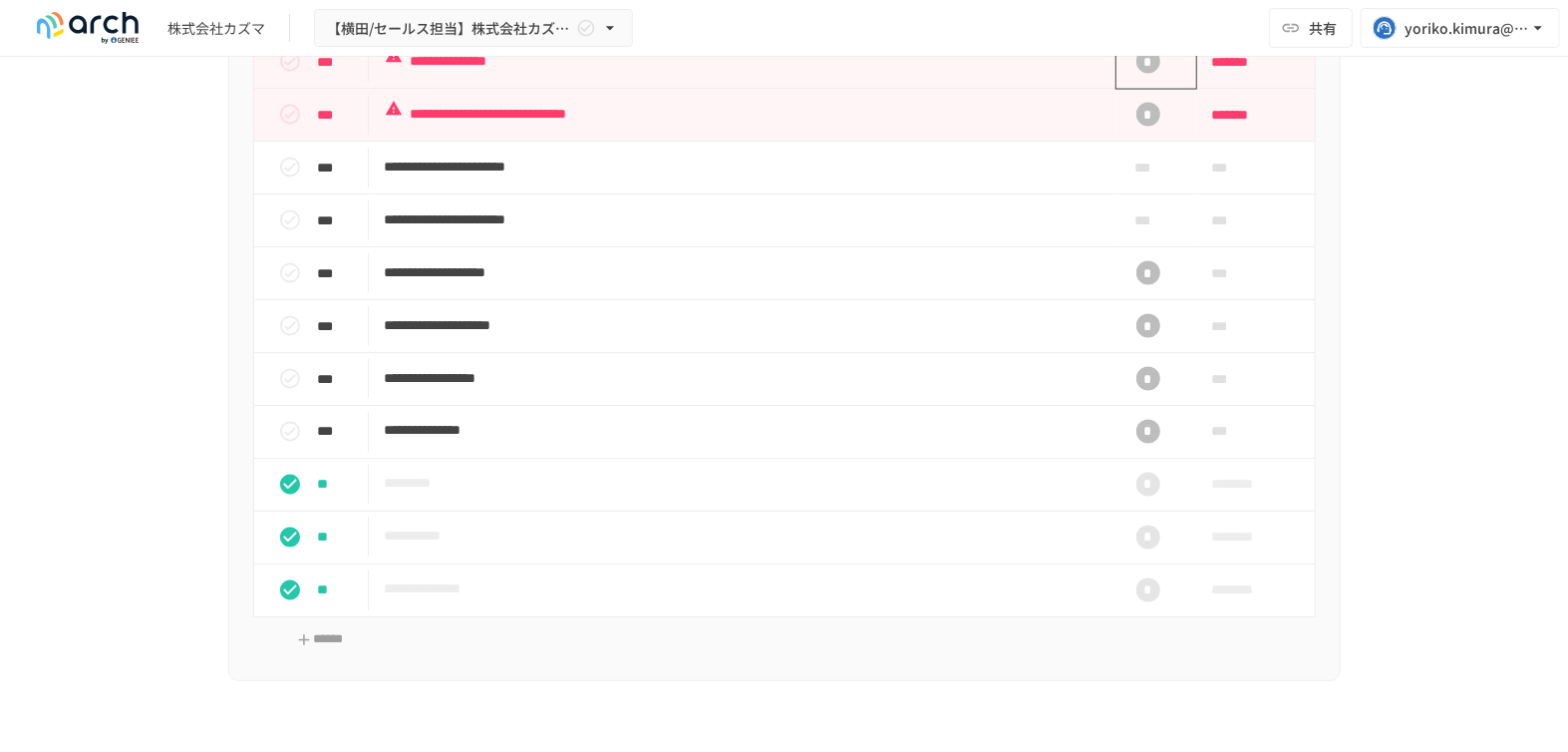 scroll, scrollTop: 1985, scrollLeft: 0, axis: vertical 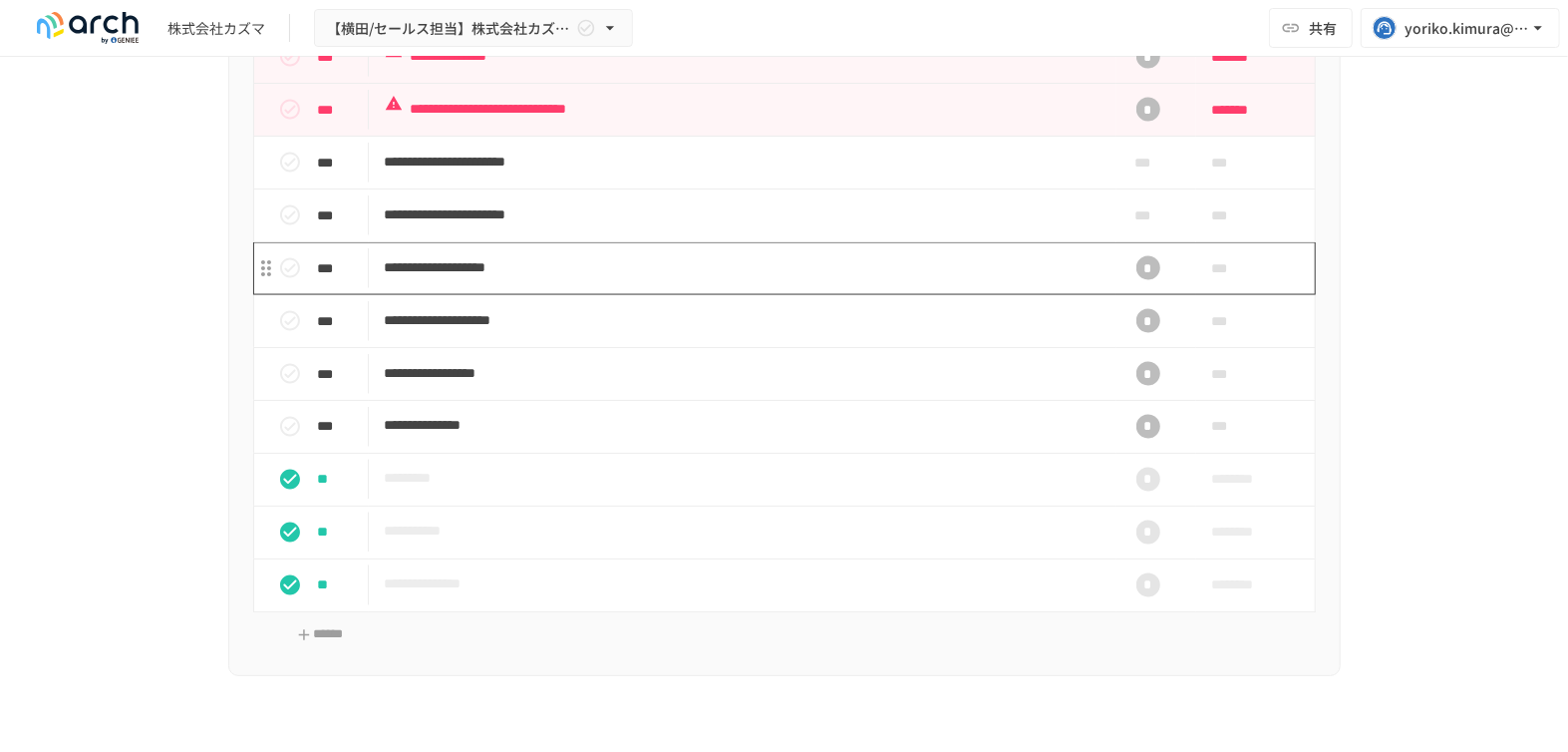 click on "**********" at bounding box center (743, 267) 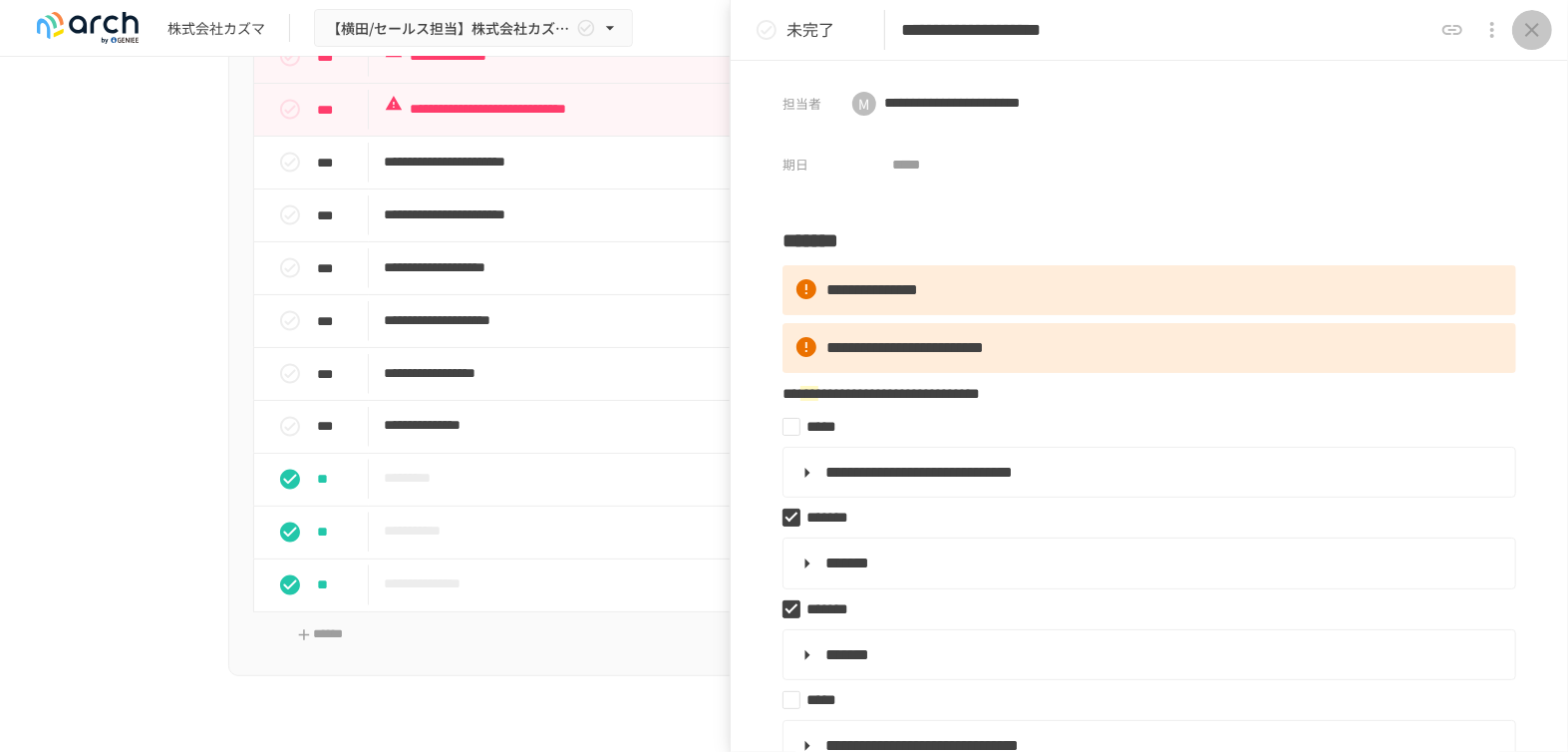 click 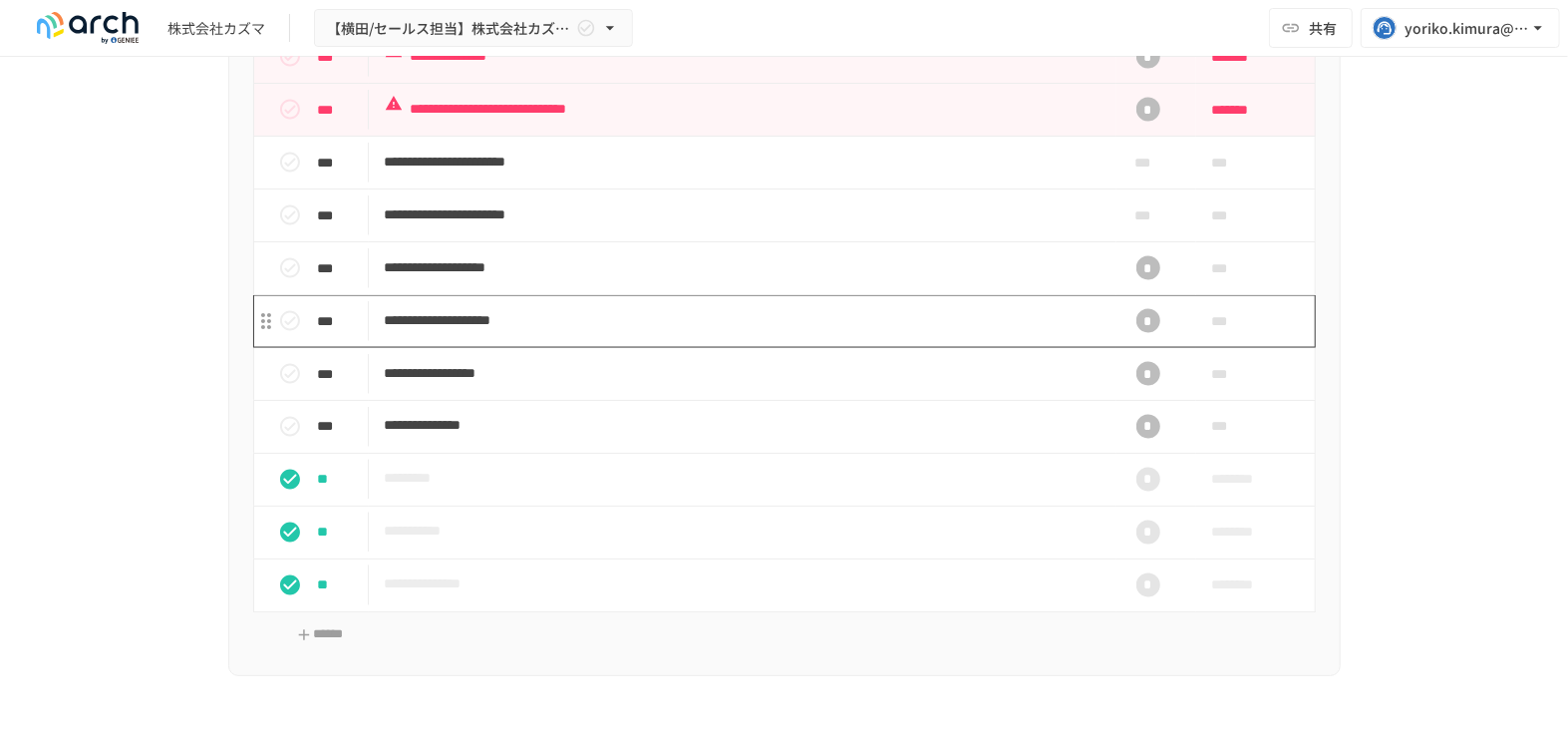 click on "**********" at bounding box center (743, 320) 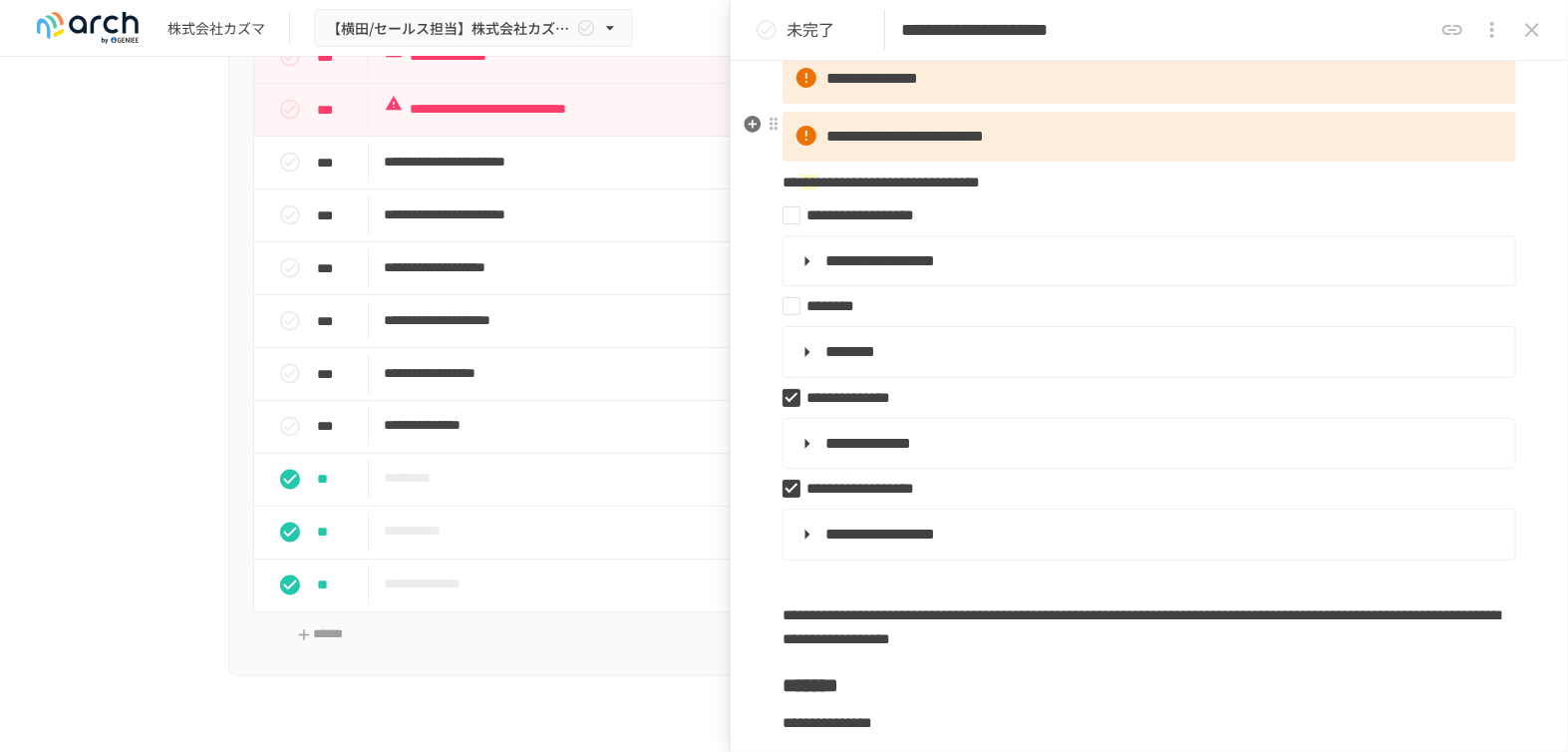 scroll, scrollTop: 221, scrollLeft: 0, axis: vertical 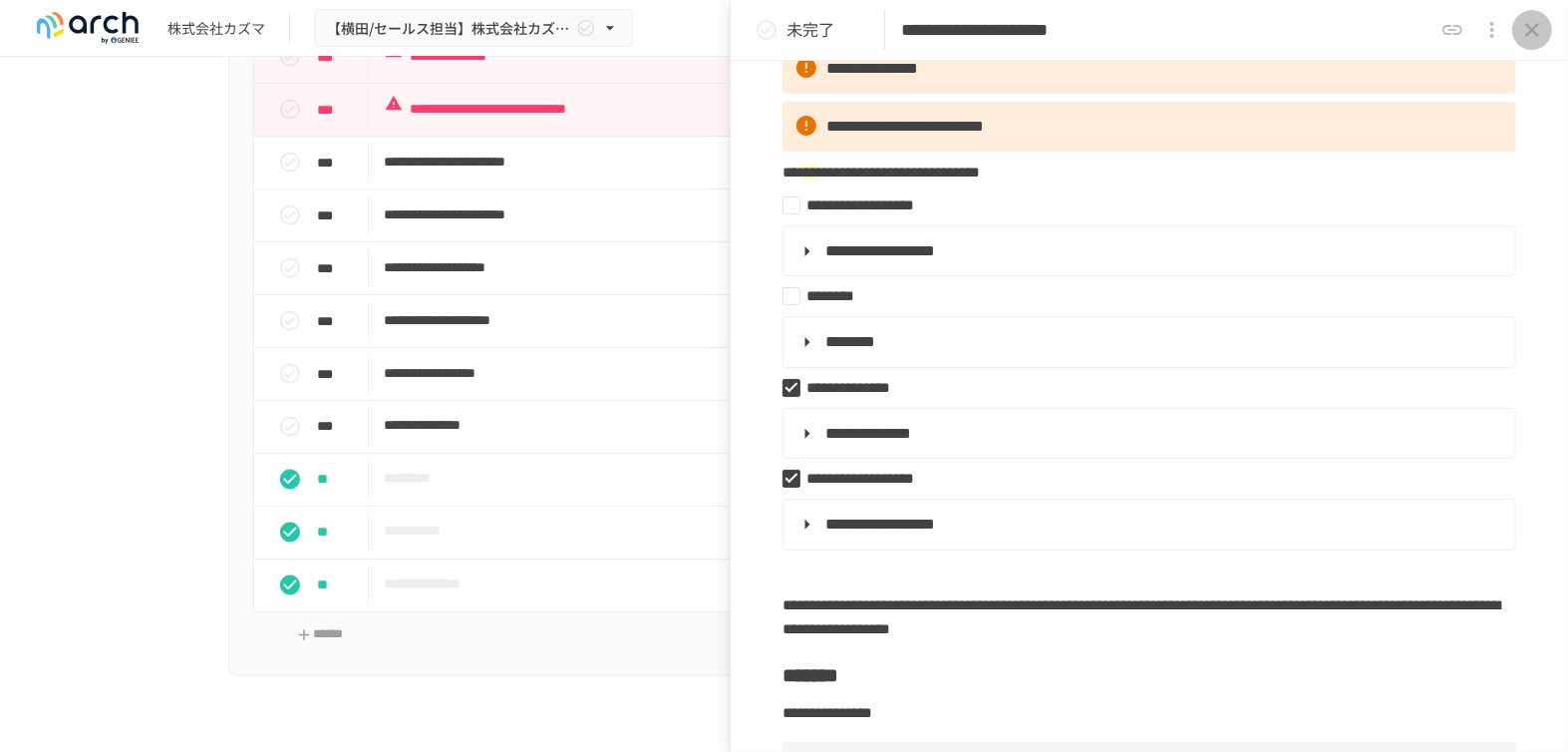 click 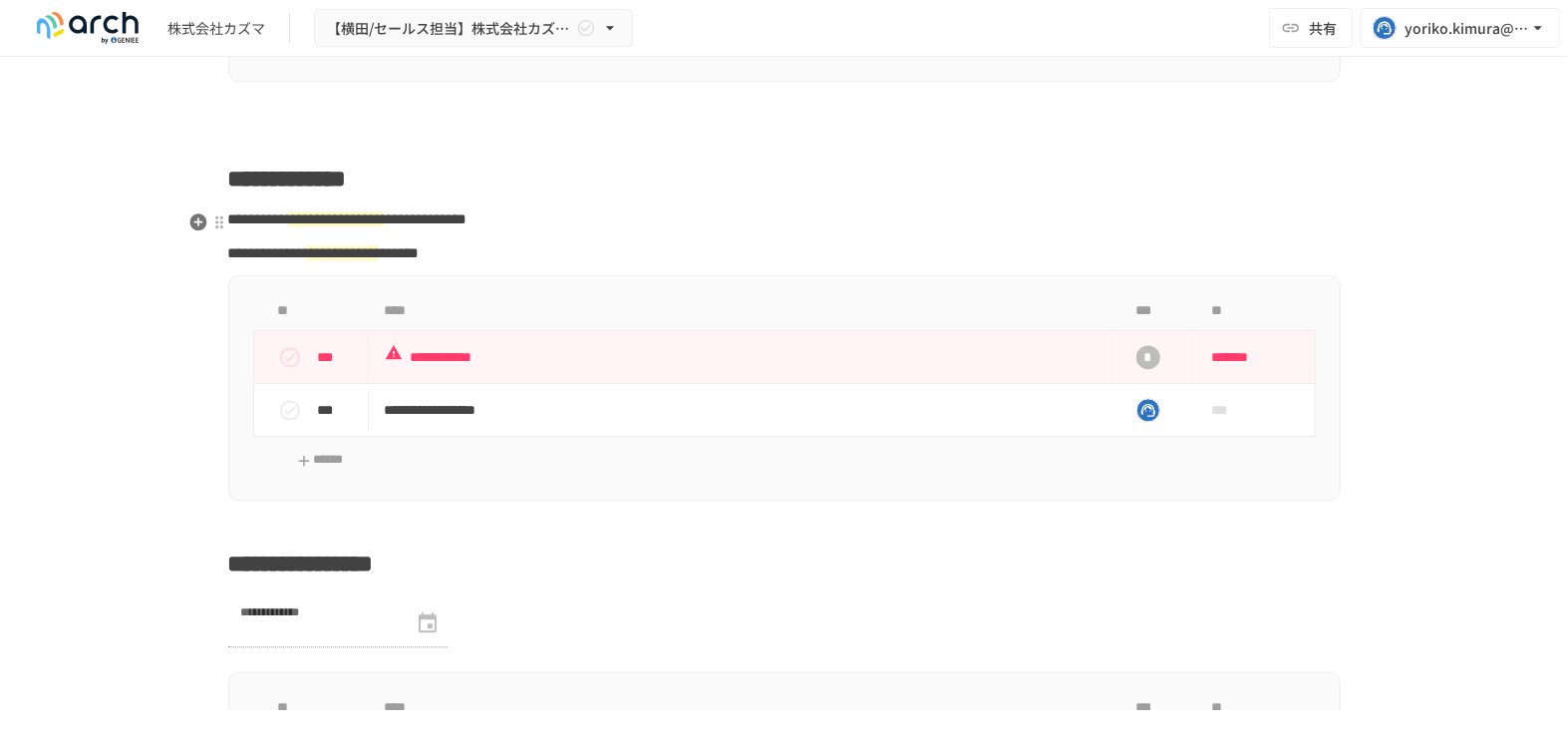 scroll, scrollTop: 2649, scrollLeft: 0, axis: vertical 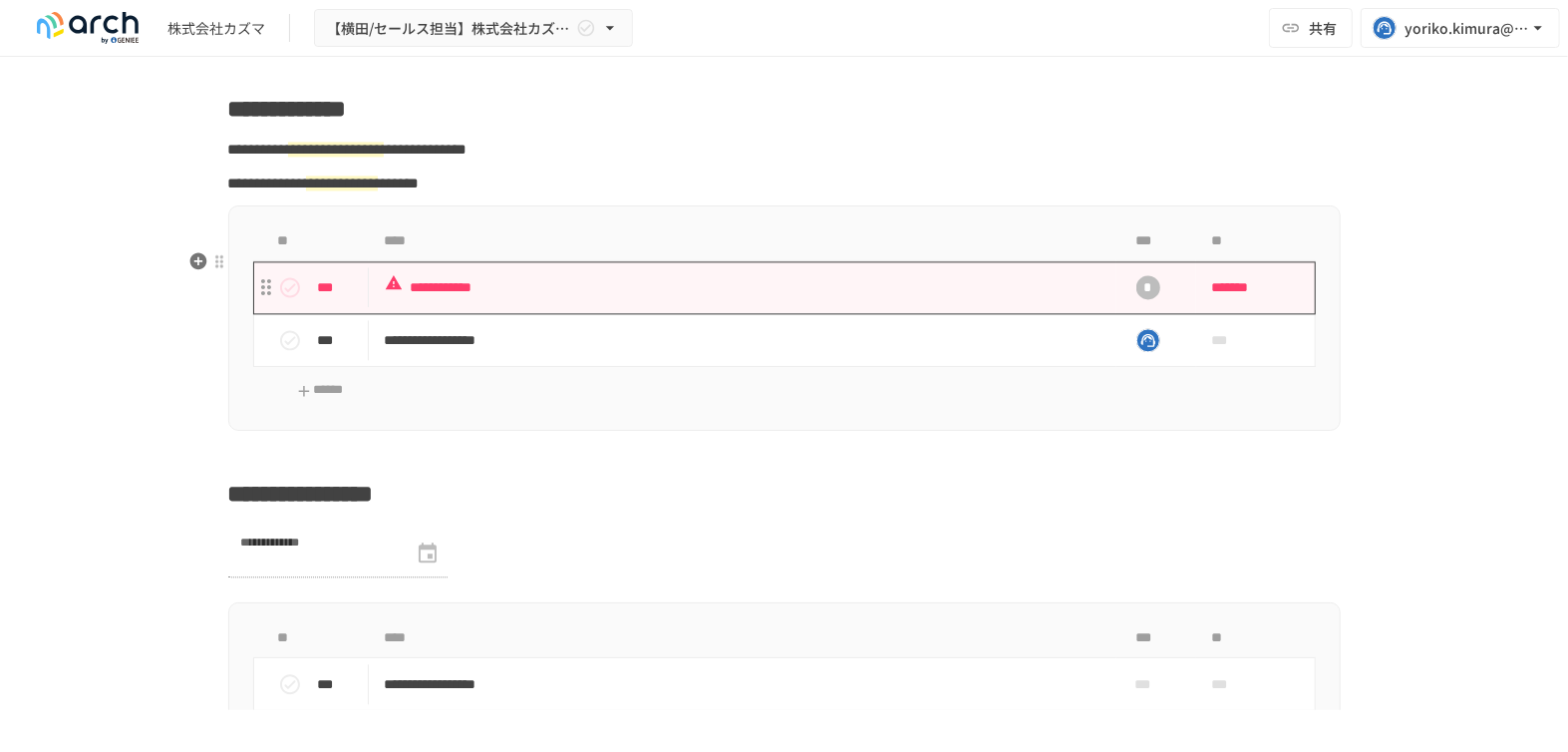 click on "**********" at bounding box center [743, 287] 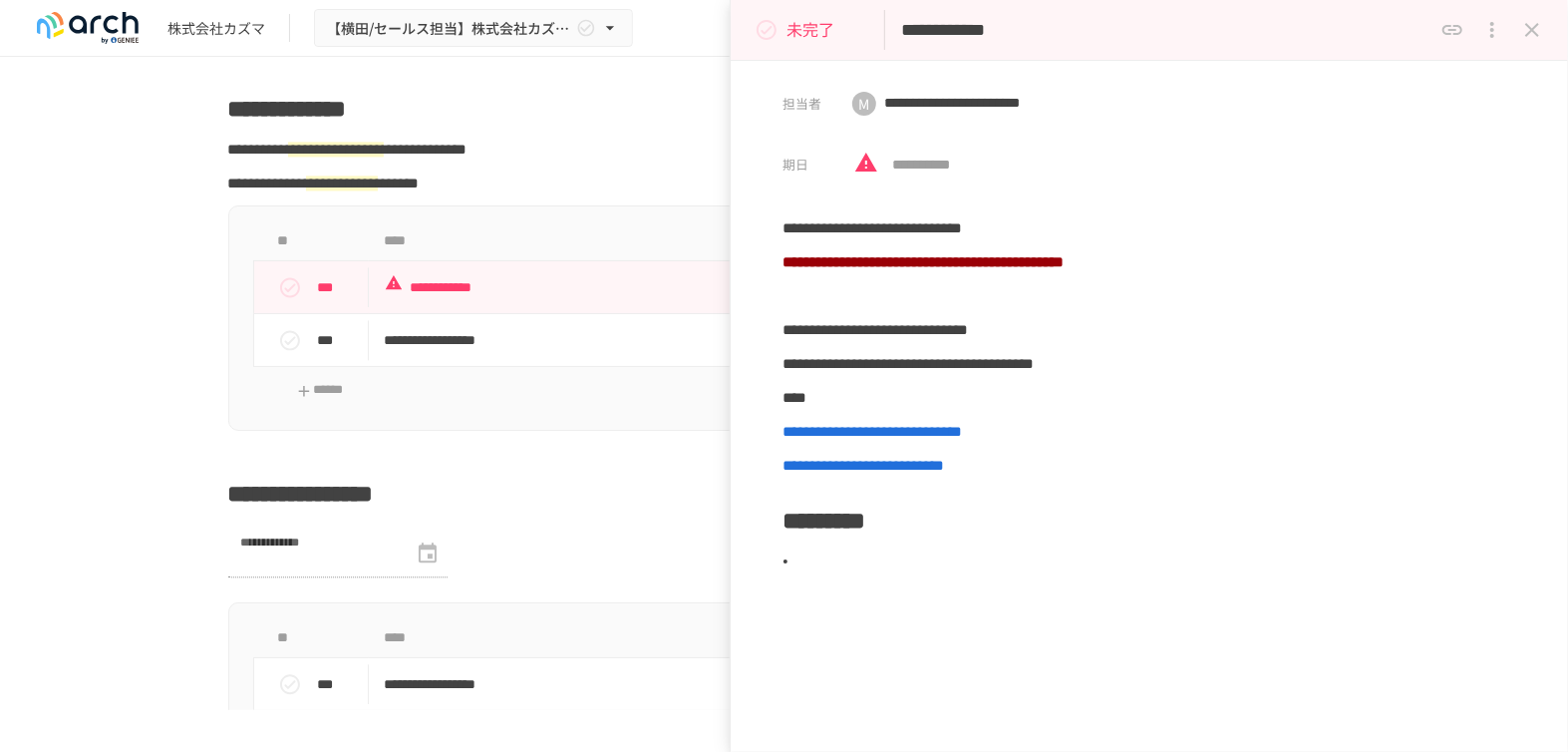click 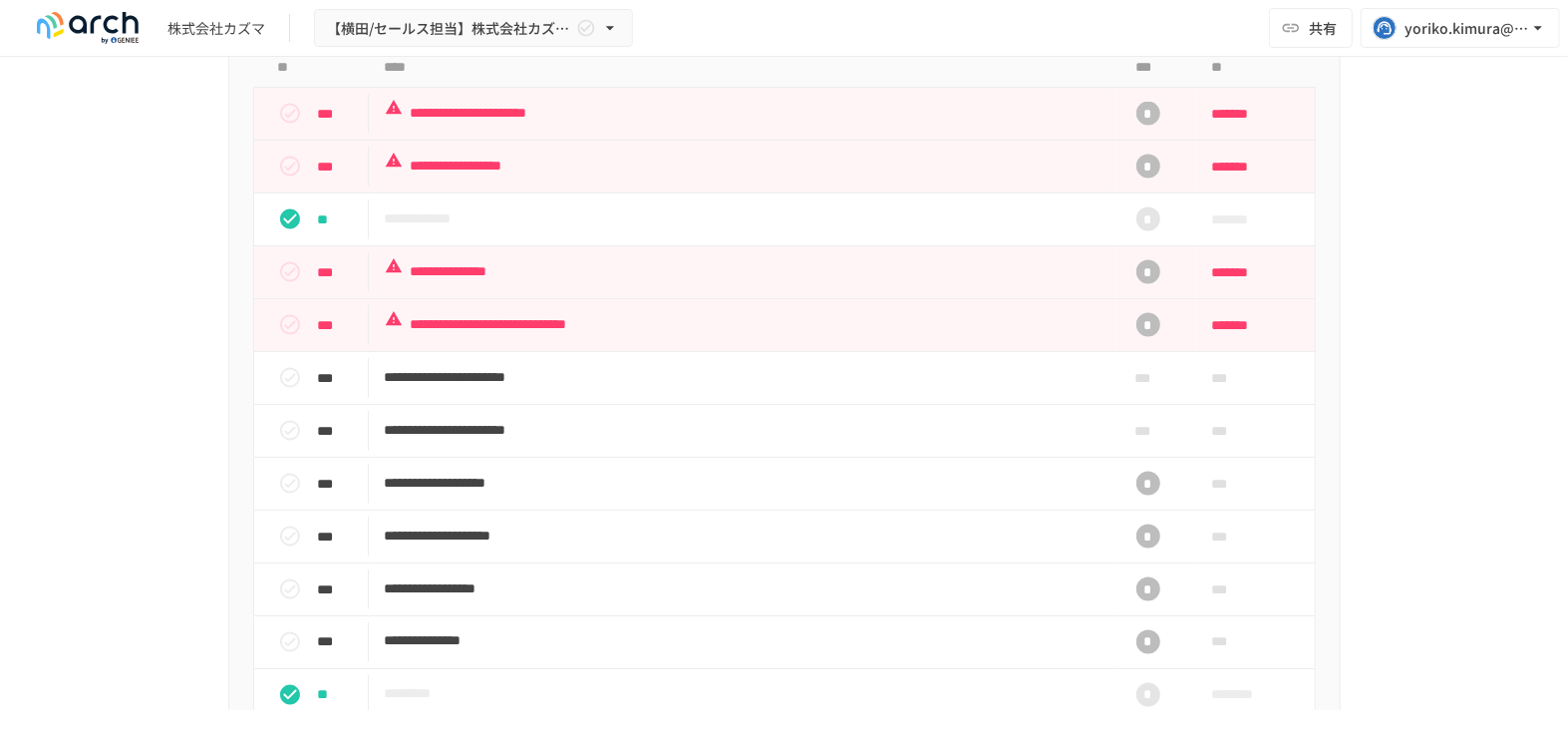 scroll, scrollTop: 1652, scrollLeft: 0, axis: vertical 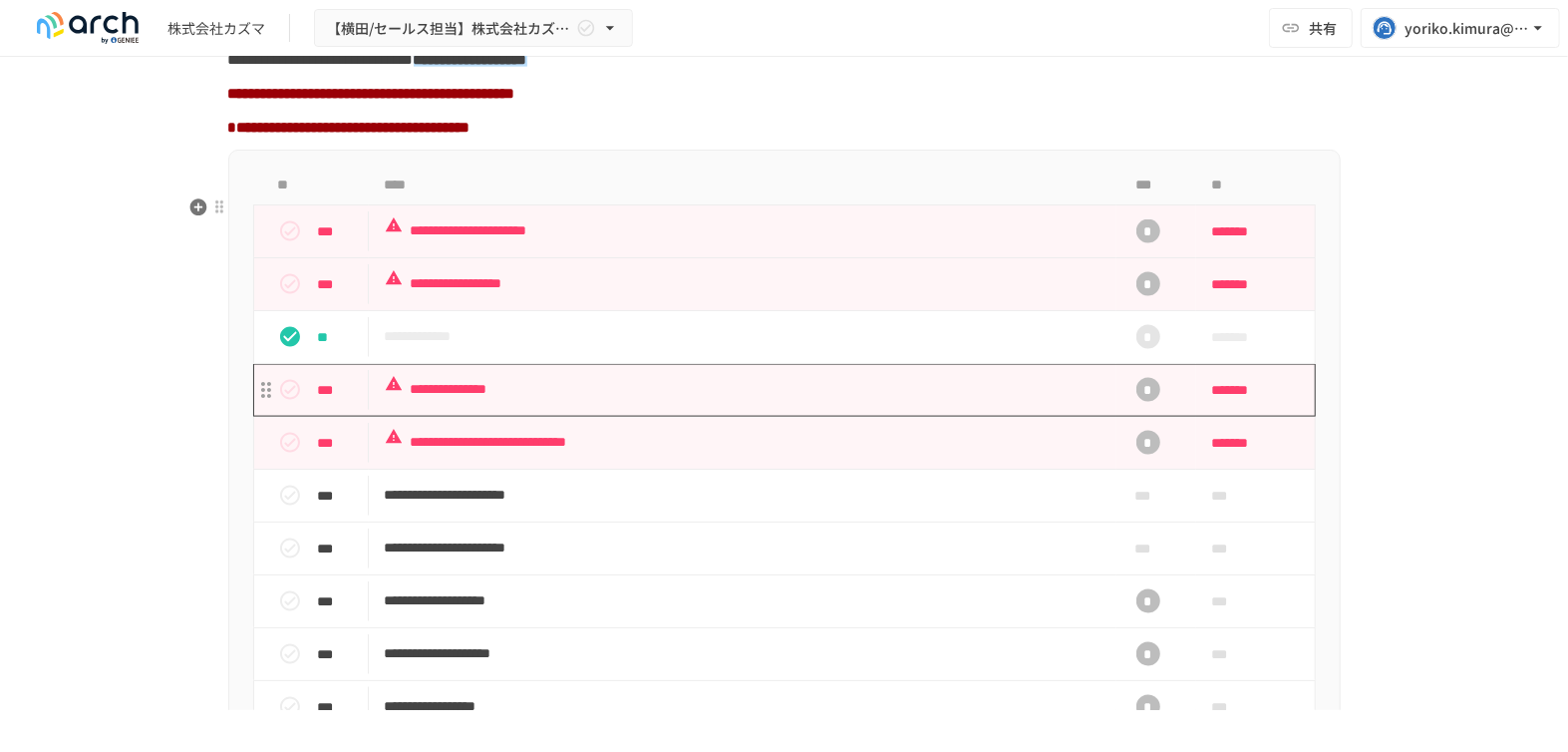 click on "**********" at bounding box center (743, 389) 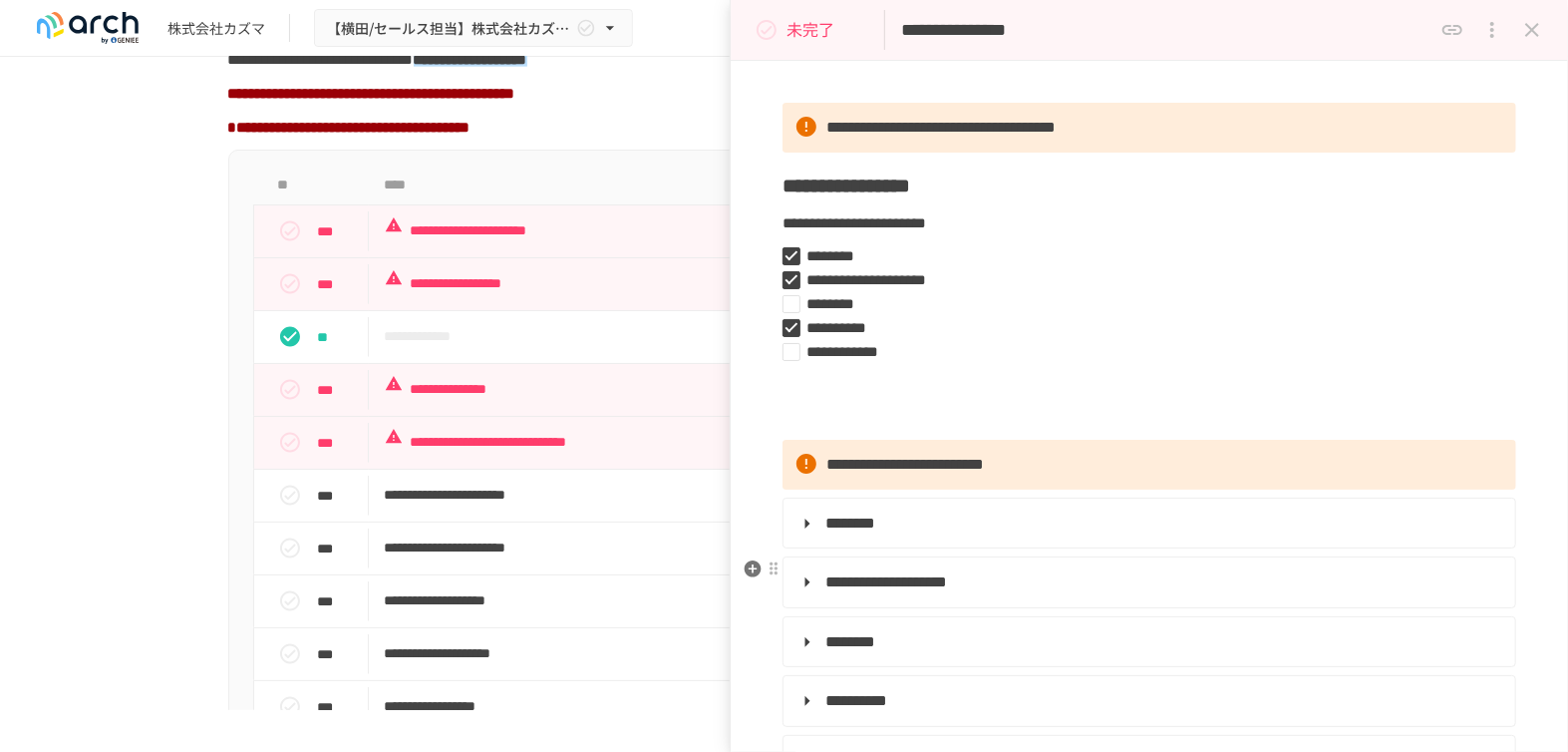 scroll, scrollTop: 0, scrollLeft: 0, axis: both 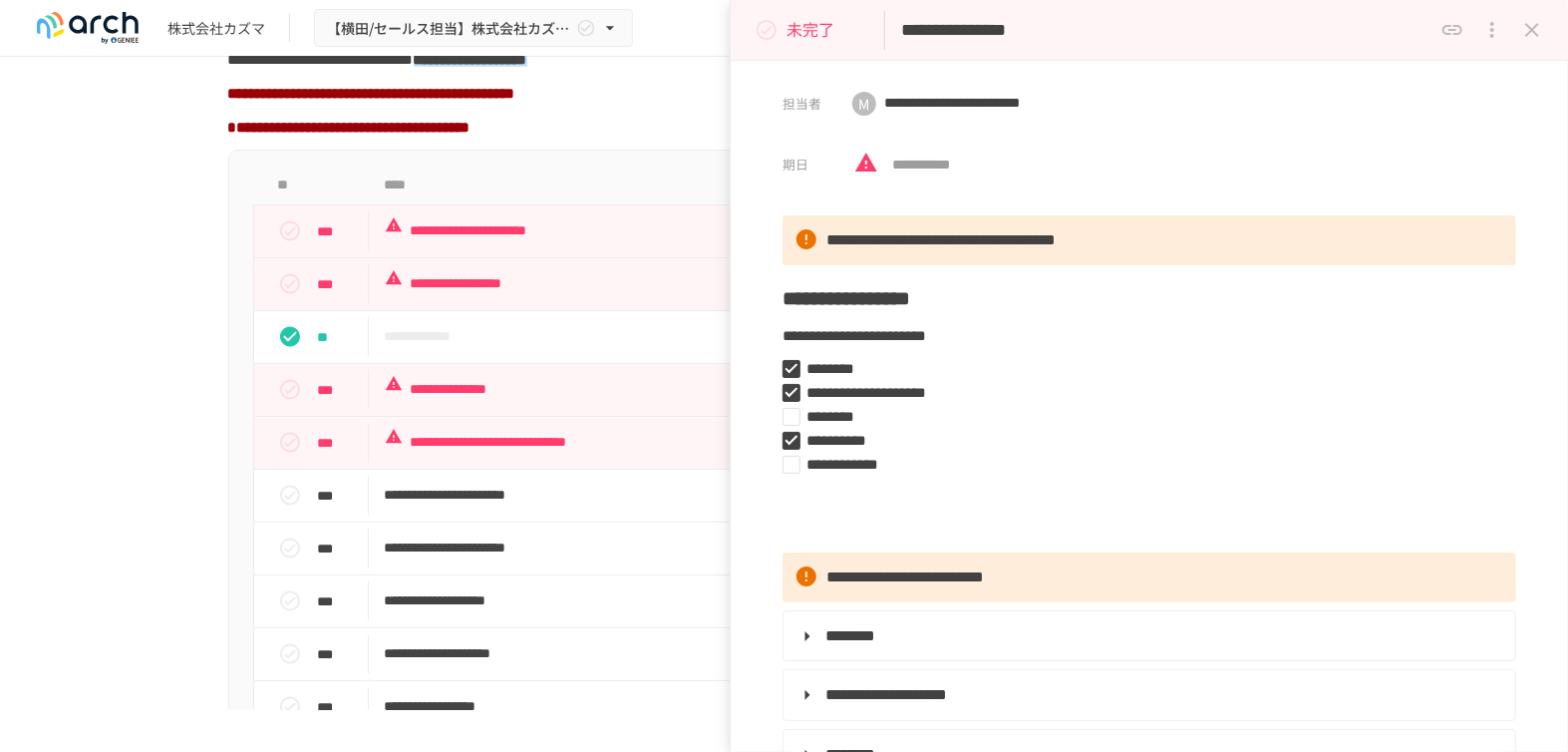 click 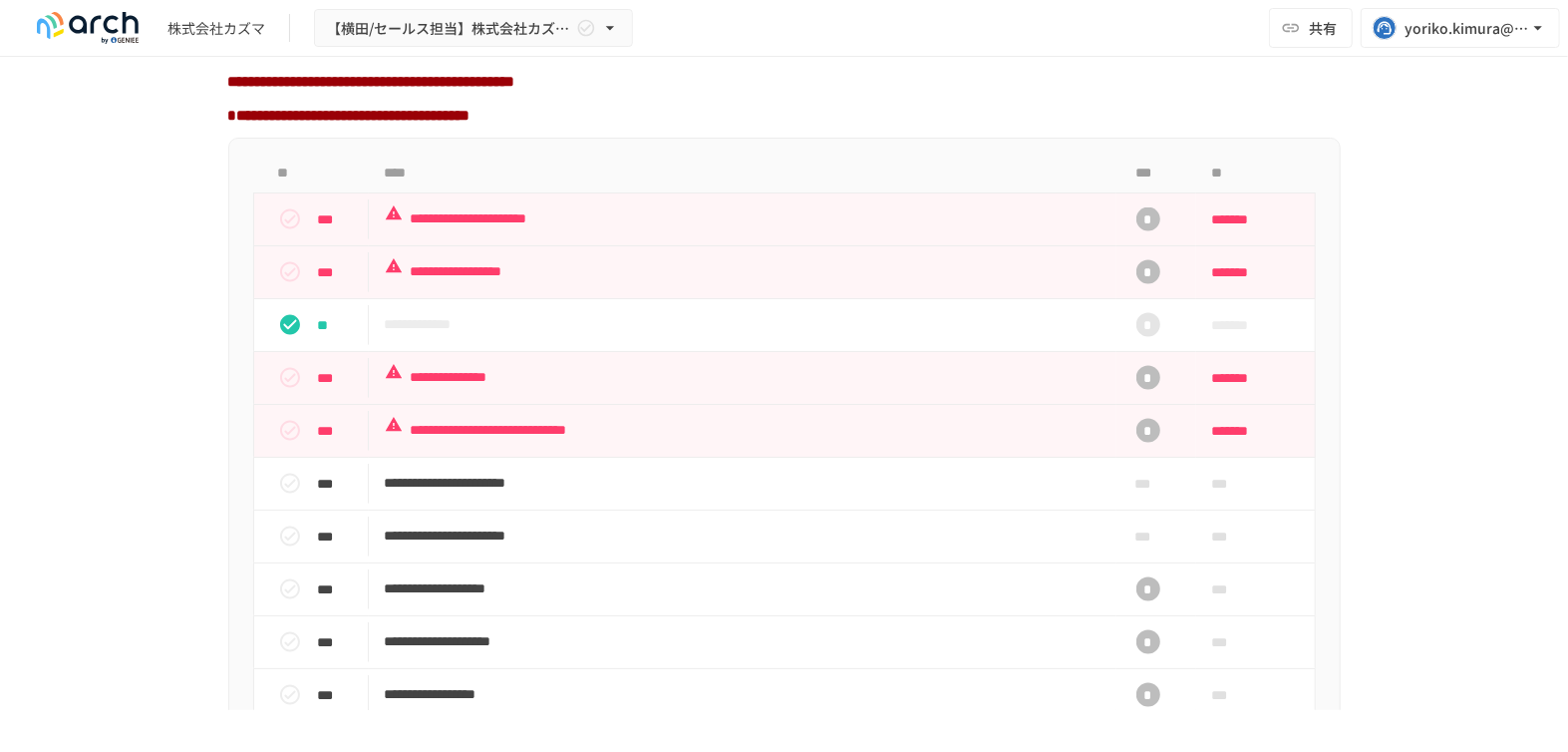scroll, scrollTop: 1652, scrollLeft: 0, axis: vertical 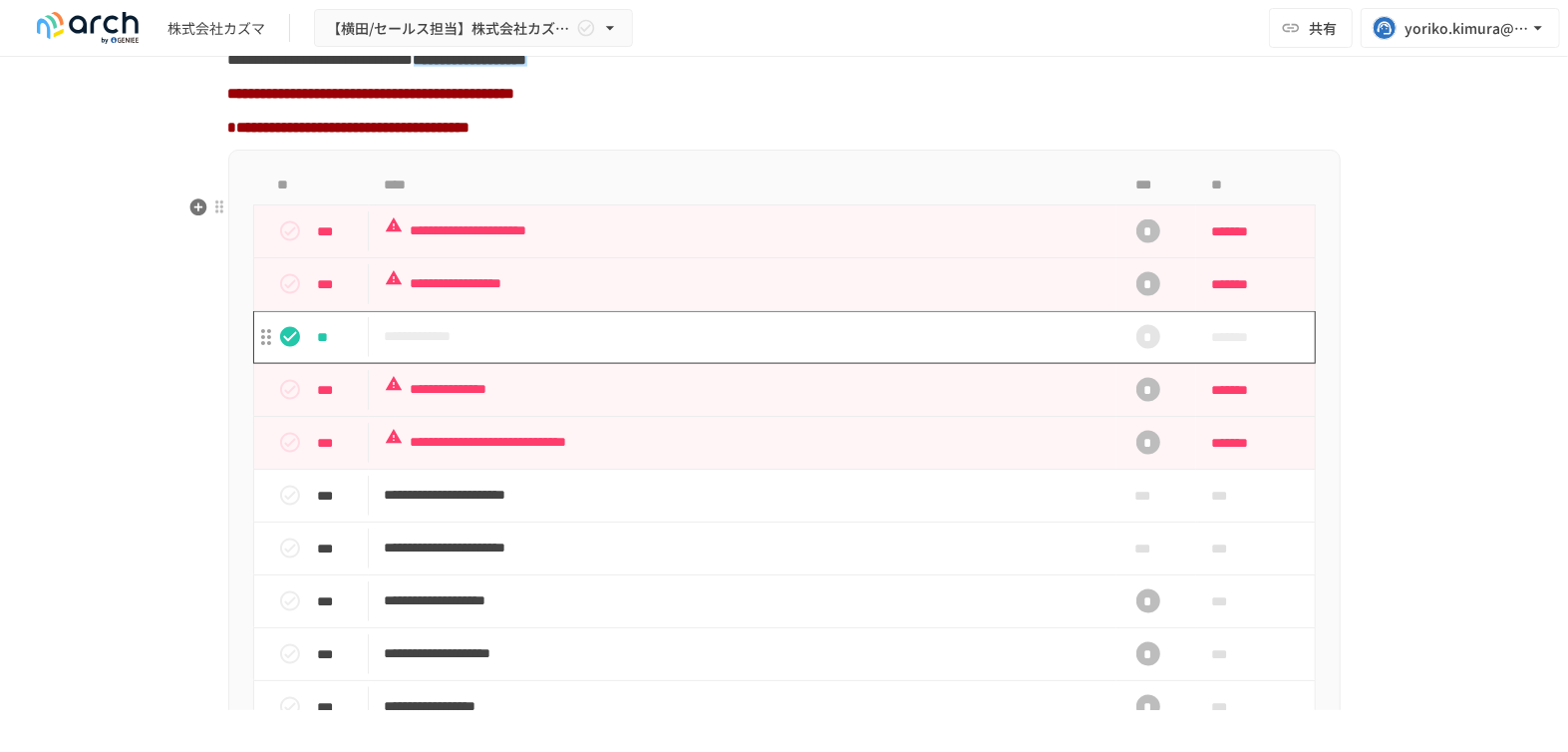 click on "**********" at bounding box center [743, 336] 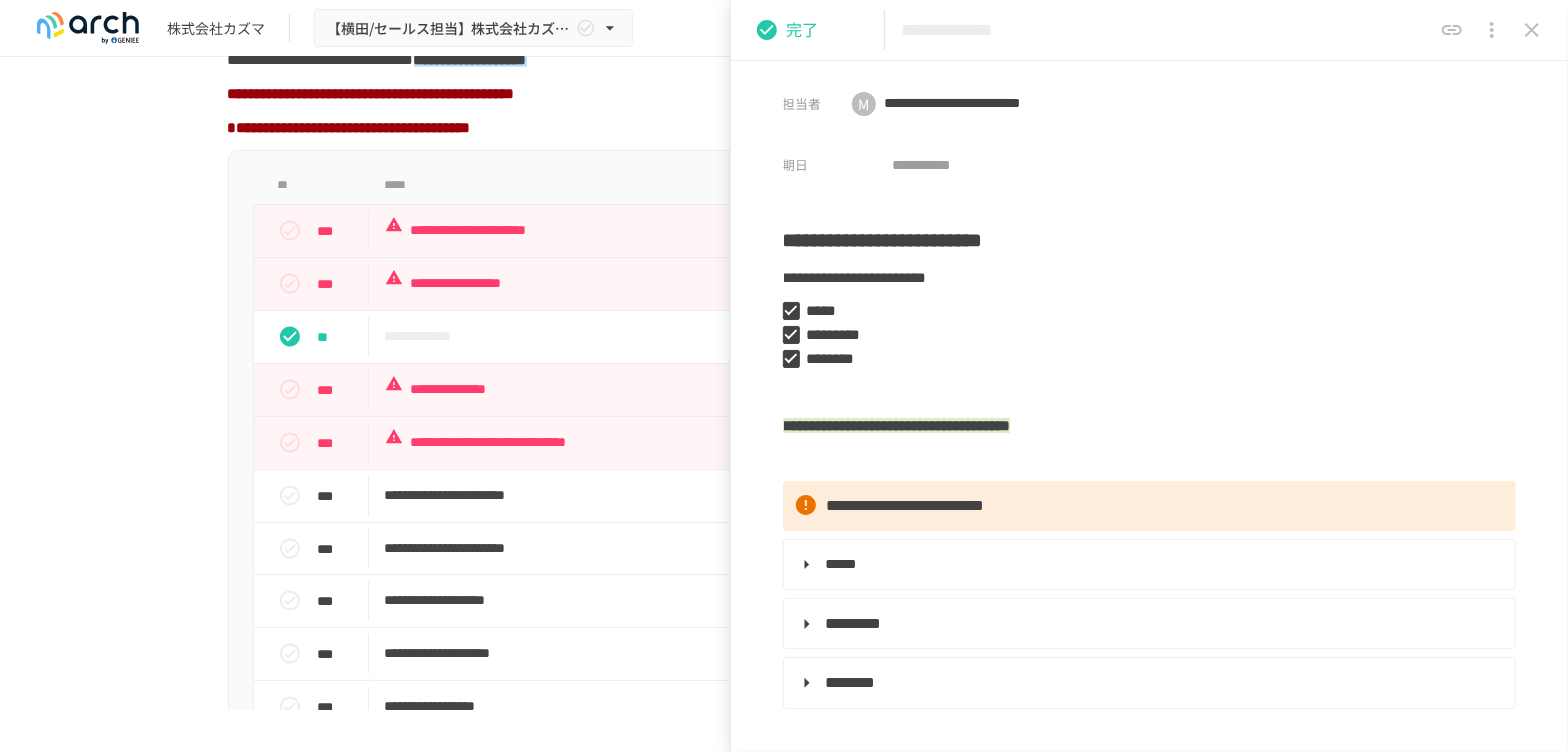 click 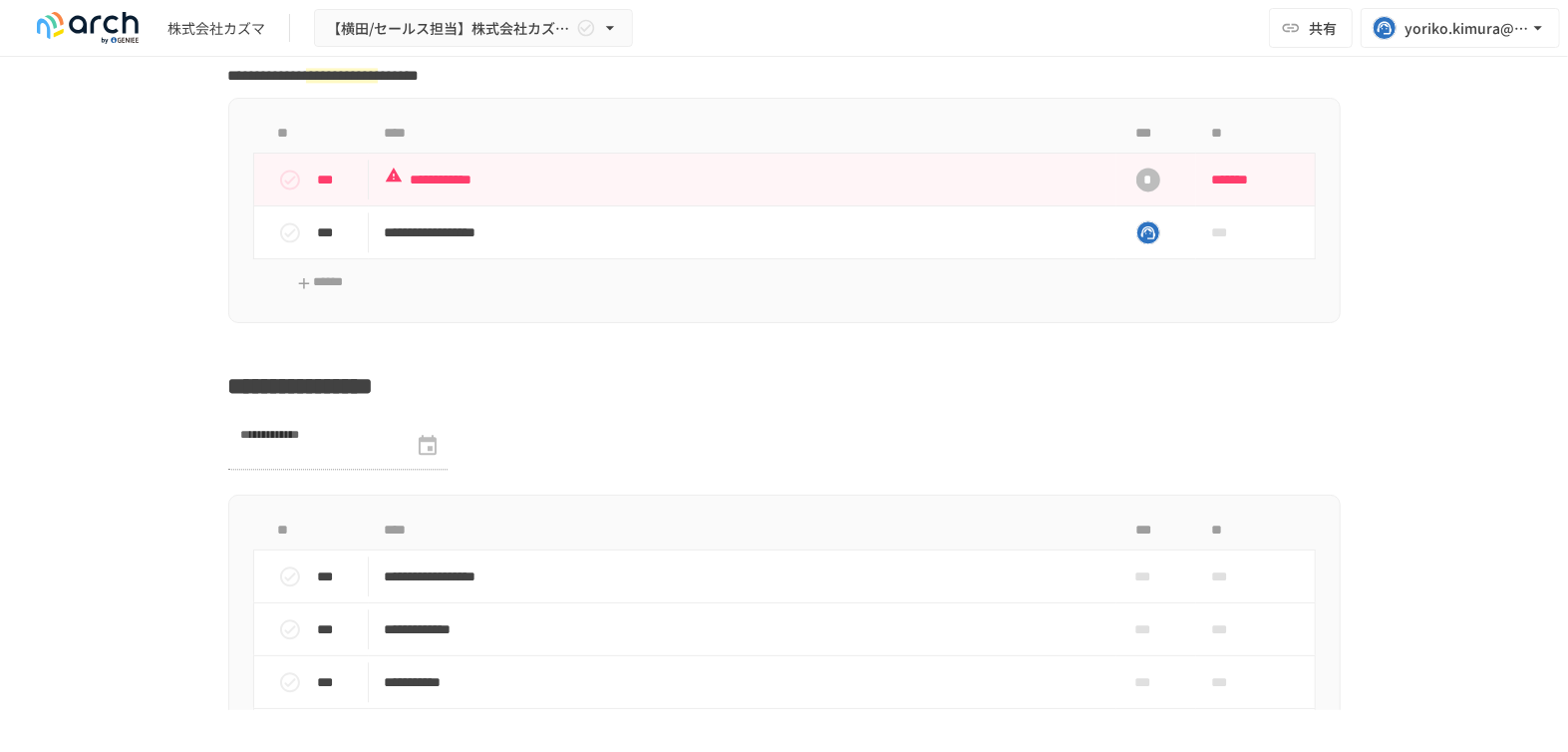 scroll, scrollTop: 2761, scrollLeft: 0, axis: vertical 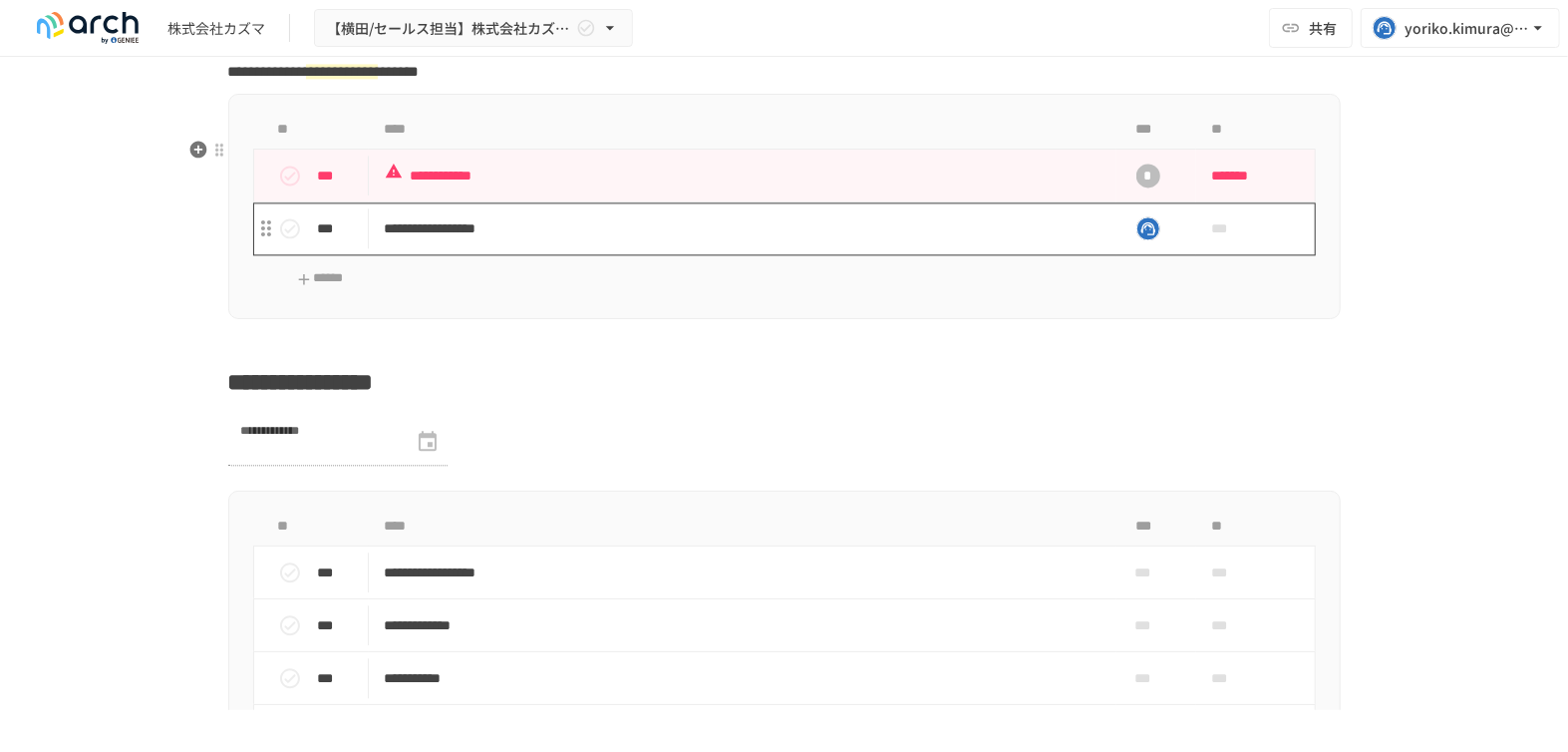 click on "**********" at bounding box center [743, 228] 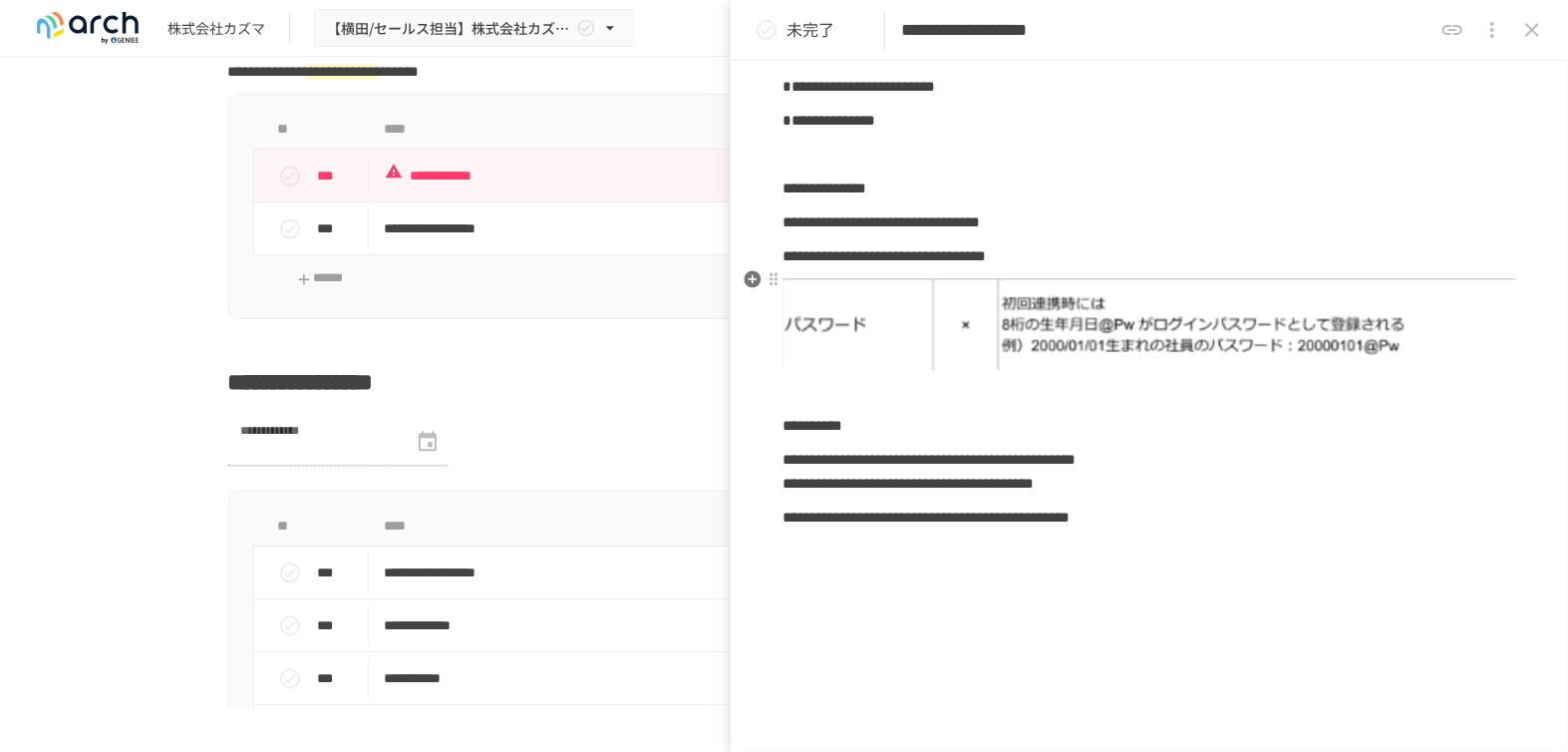scroll, scrollTop: 552, scrollLeft: 0, axis: vertical 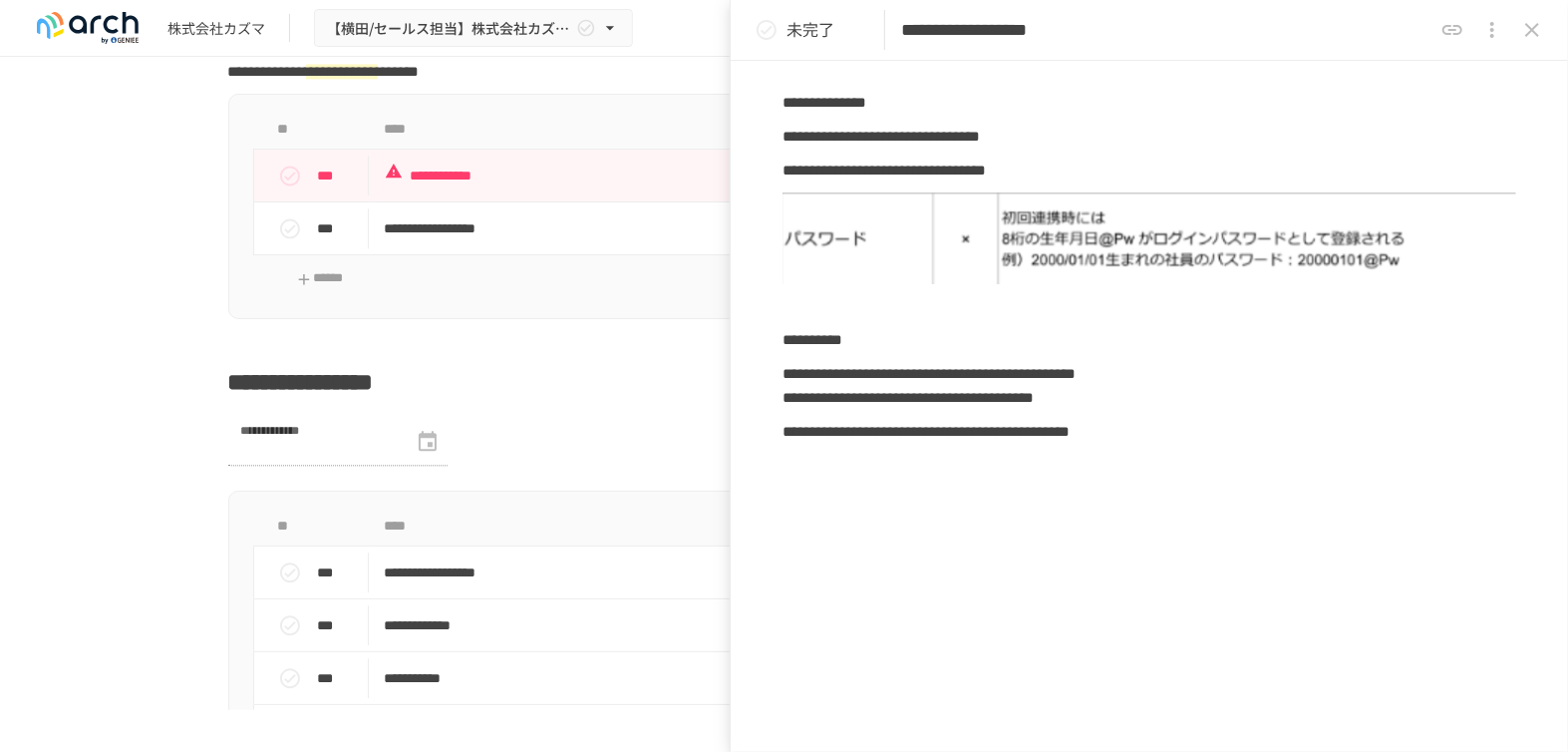 click on "**********" at bounding box center (1149, 222) 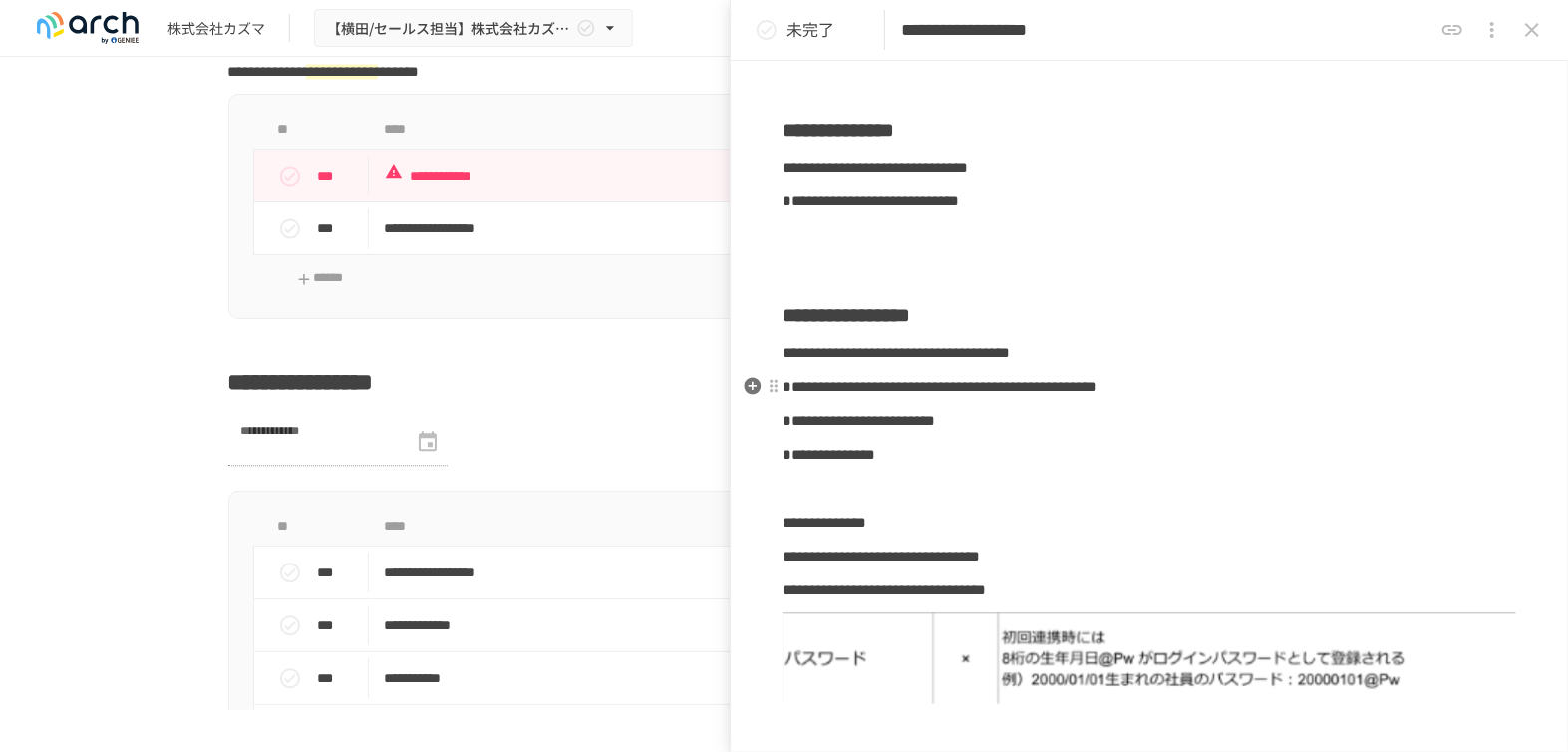 scroll, scrollTop: 332, scrollLeft: 0, axis: vertical 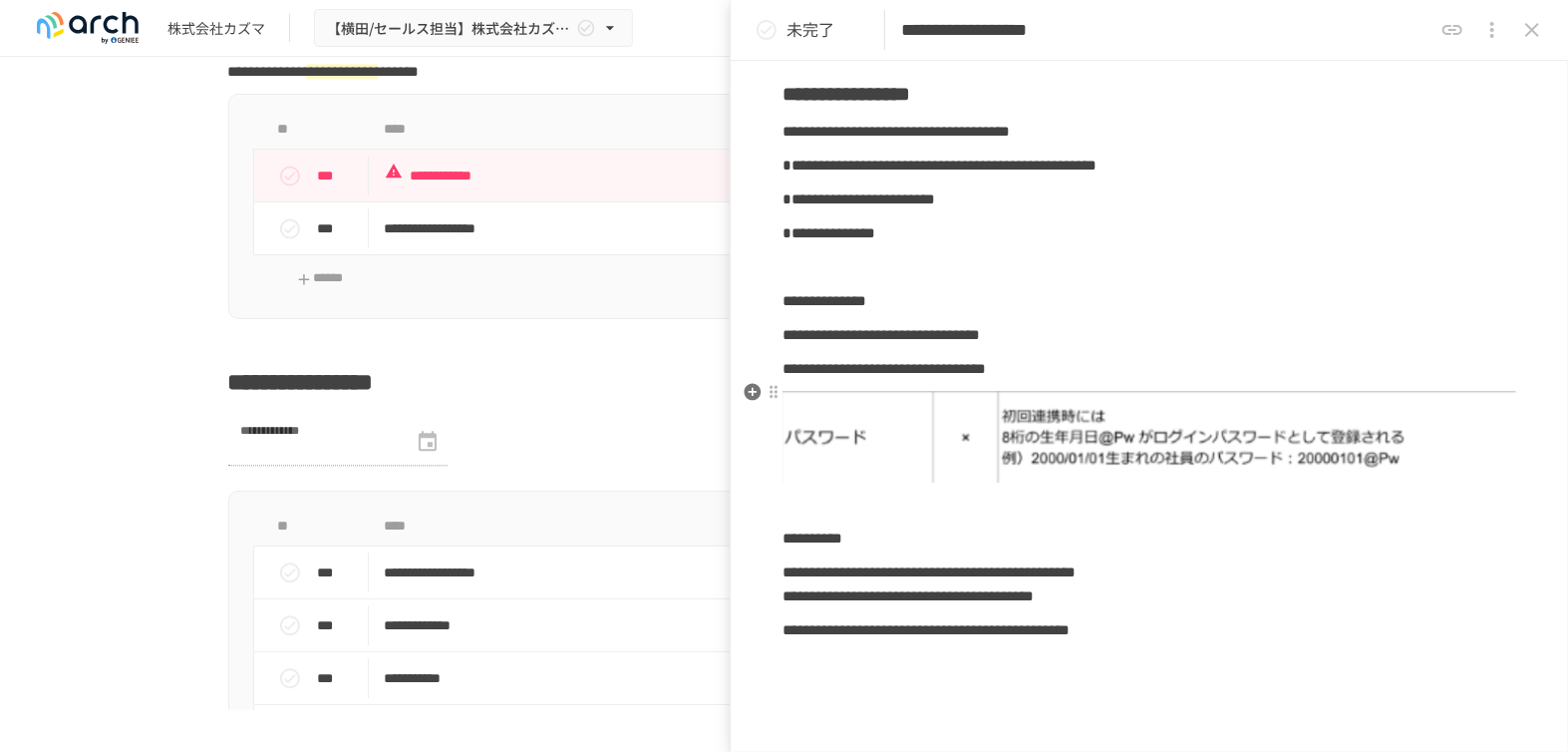 click on "**********" at bounding box center (884, 368) 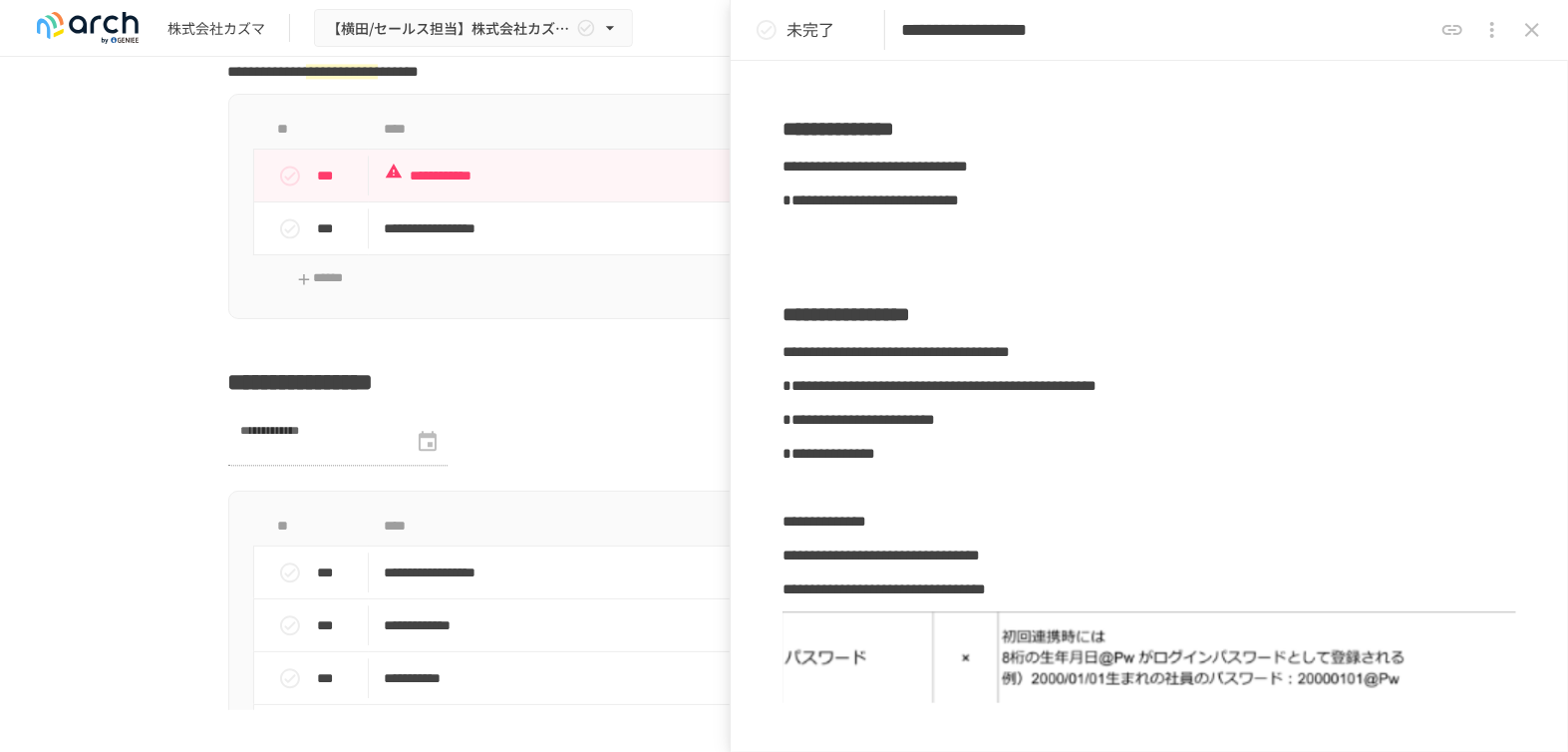 scroll, scrollTop: 0, scrollLeft: 0, axis: both 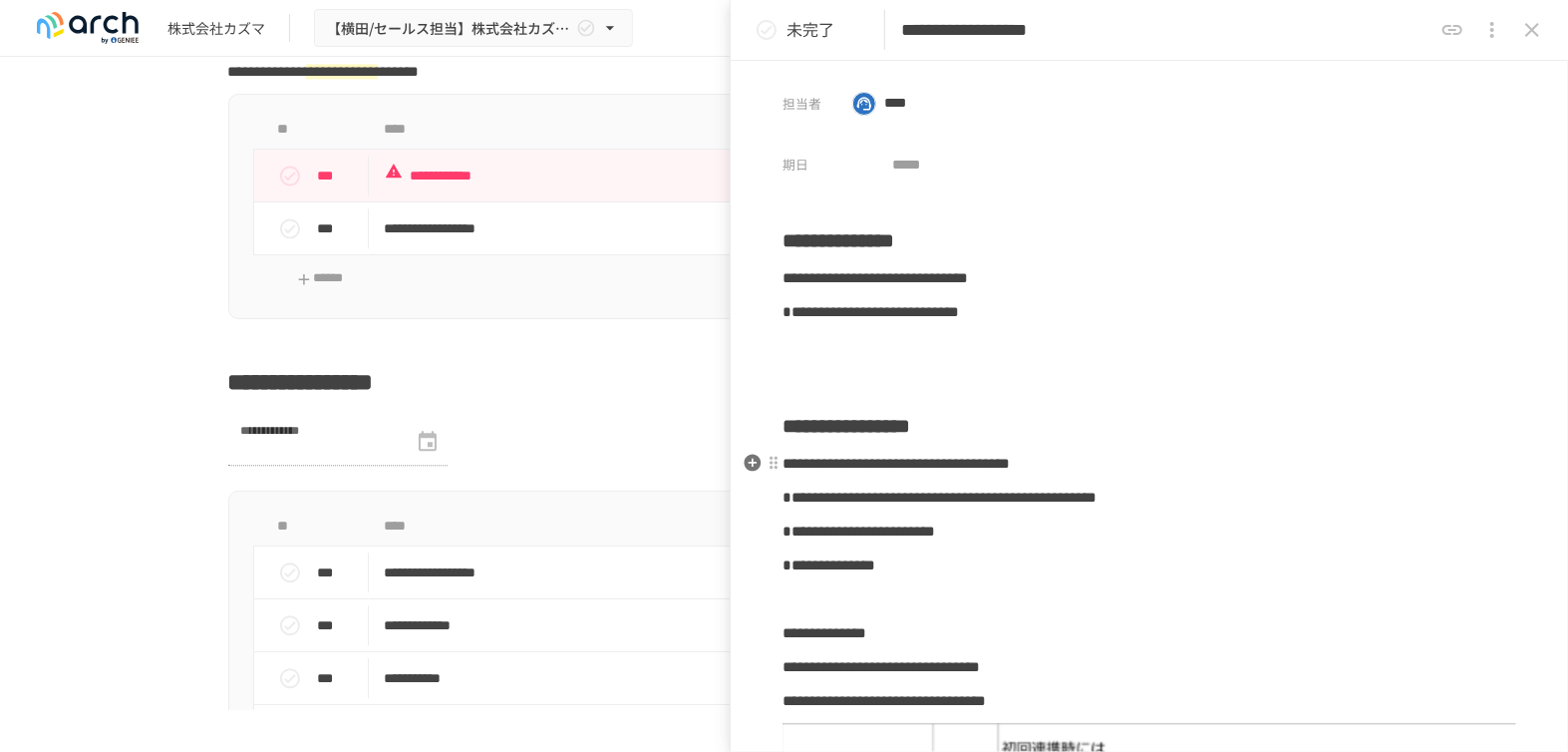 click on "**********" at bounding box center (1149, 464) 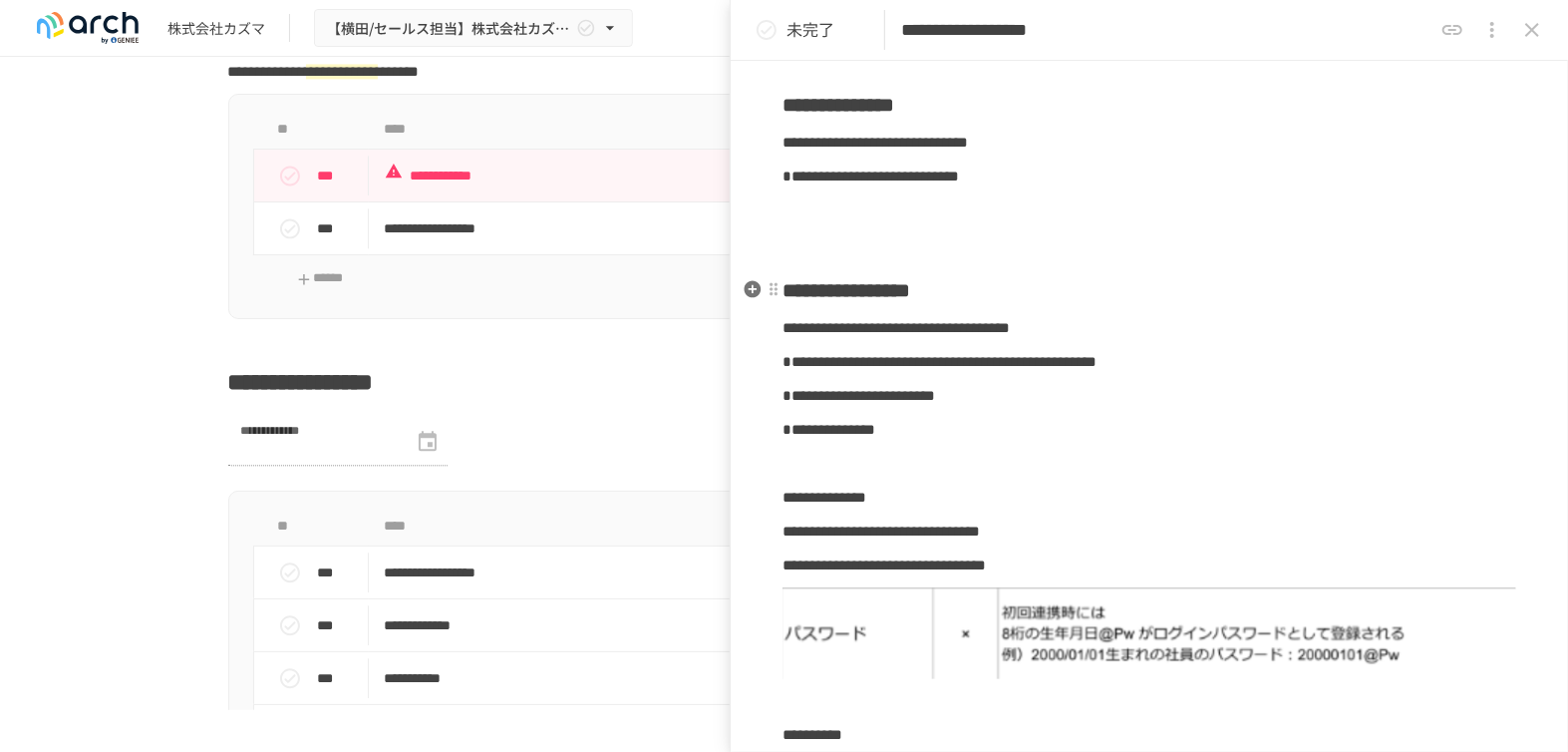scroll, scrollTop: 0, scrollLeft: 0, axis: both 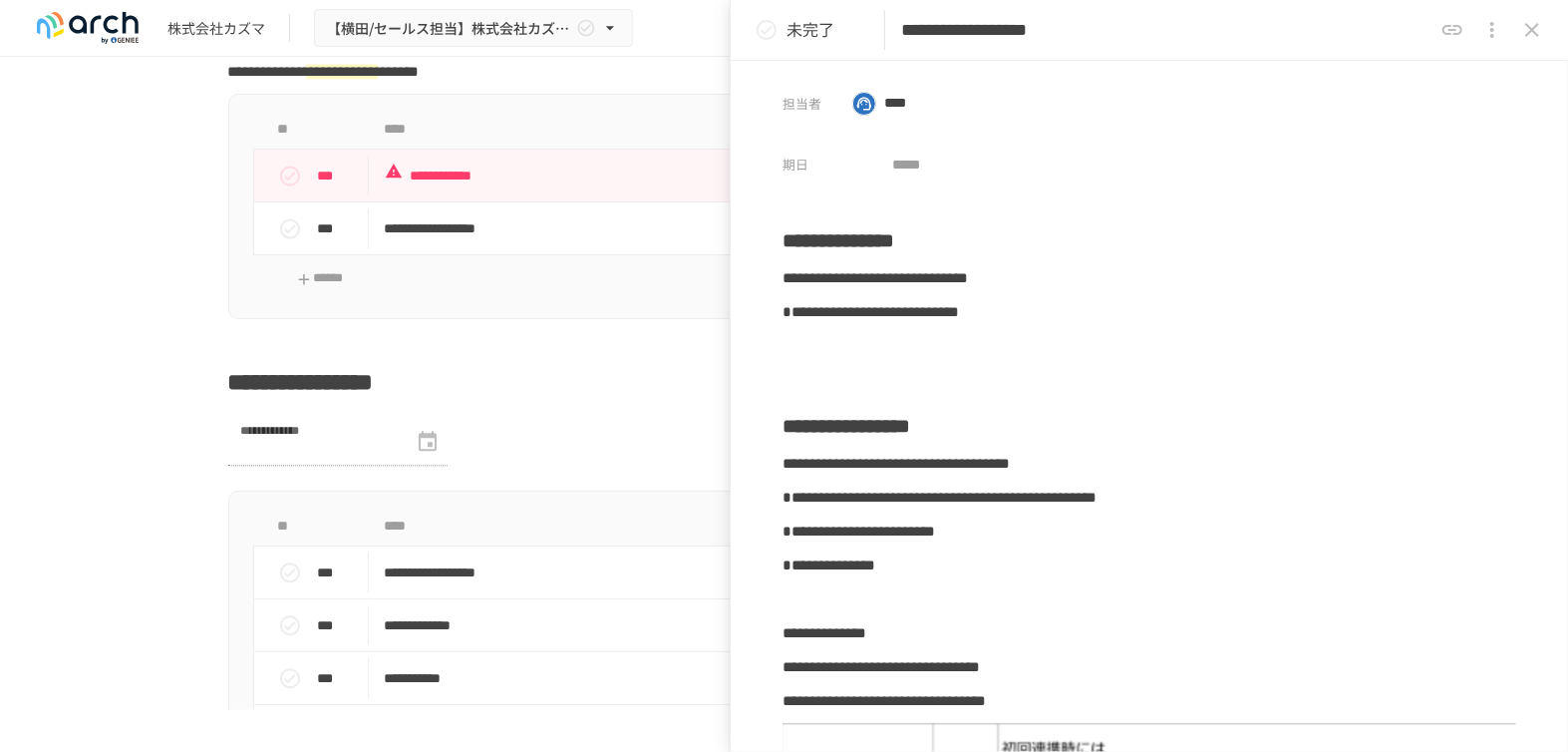 click 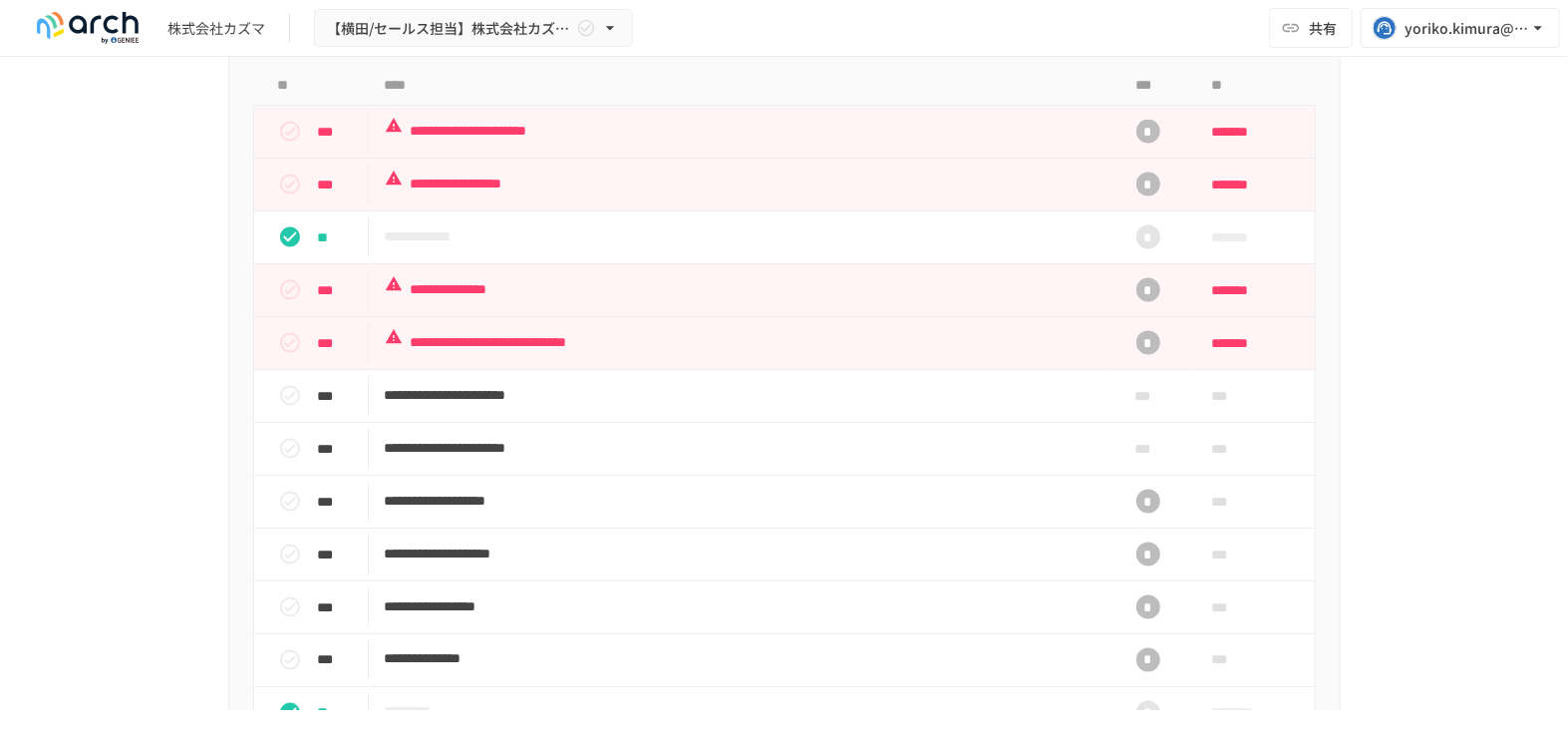 scroll, scrollTop: 1763, scrollLeft: 0, axis: vertical 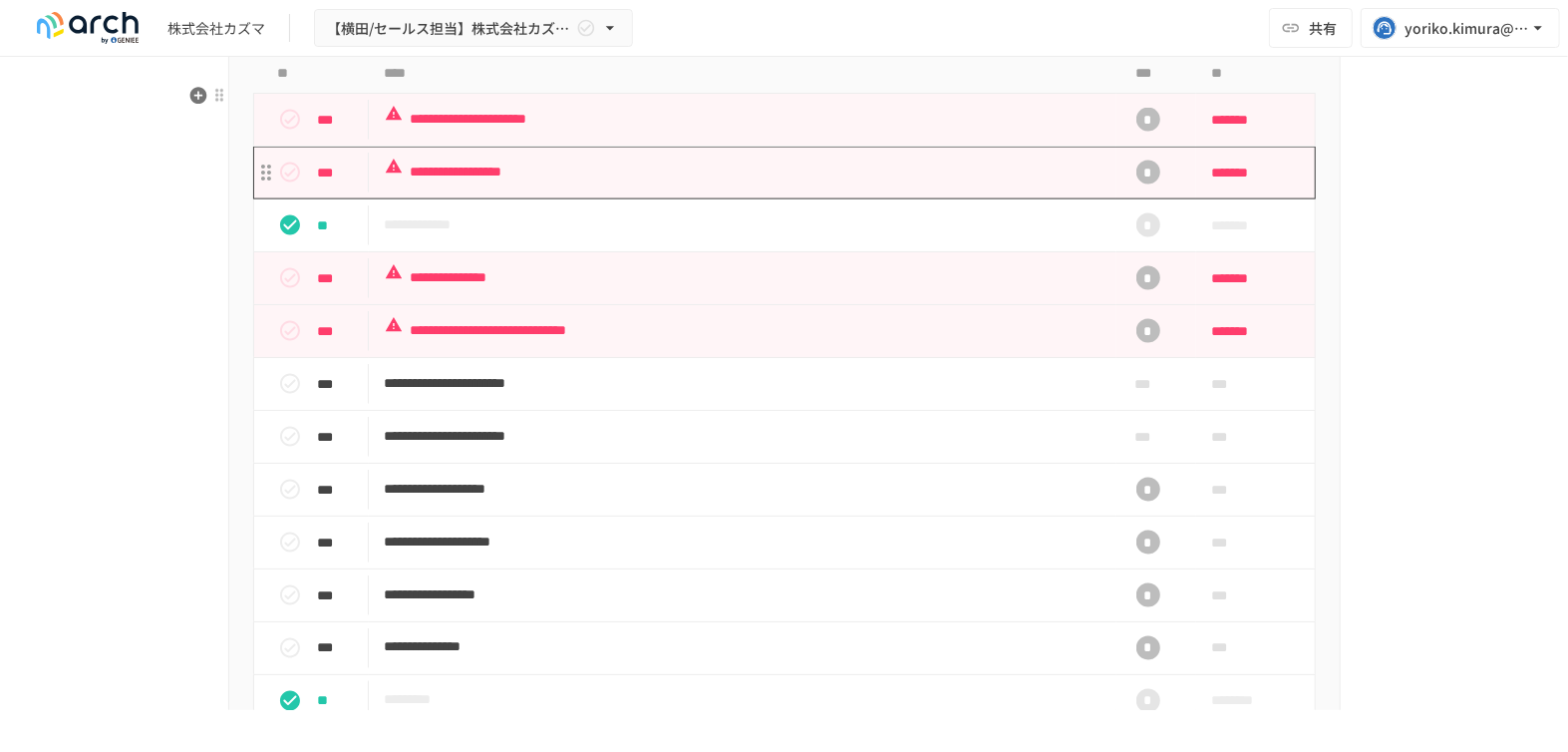 click on "**********" at bounding box center (743, 172) 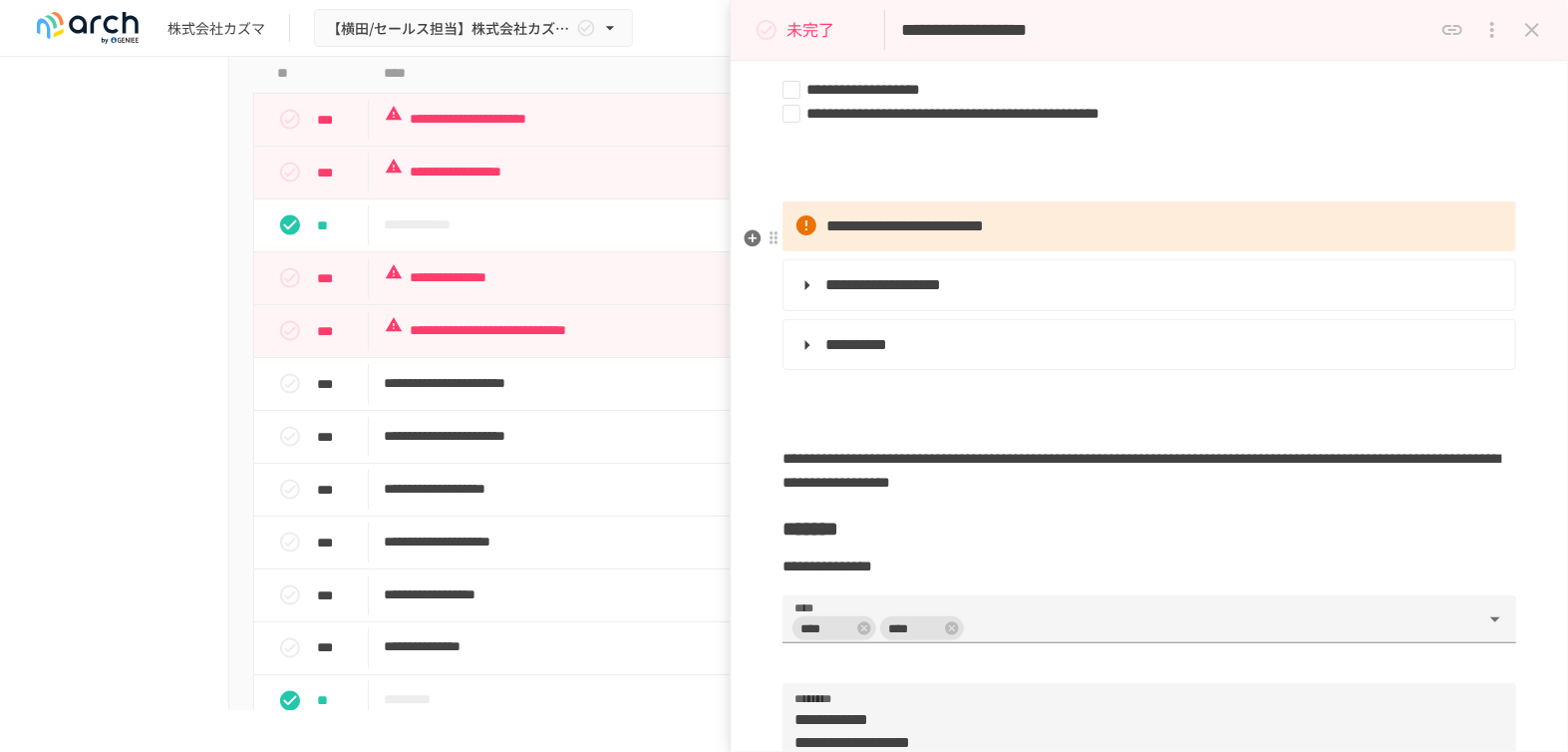 scroll, scrollTop: 111, scrollLeft: 0, axis: vertical 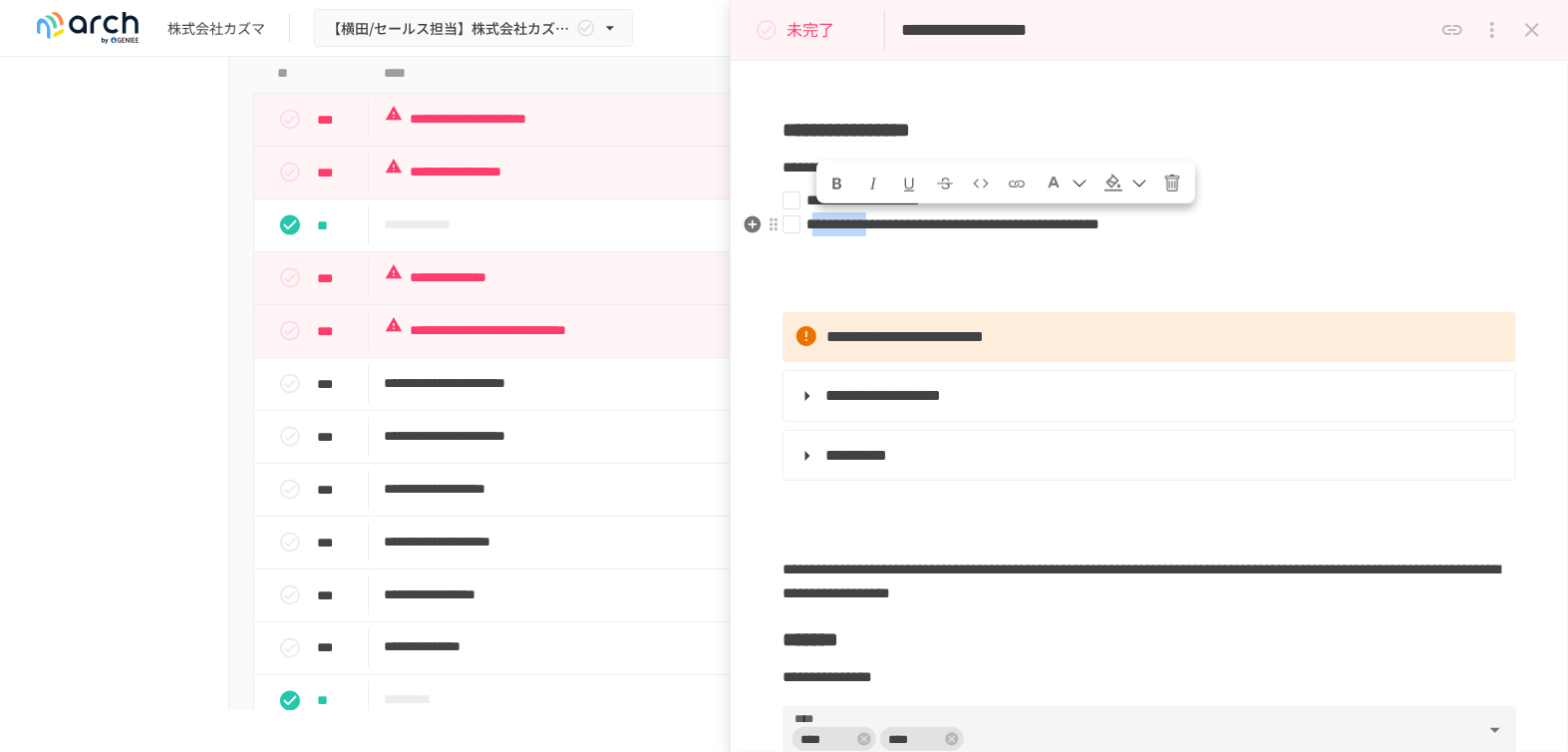 drag, startPoint x: 824, startPoint y: 225, endPoint x: 953, endPoint y: 226, distance: 129.00388 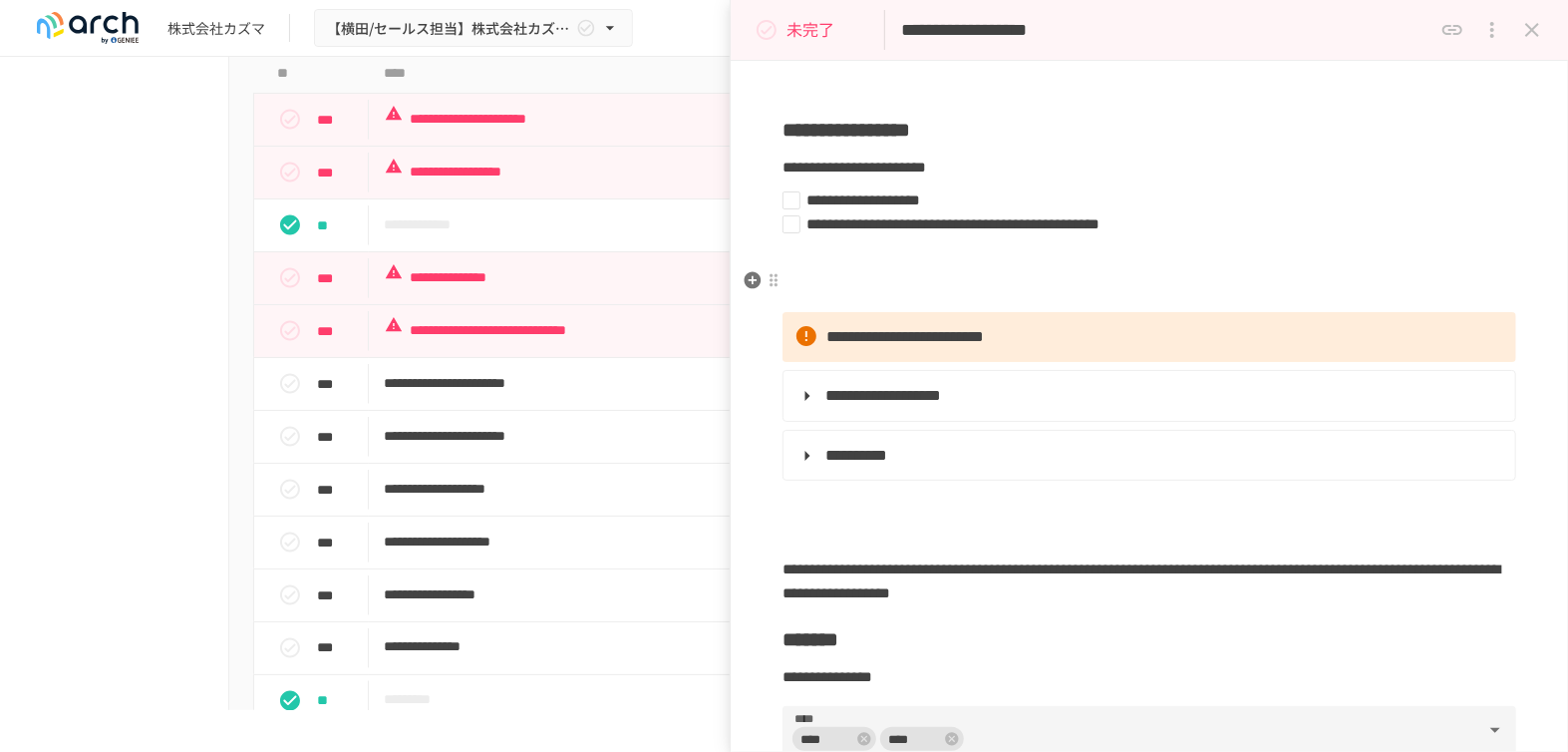 click on "**********" at bounding box center [1149, 653] 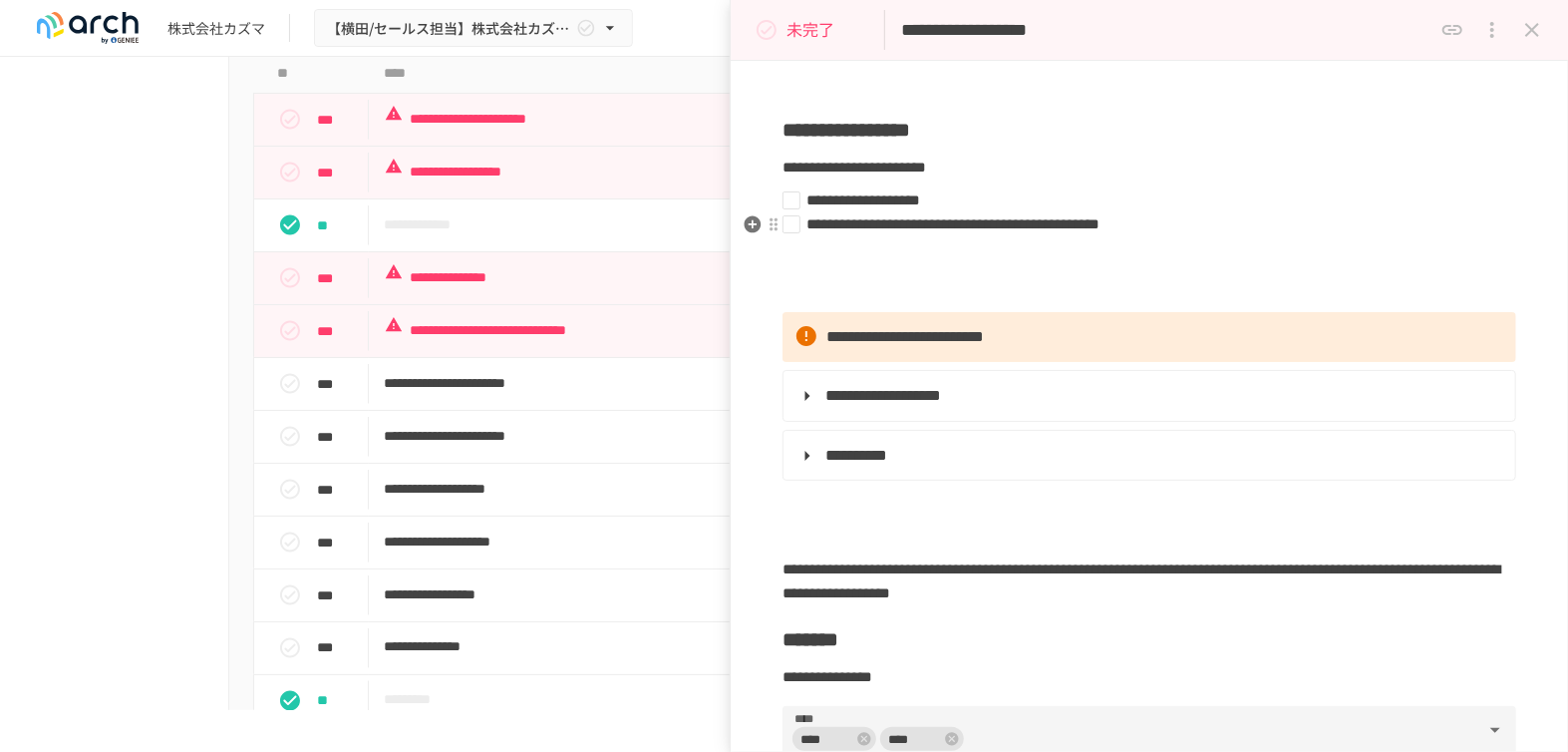 click on "**********" at bounding box center [1141, 224] 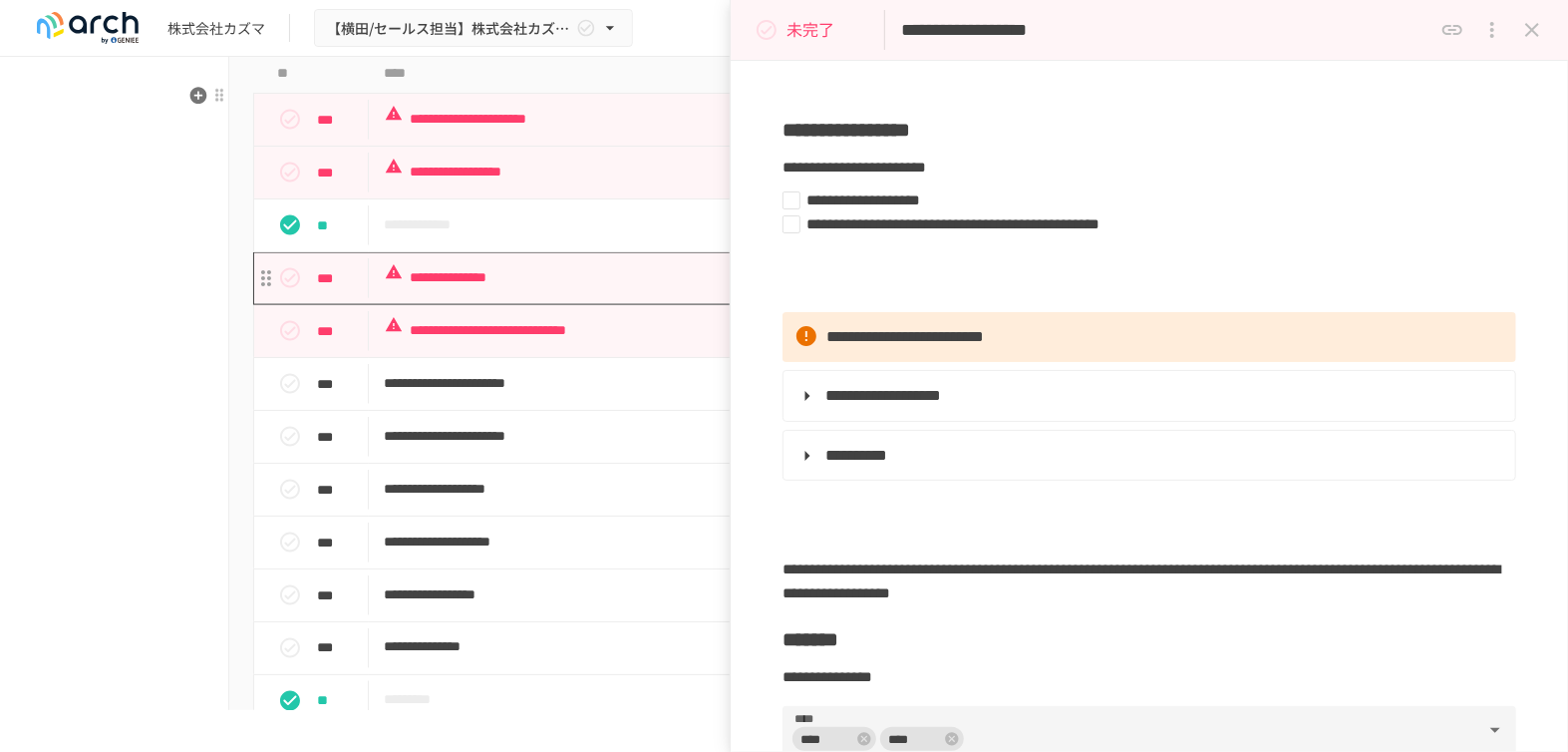 click on "**********" at bounding box center (743, 277) 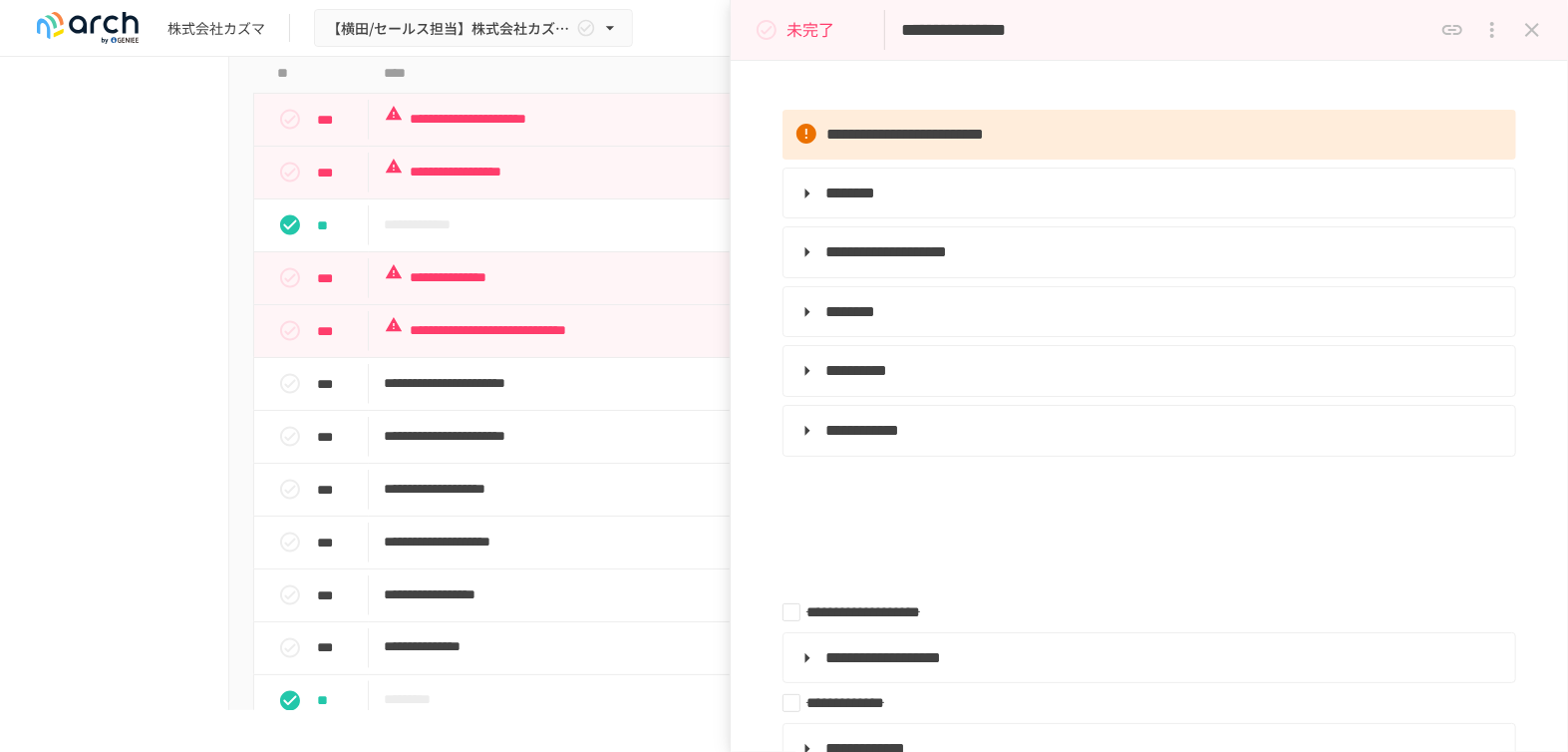 scroll, scrollTop: 0, scrollLeft: 0, axis: both 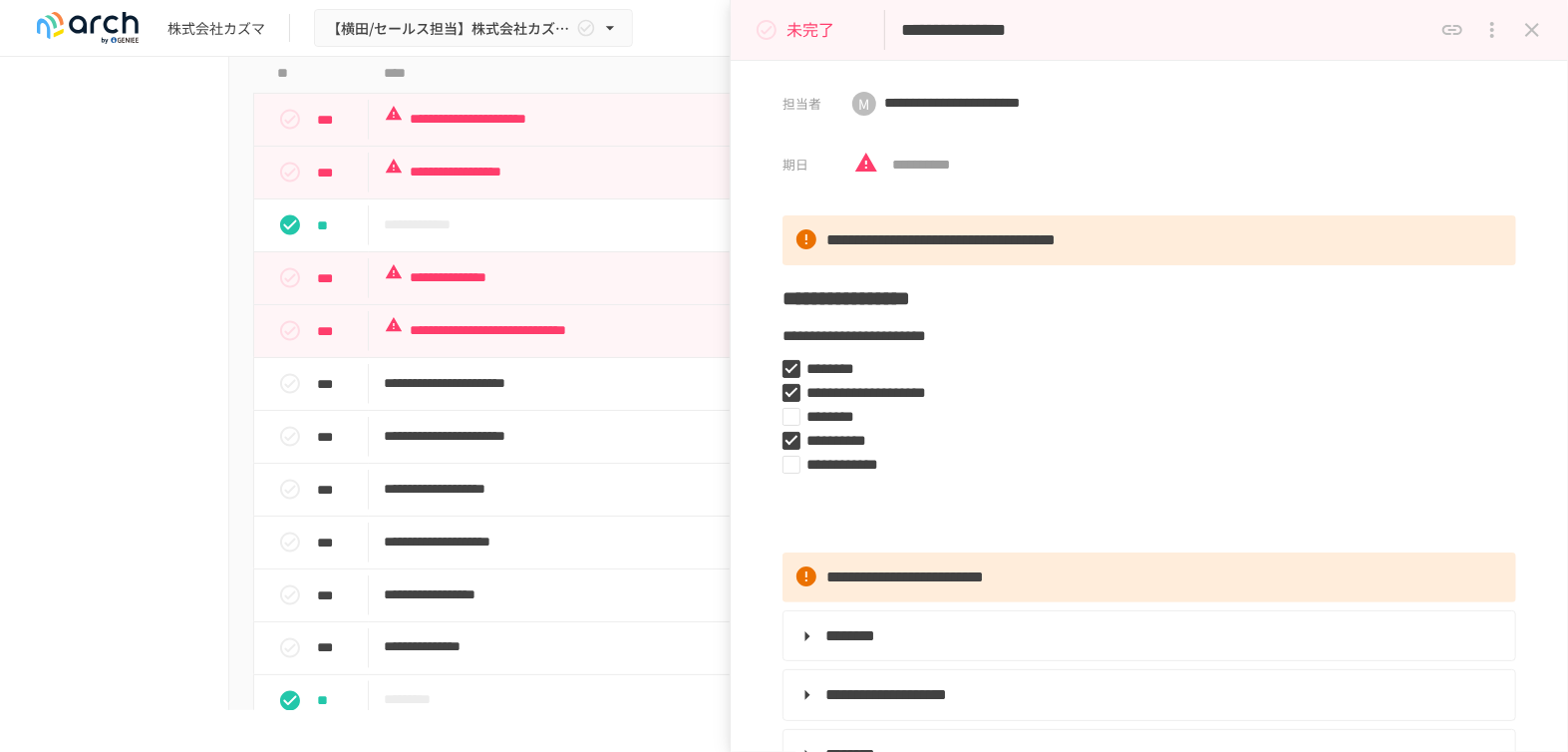 click 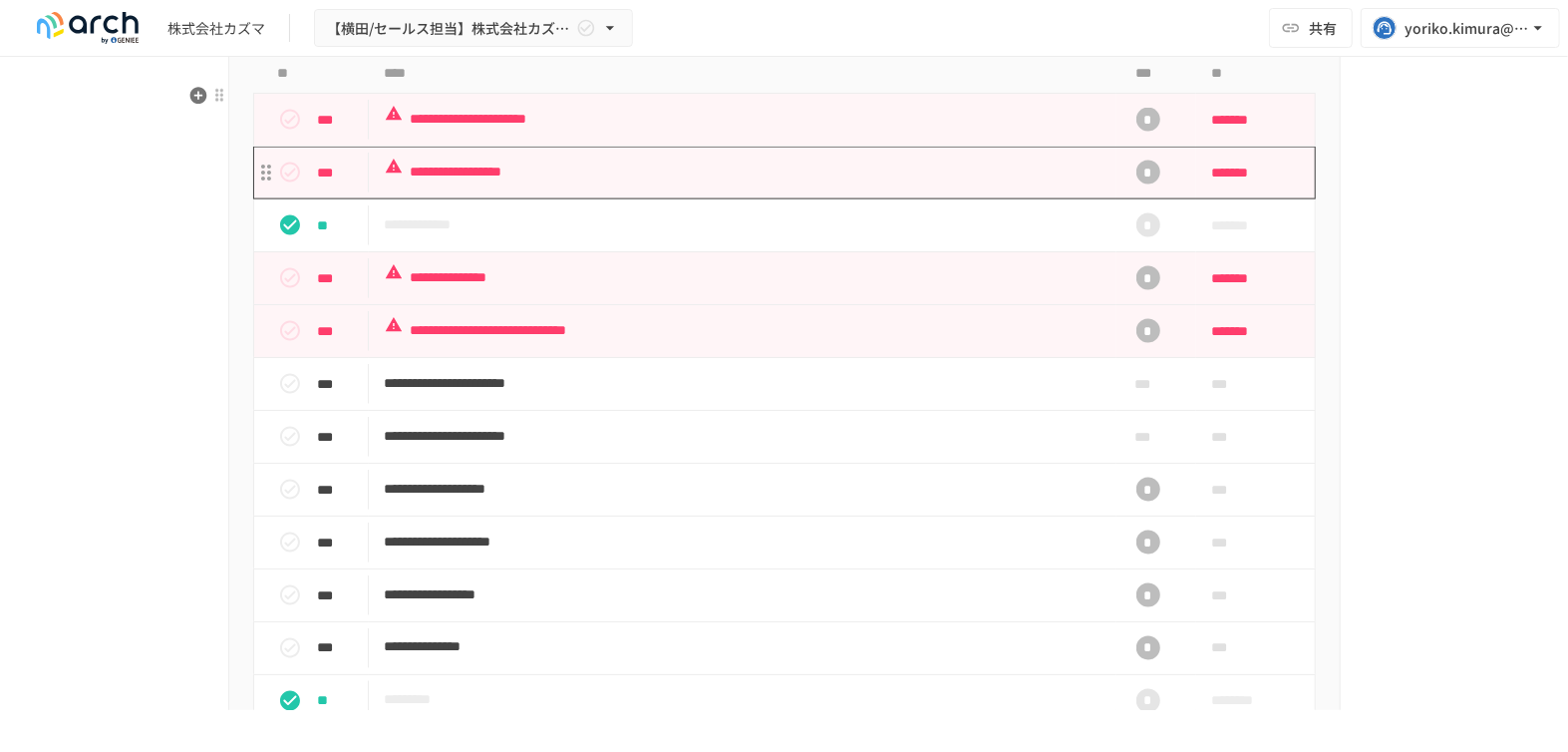 click on "**********" at bounding box center (743, 172) 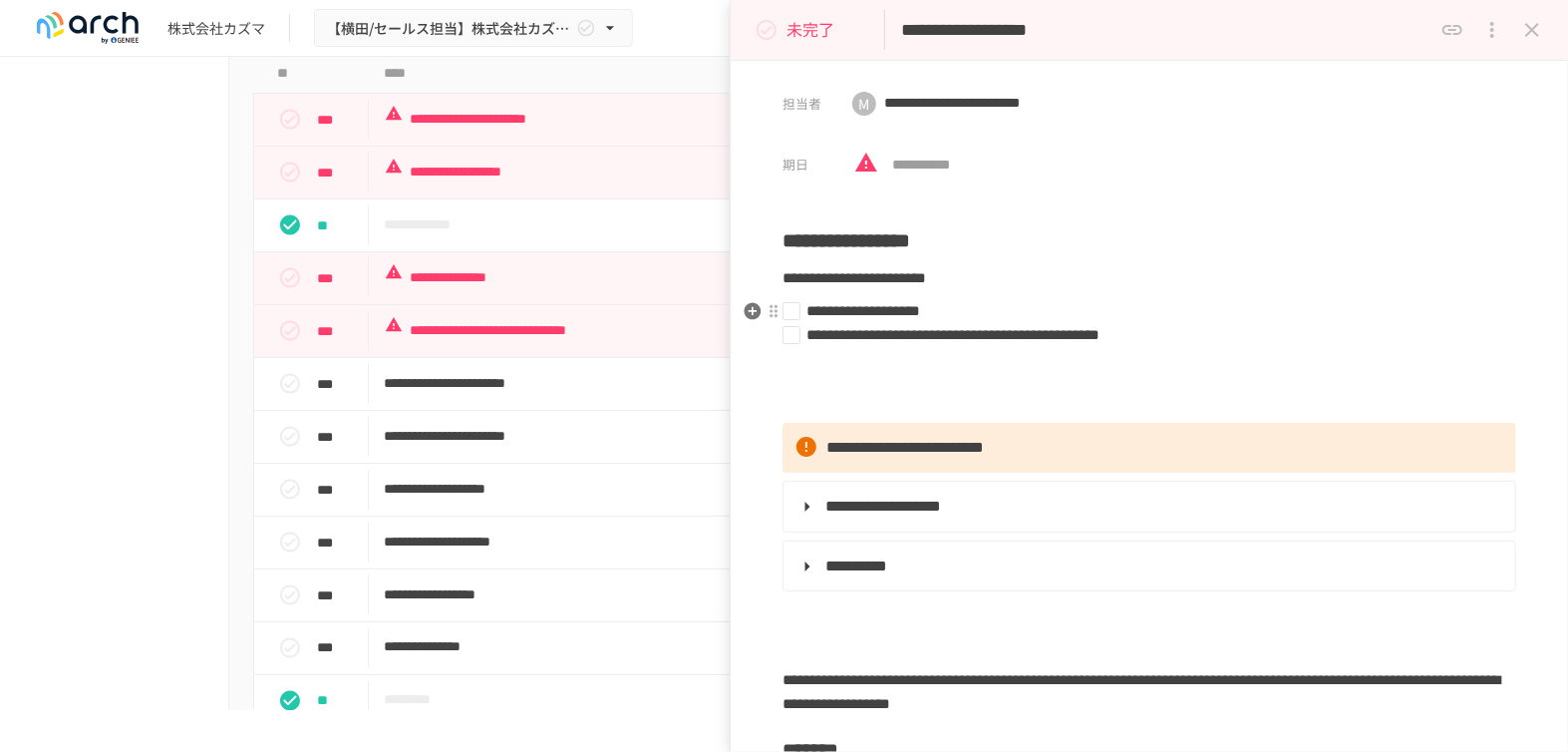 click on "**********" at bounding box center [1141, 311] 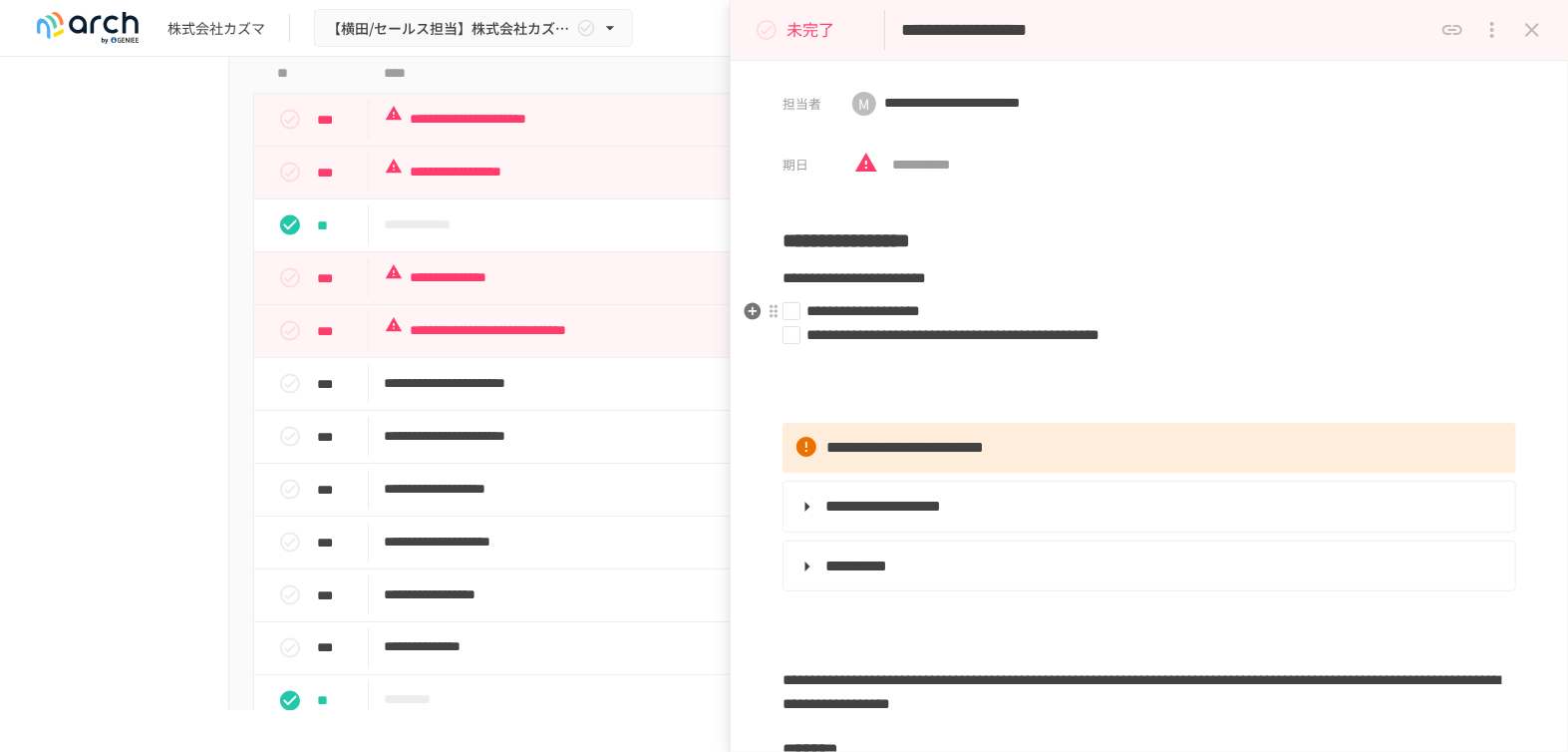 type 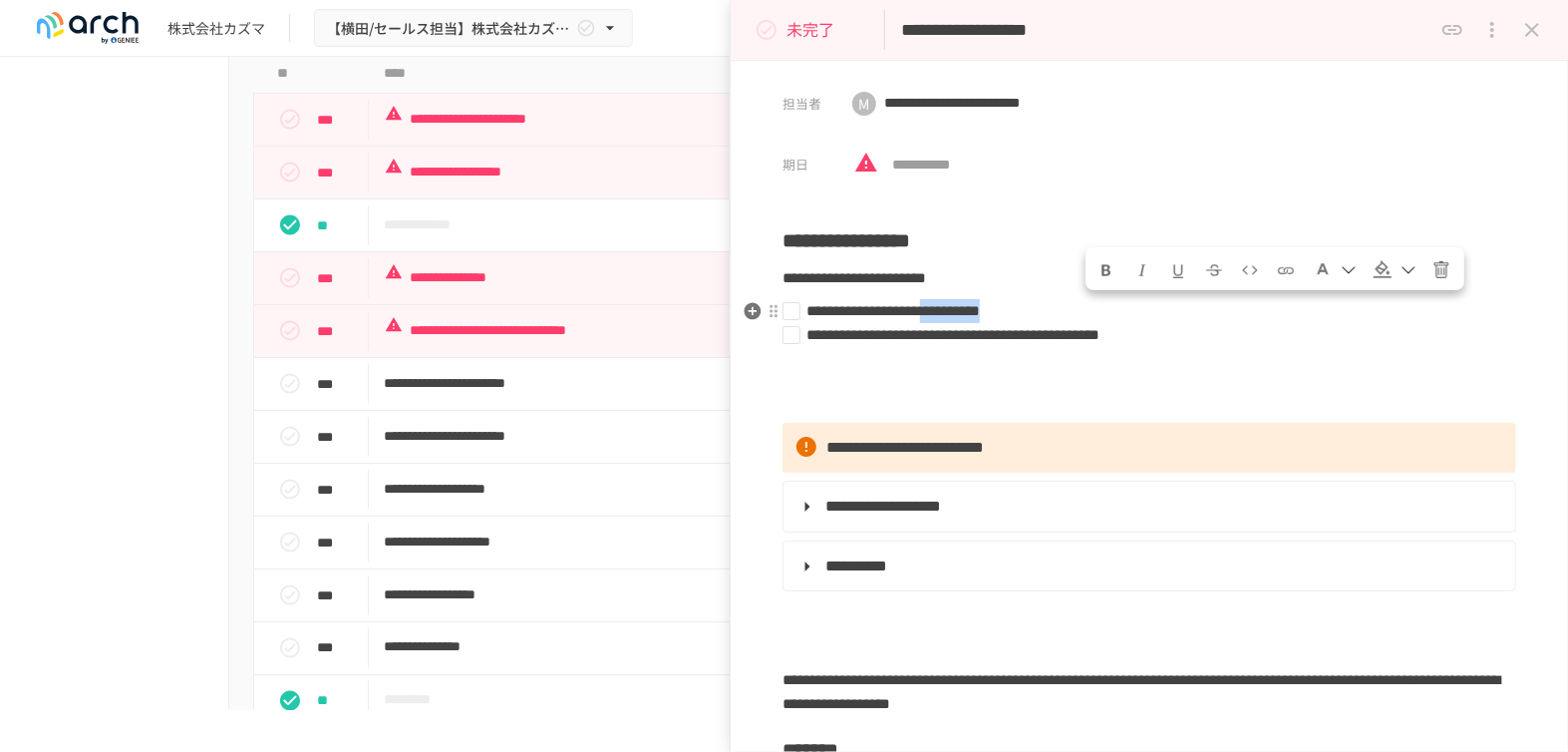 drag, startPoint x: 1085, startPoint y: 307, endPoint x: 1256, endPoint y: 312, distance: 171.07308 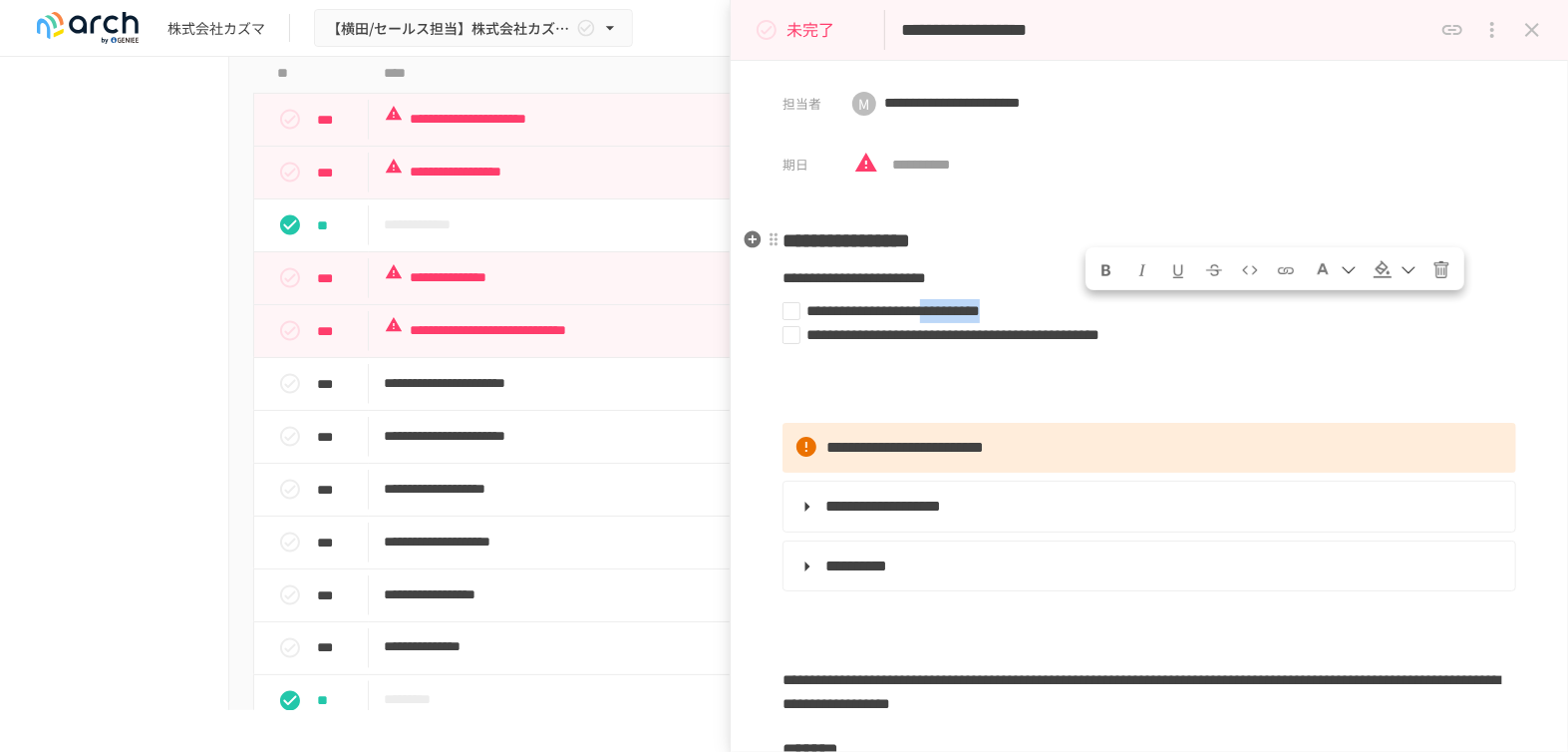 click at bounding box center (1106, 270) 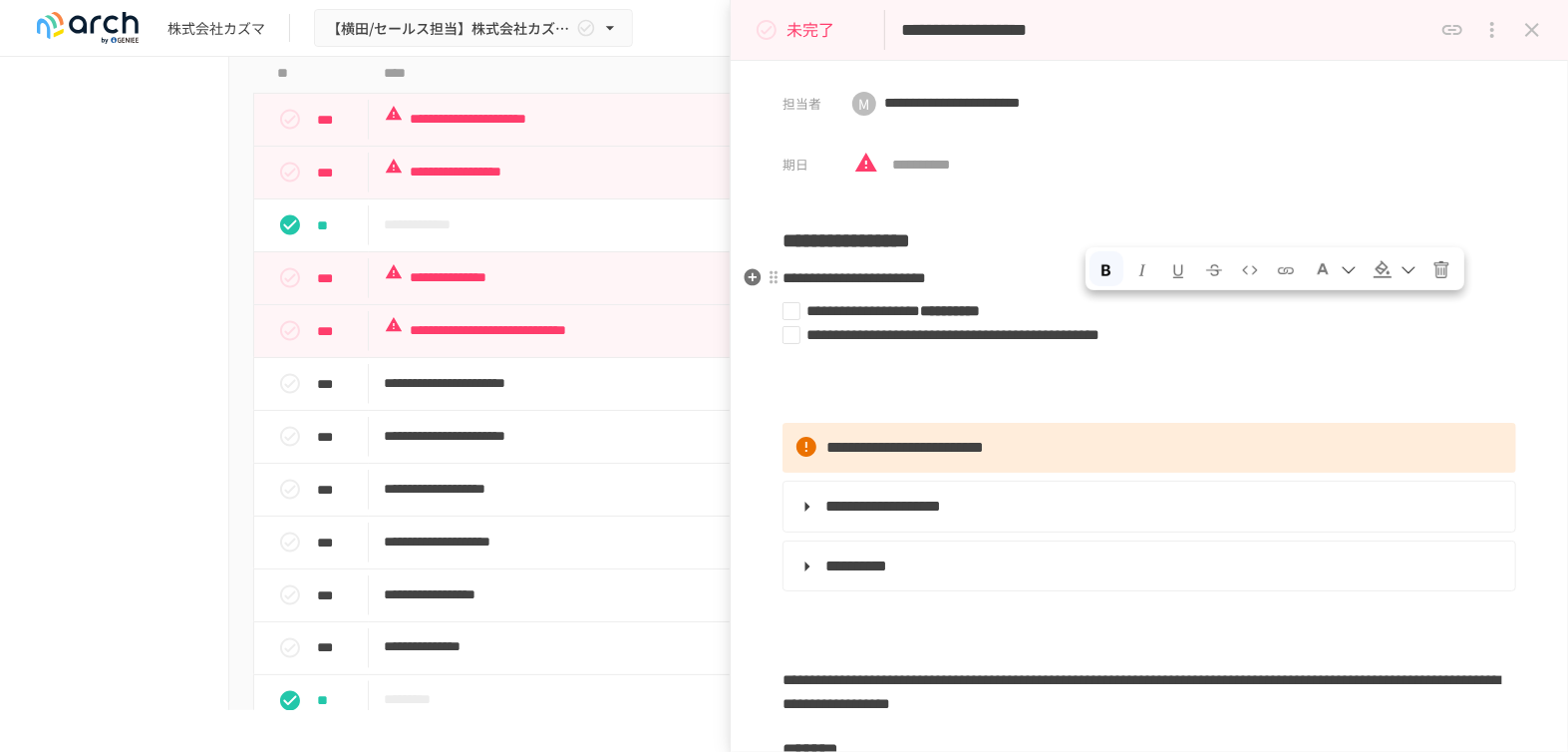 click at bounding box center (1323, 269) 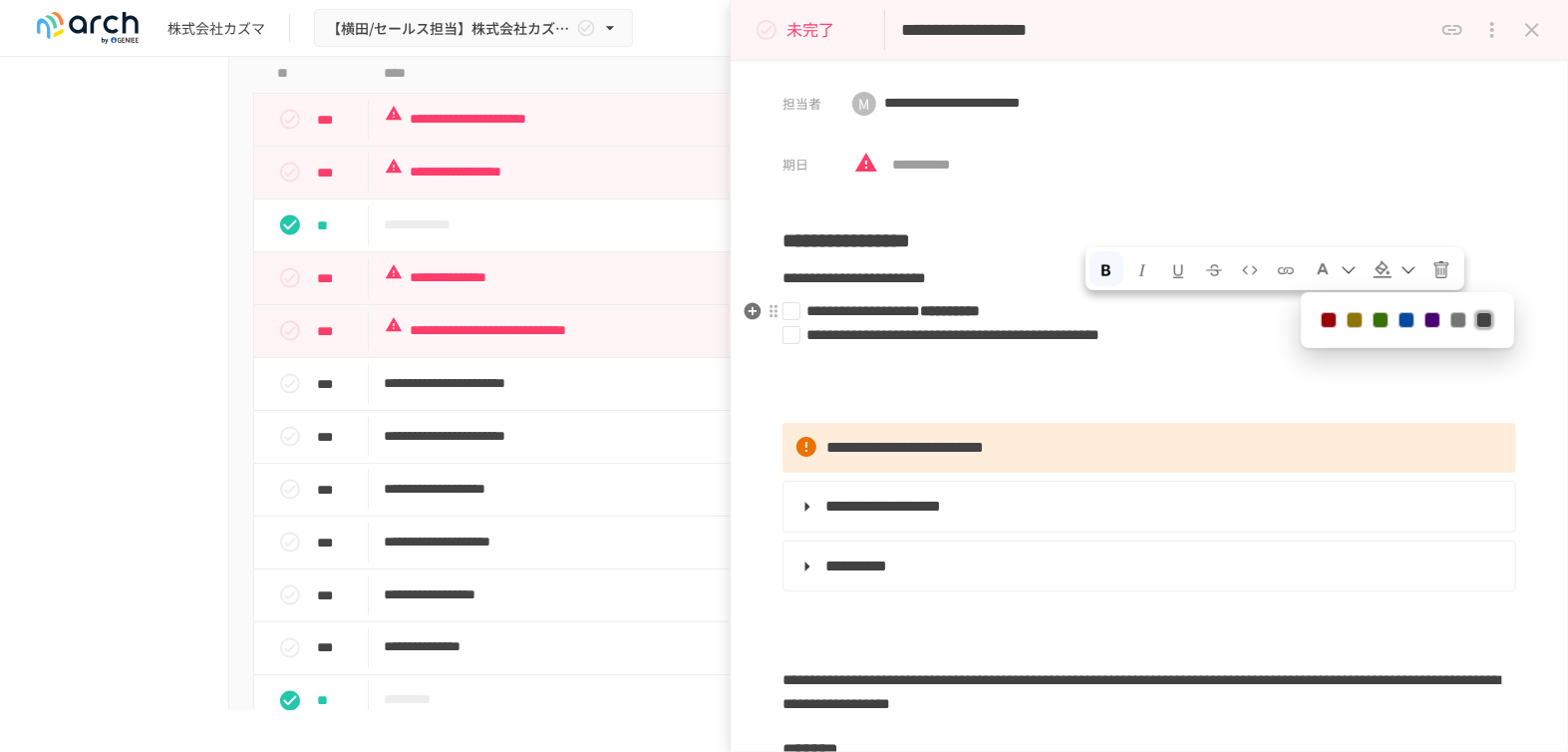 click at bounding box center [1329, 320] 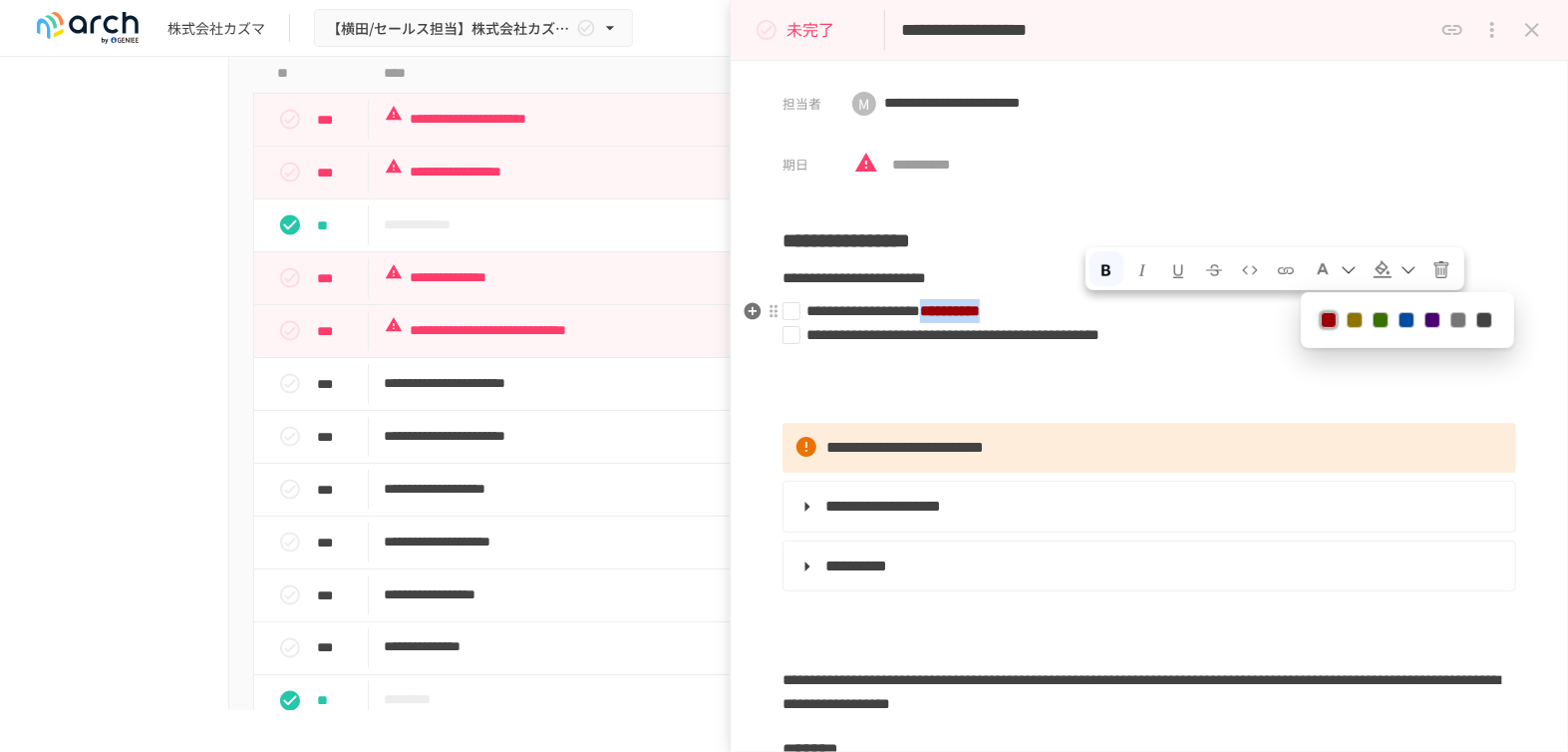 click on "**********" at bounding box center [1141, 311] 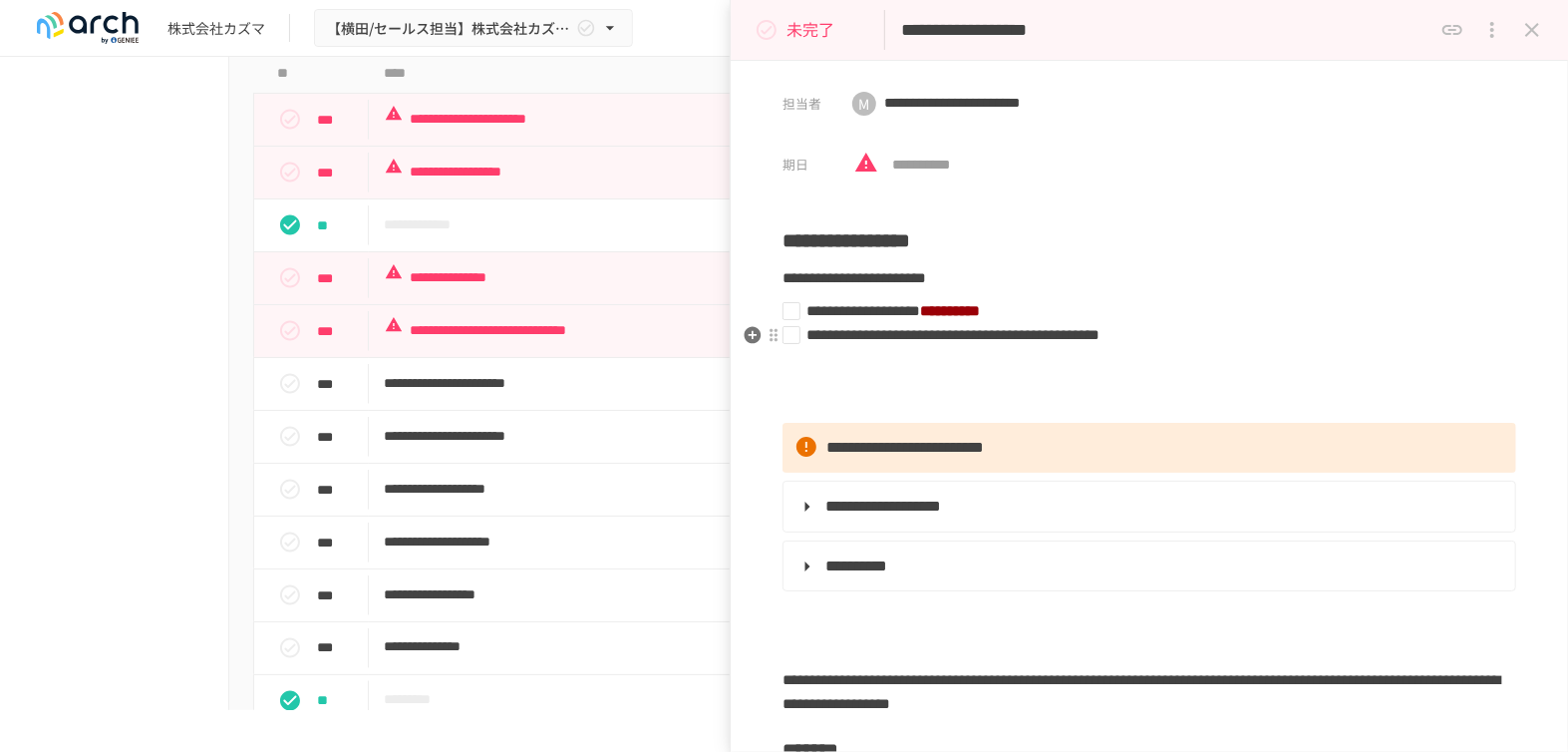 click on "**********" at bounding box center [1141, 335] 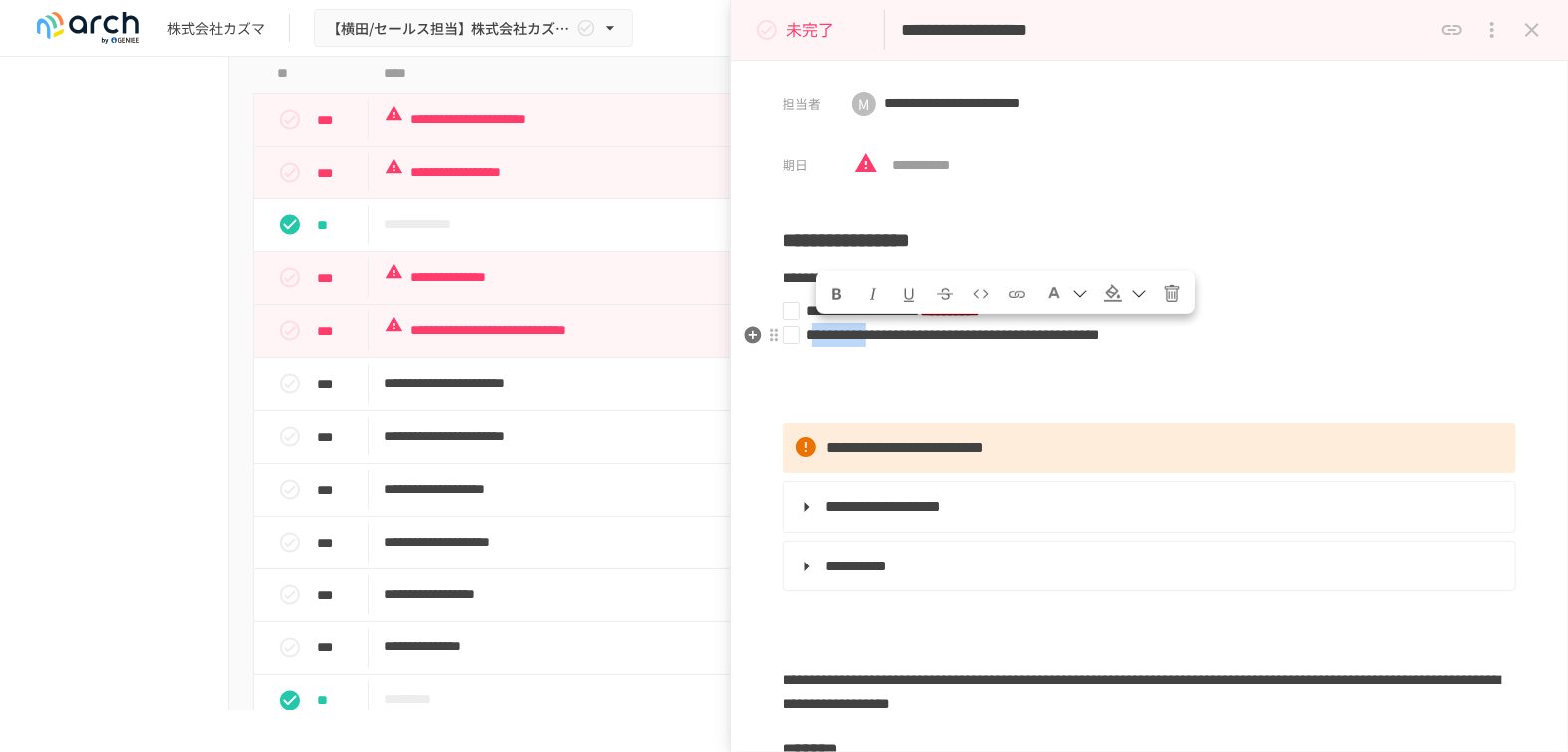 drag, startPoint x: 824, startPoint y: 335, endPoint x: 957, endPoint y: 337, distance: 133.01504 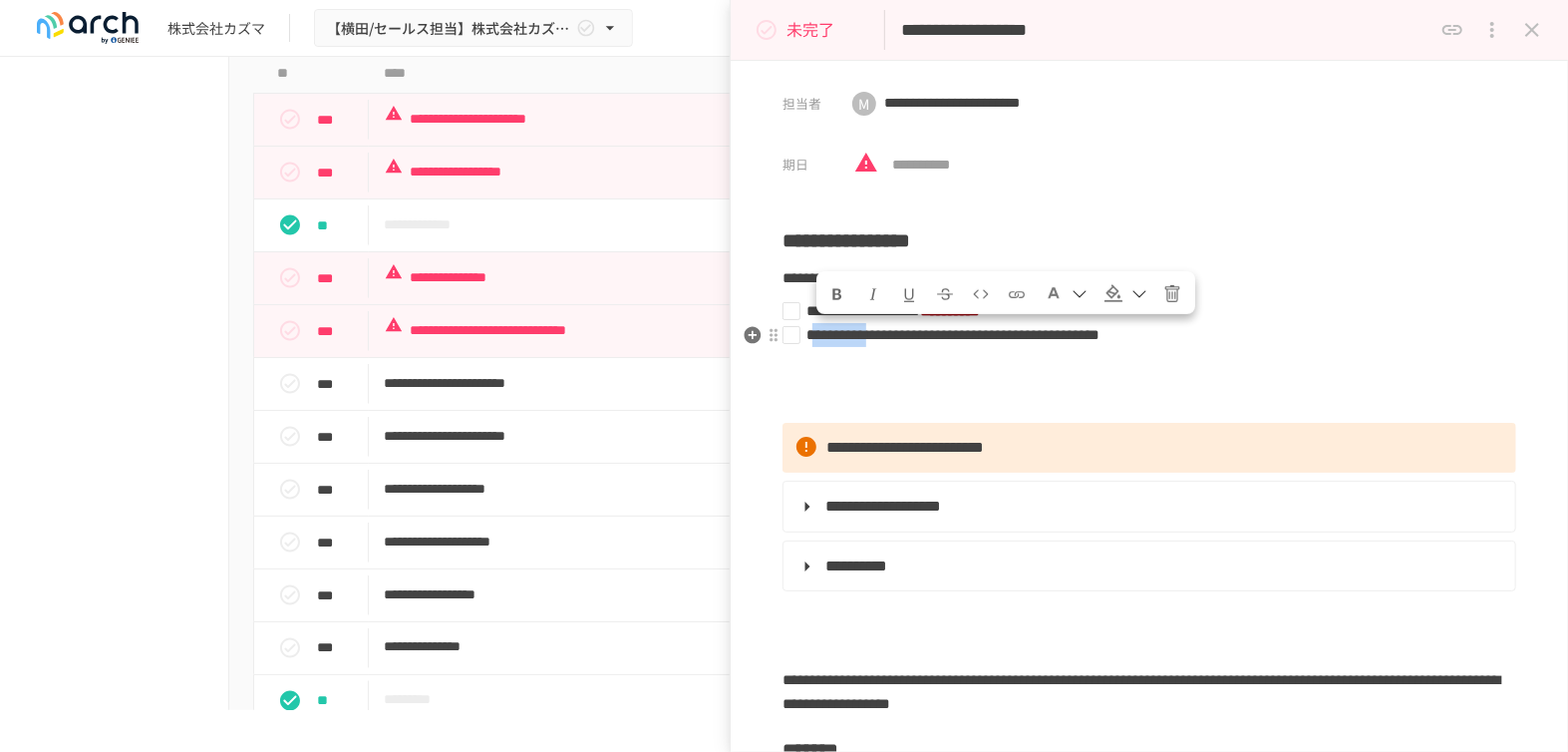 click on "**********" at bounding box center (953, 334) 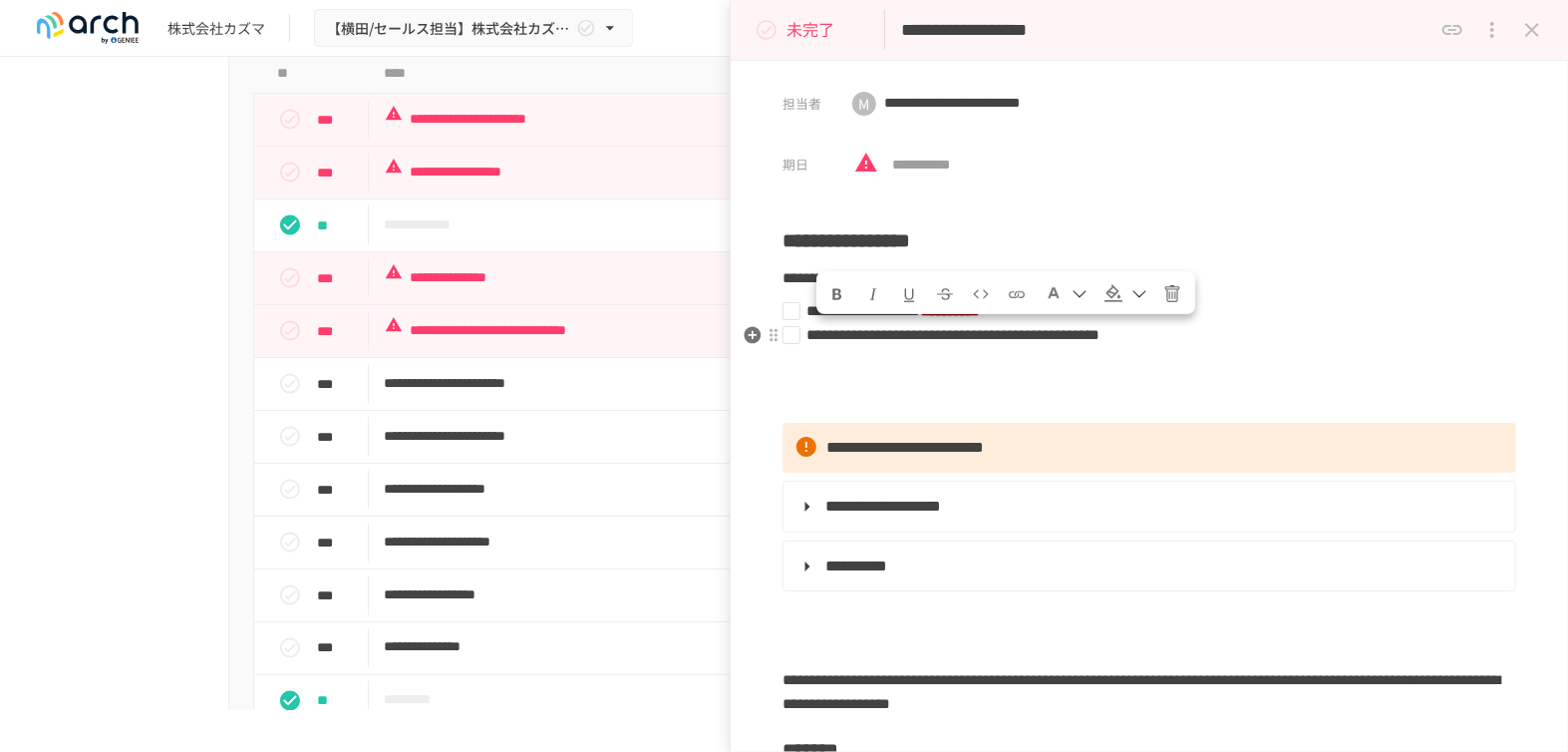 click on "**********" at bounding box center [1141, 335] 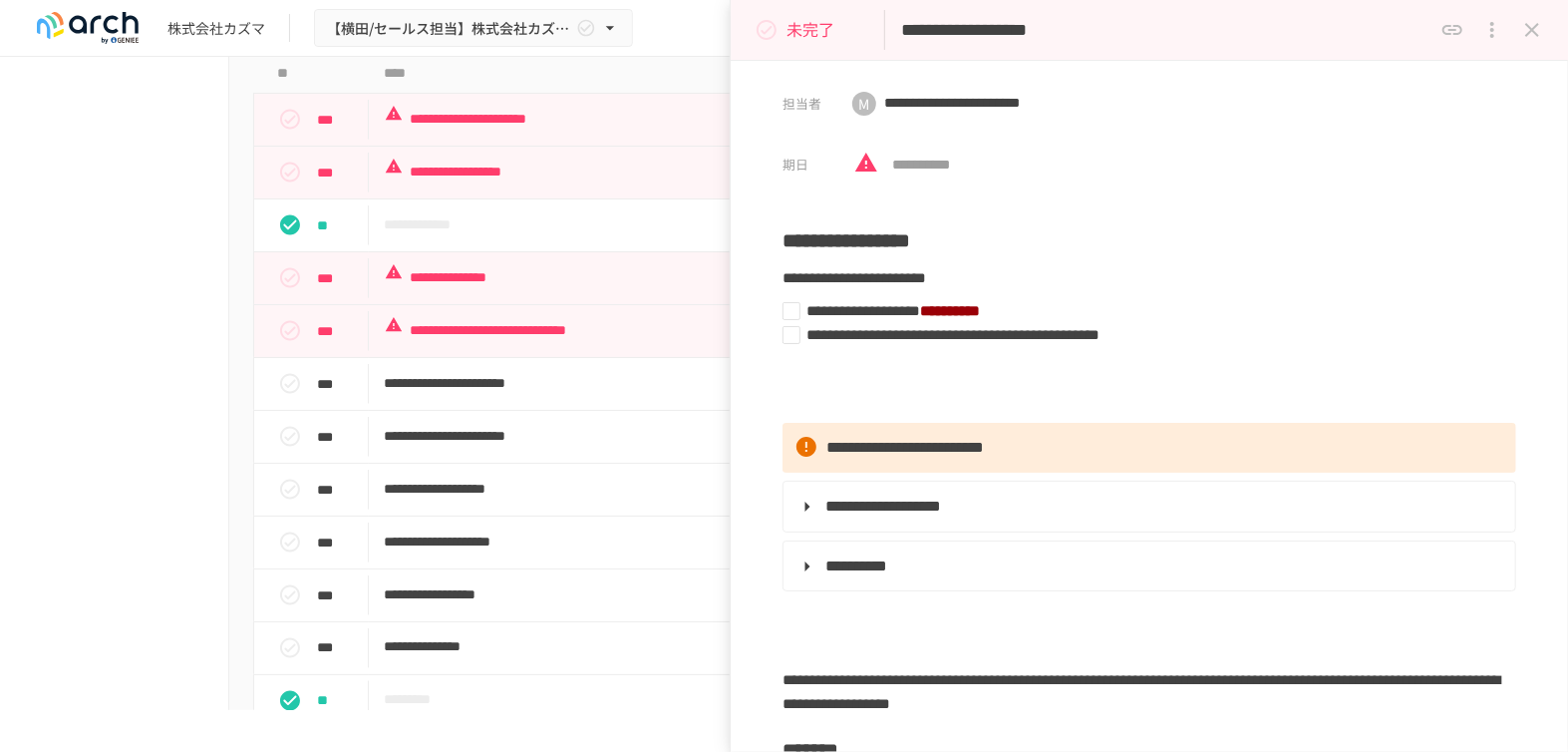 click 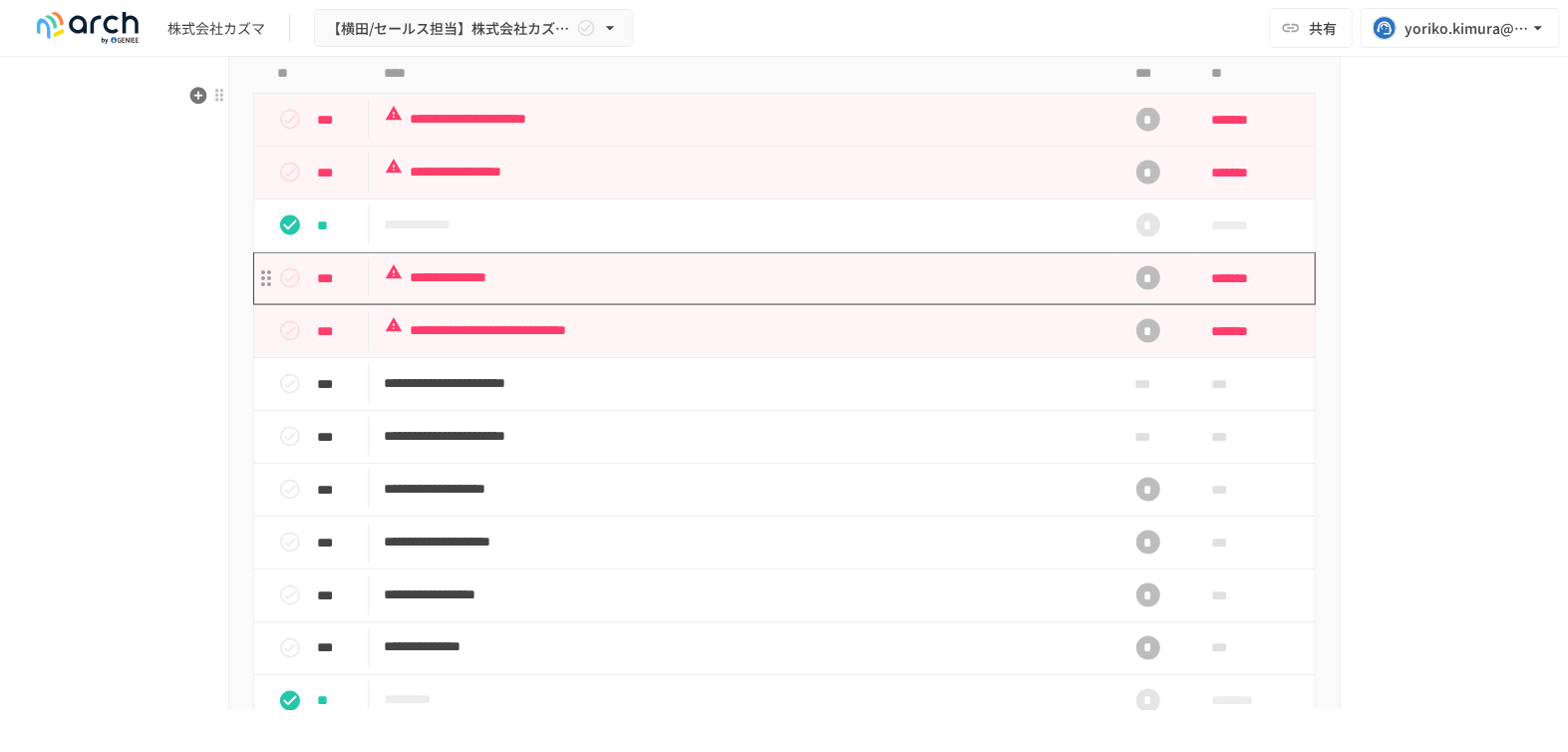 click on "**********" at bounding box center [743, 278] 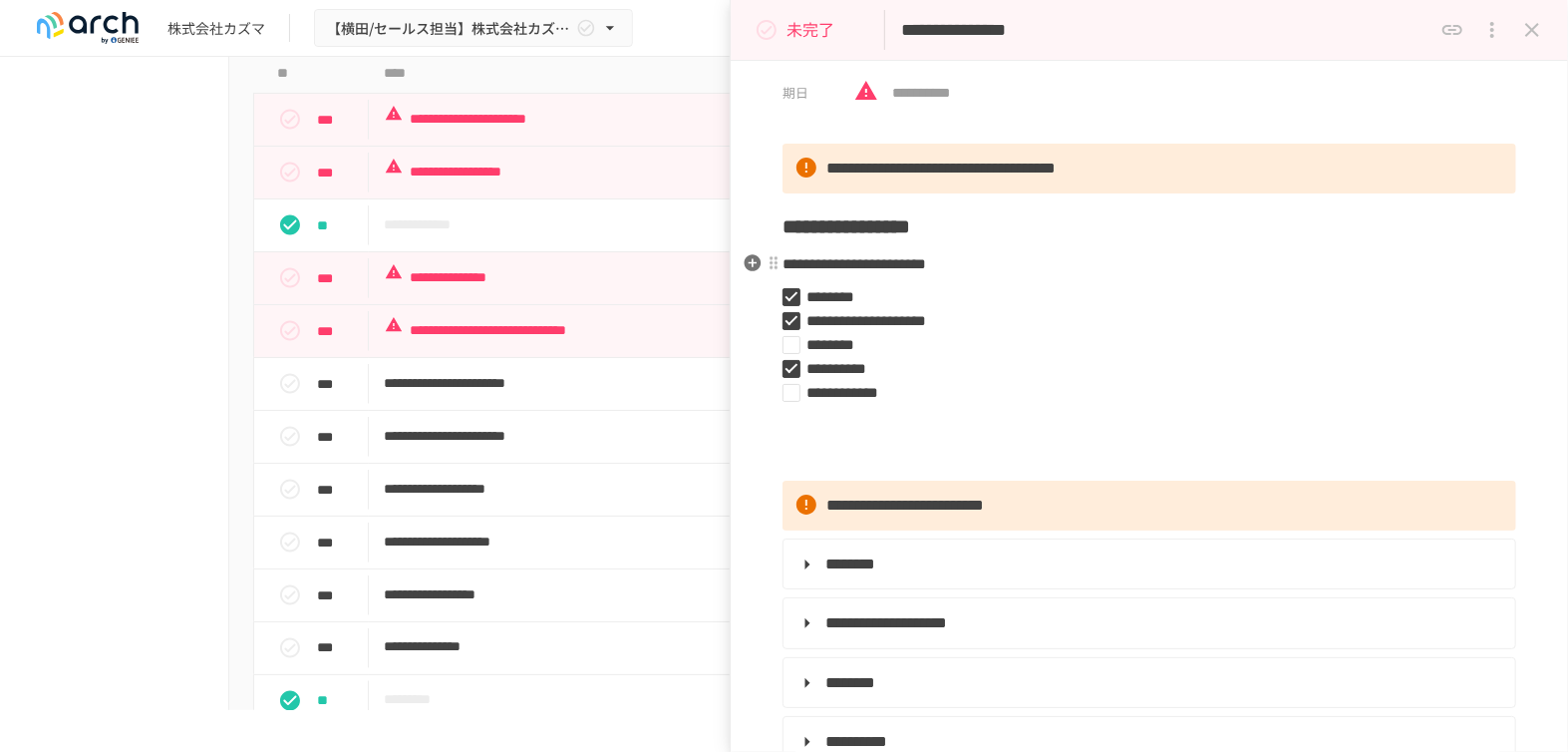 scroll, scrollTop: 111, scrollLeft: 0, axis: vertical 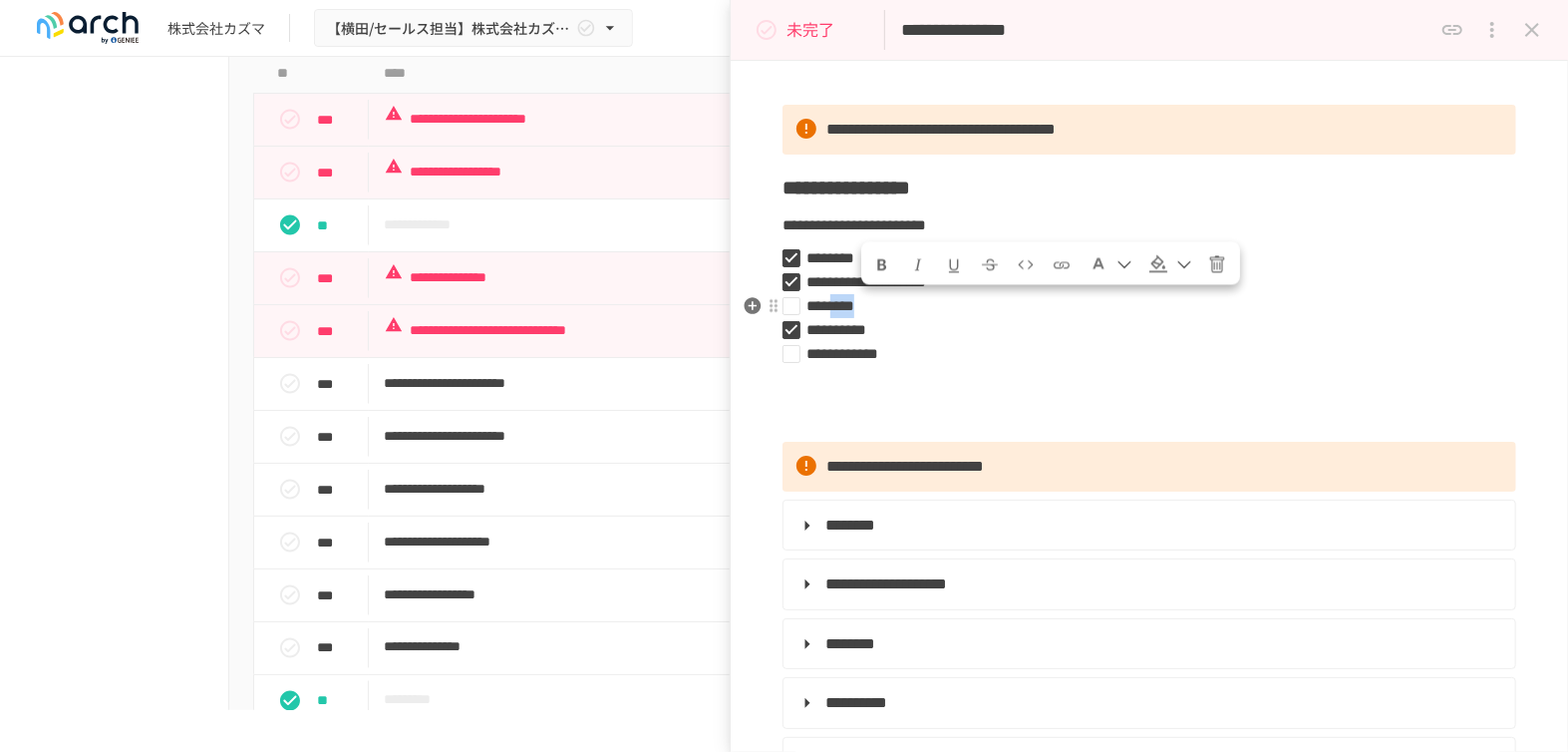 drag, startPoint x: 873, startPoint y: 306, endPoint x: 931, endPoint y: 301, distance: 58.21512 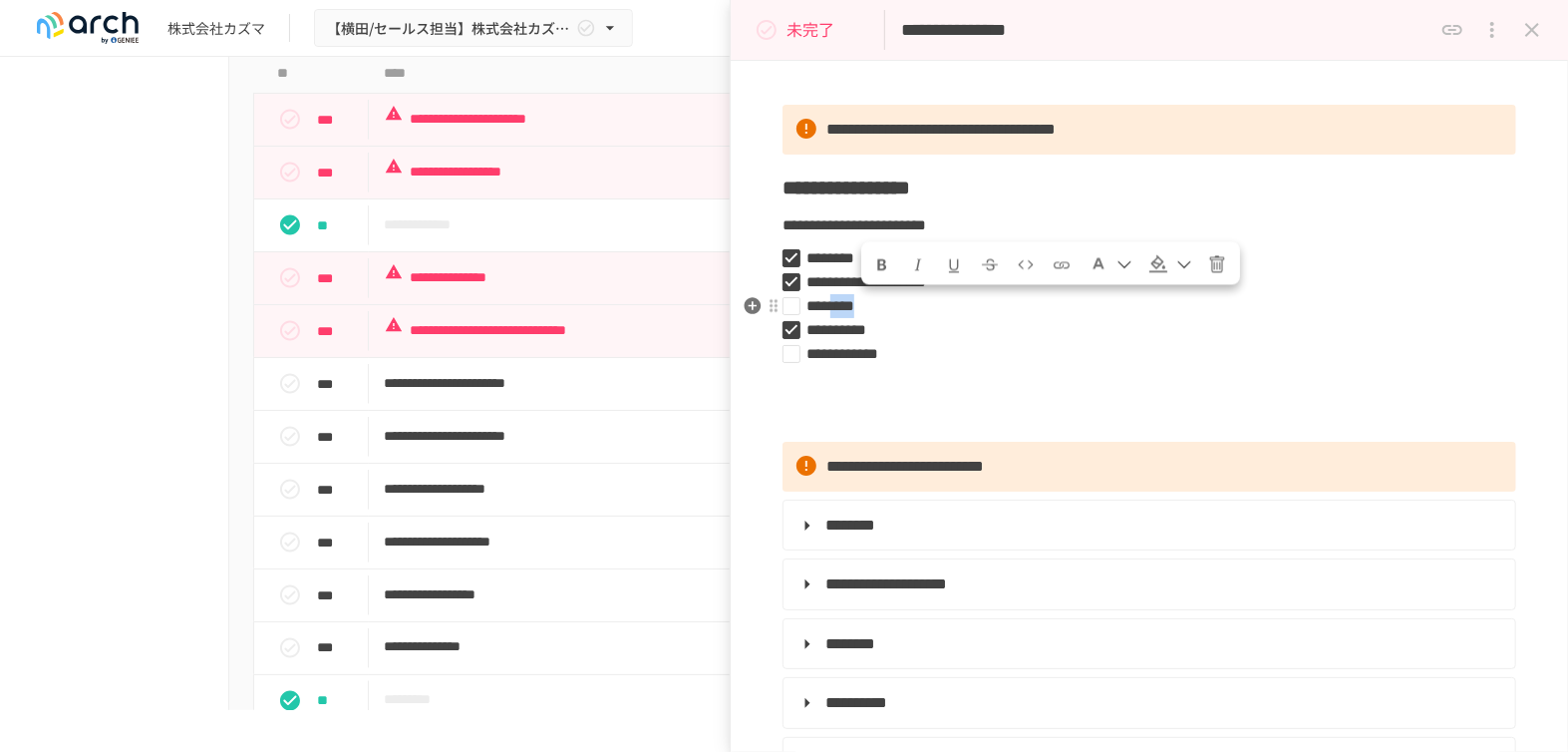 click on "********" at bounding box center (1141, 306) 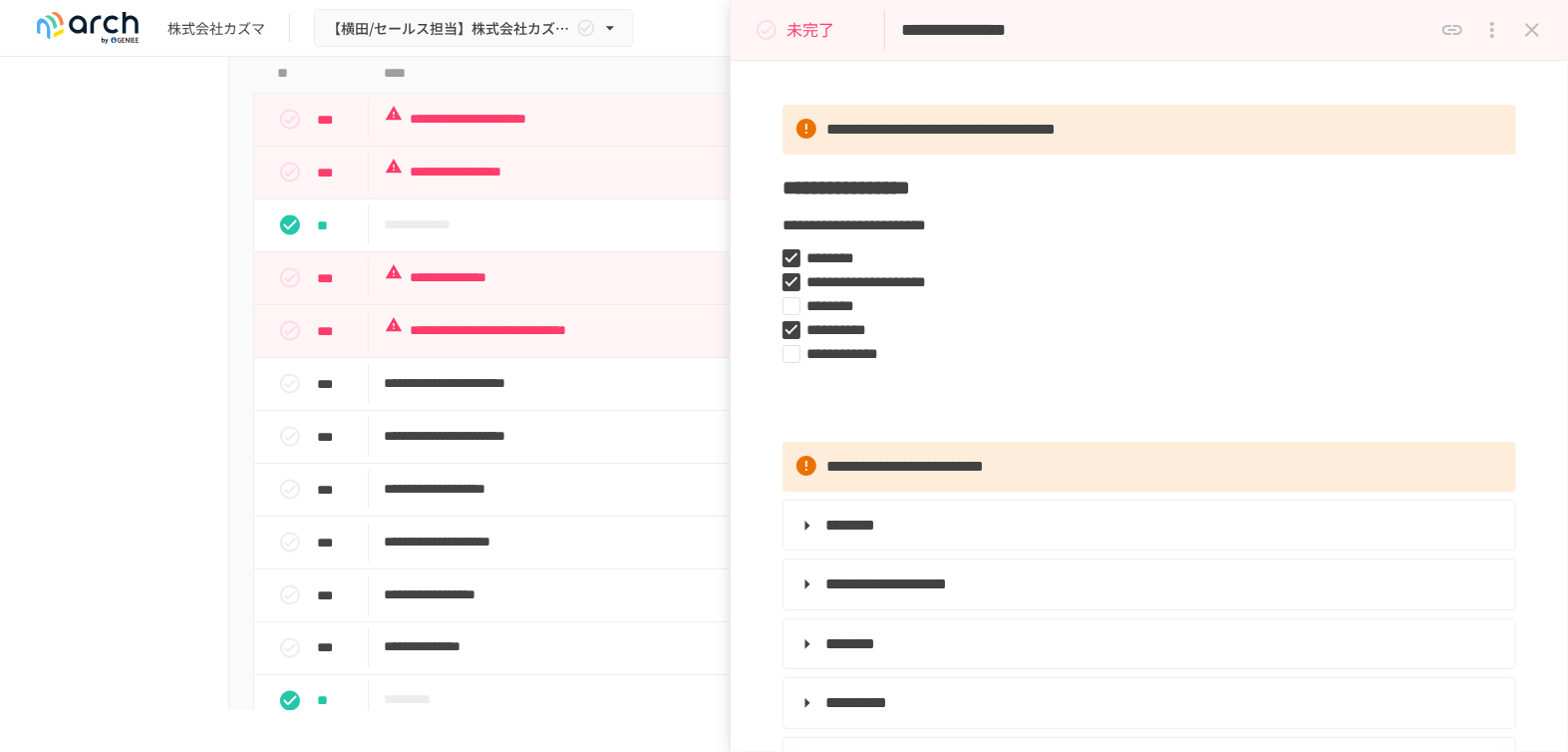 click 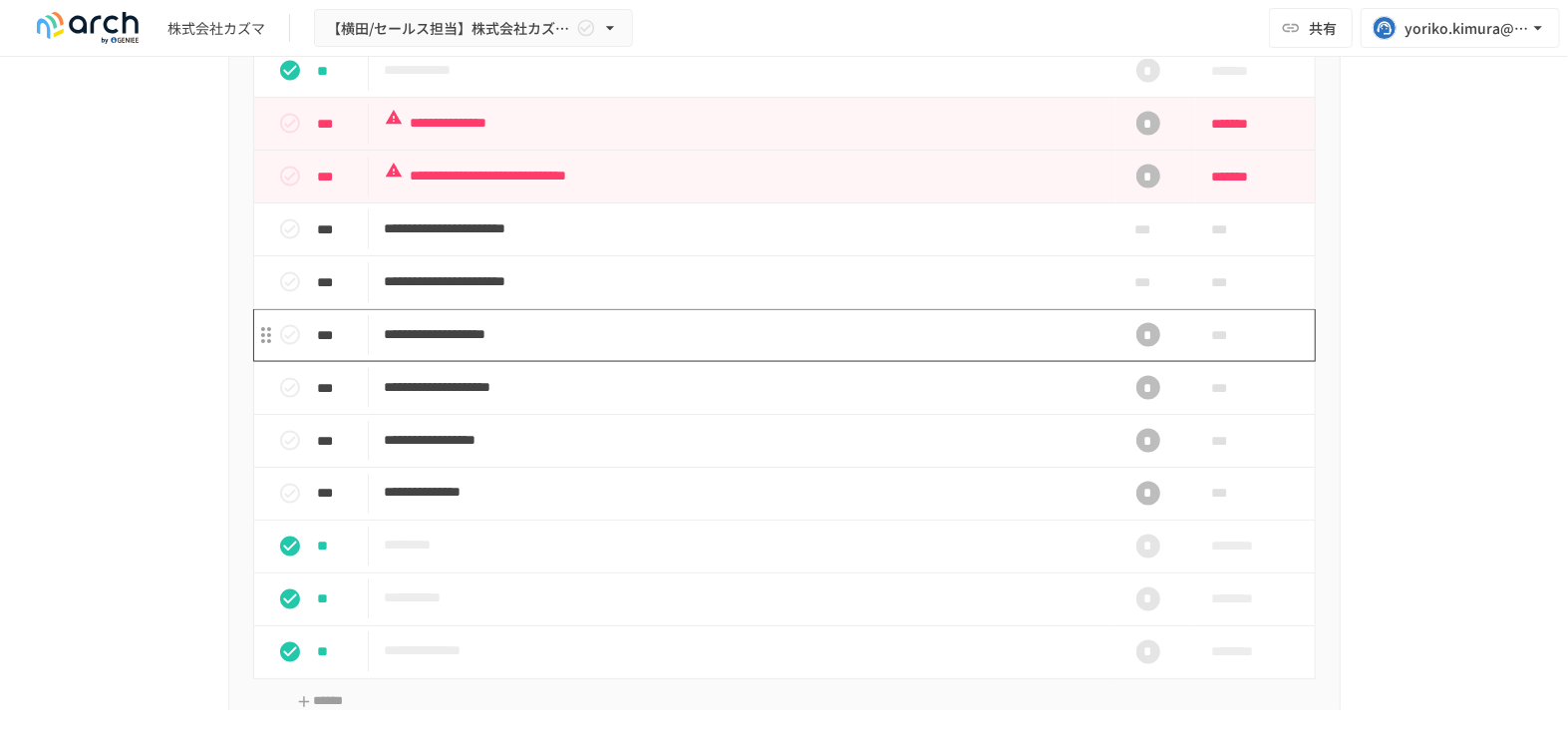 scroll, scrollTop: 2095, scrollLeft: 0, axis: vertical 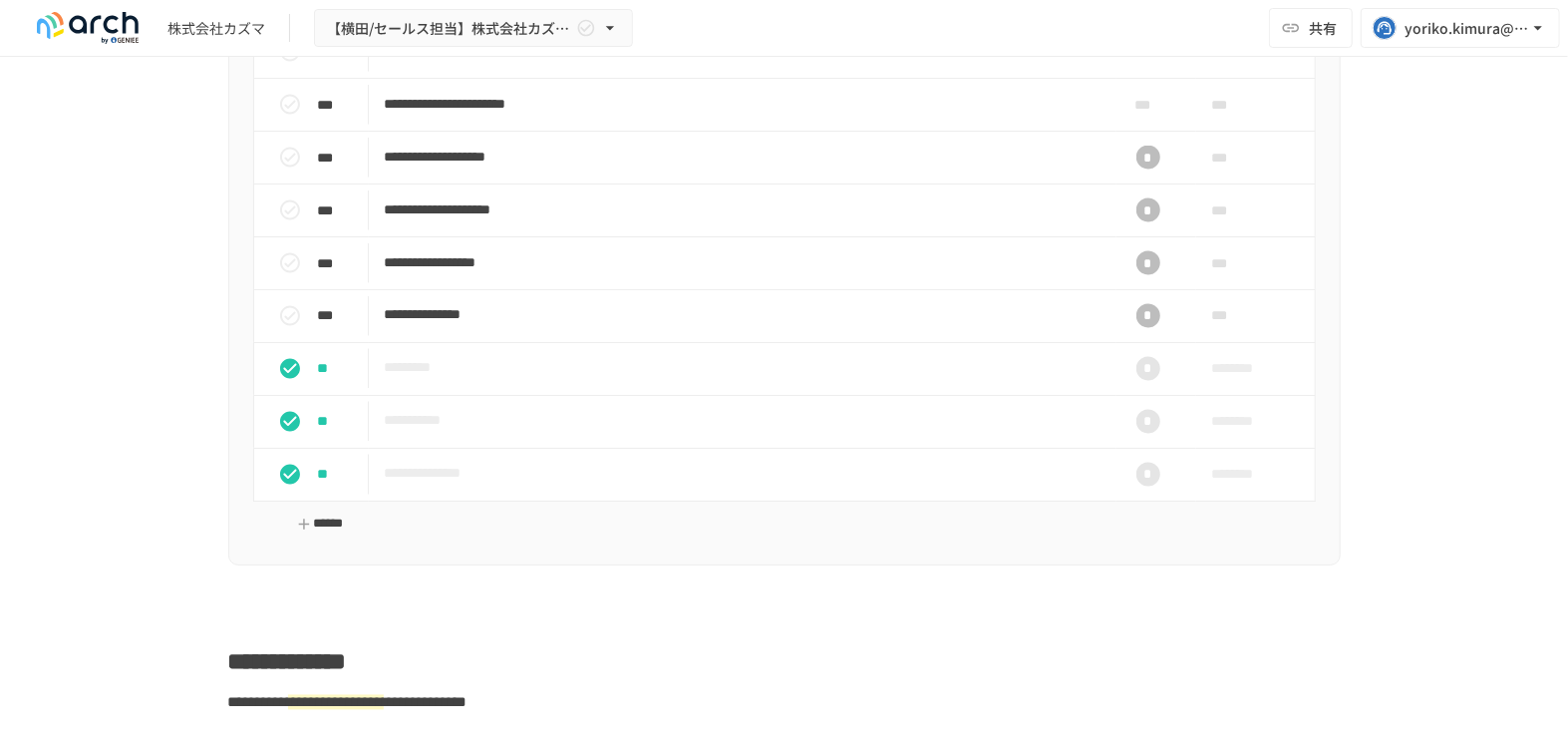 click on "******" at bounding box center (321, 525) 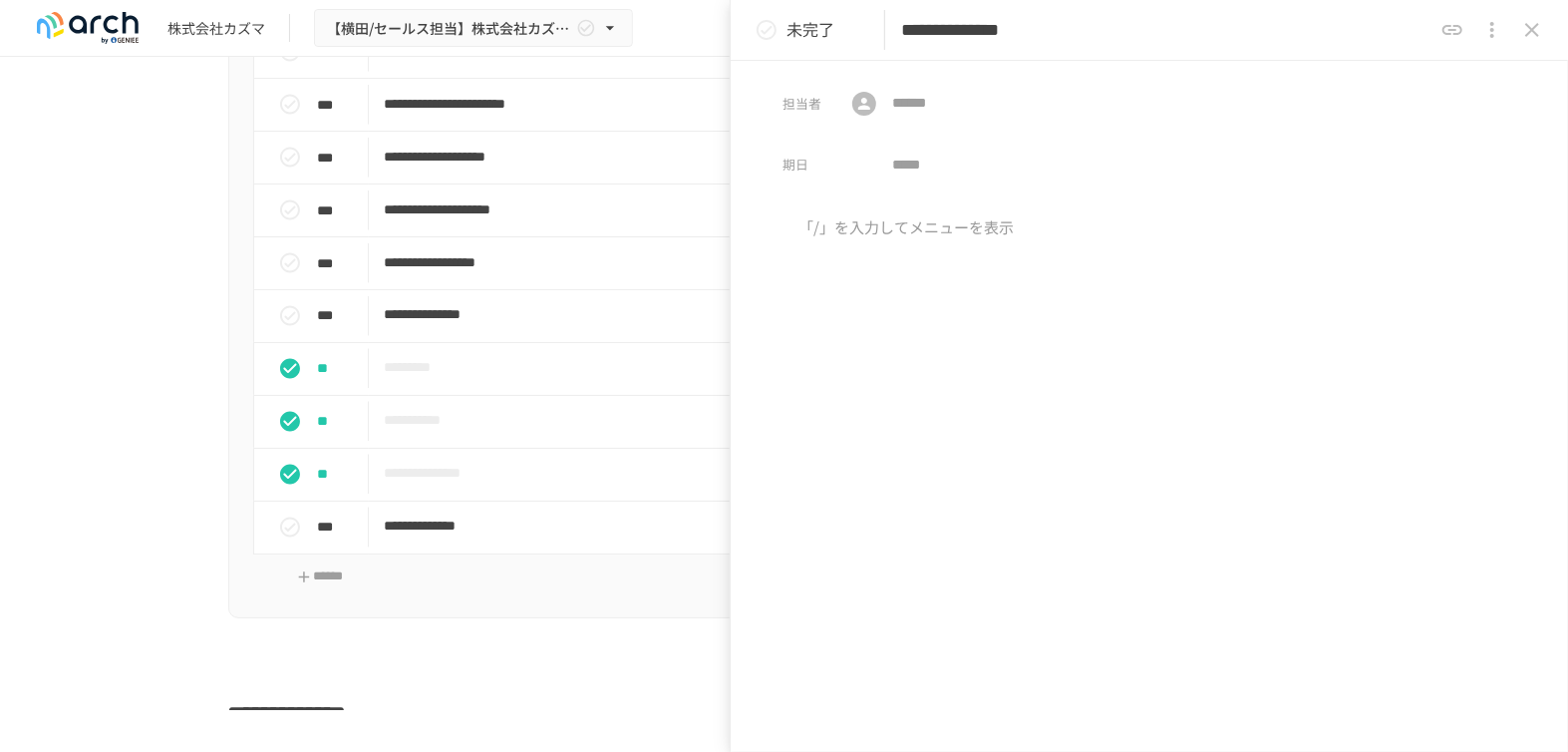 type on "**********" 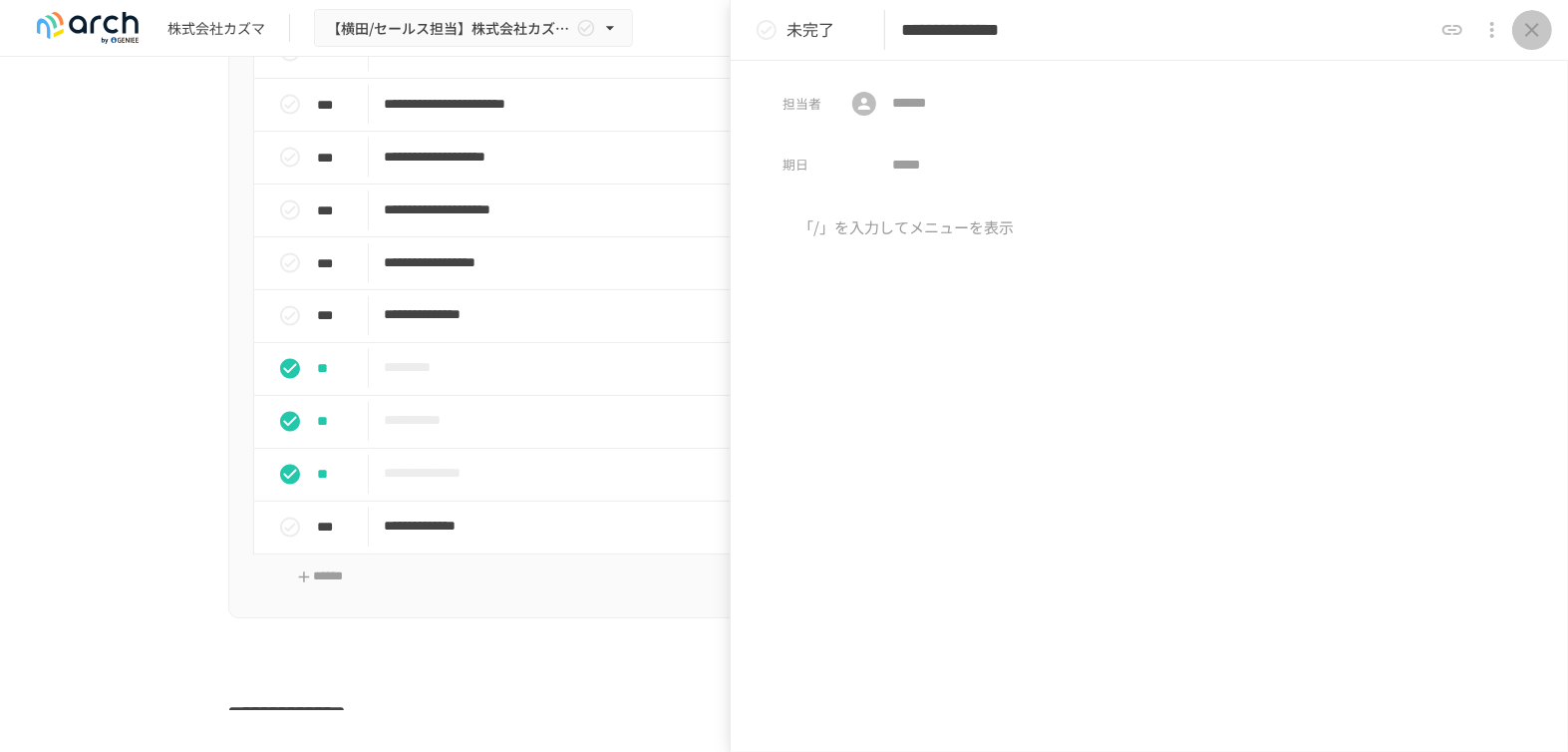click 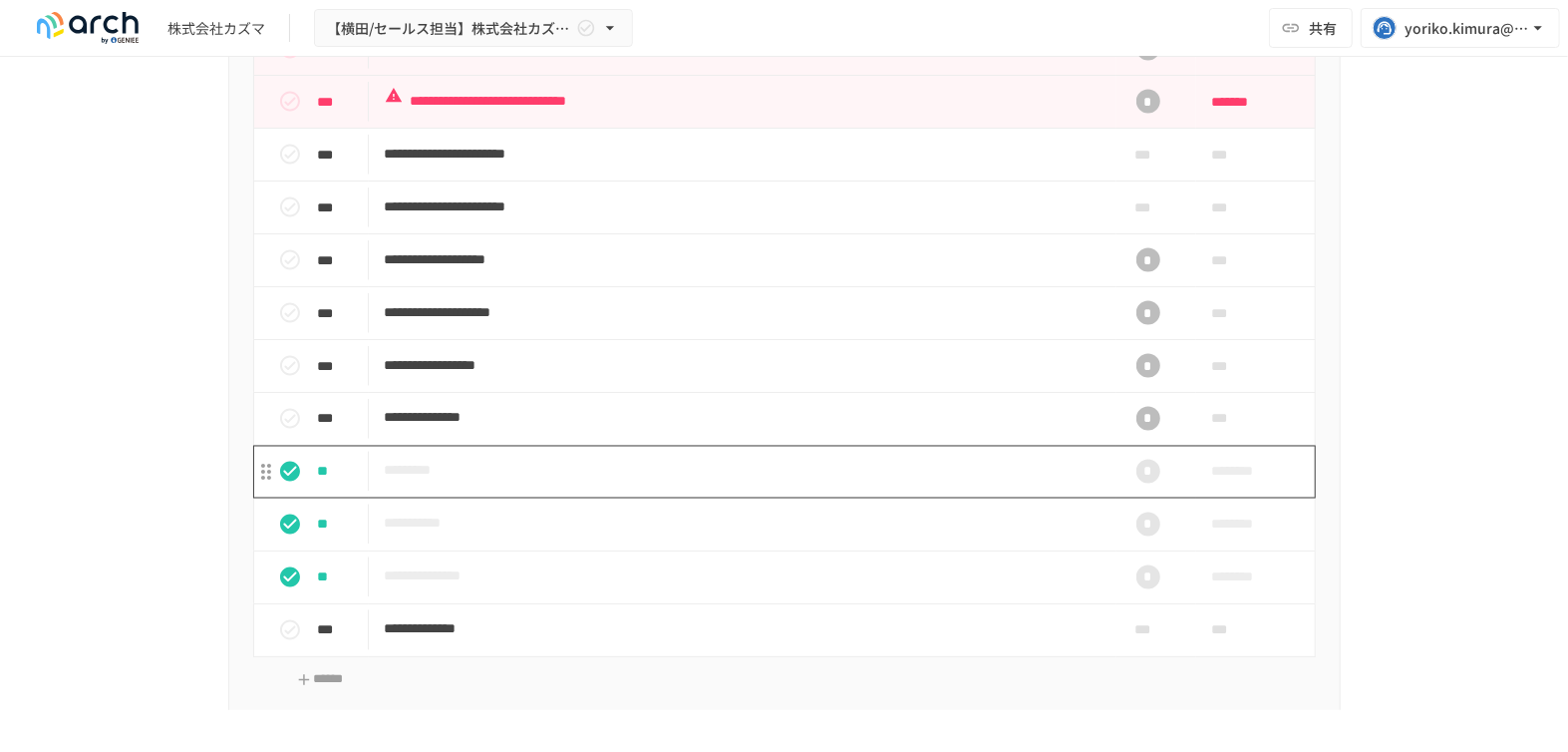 scroll, scrollTop: 1985, scrollLeft: 0, axis: vertical 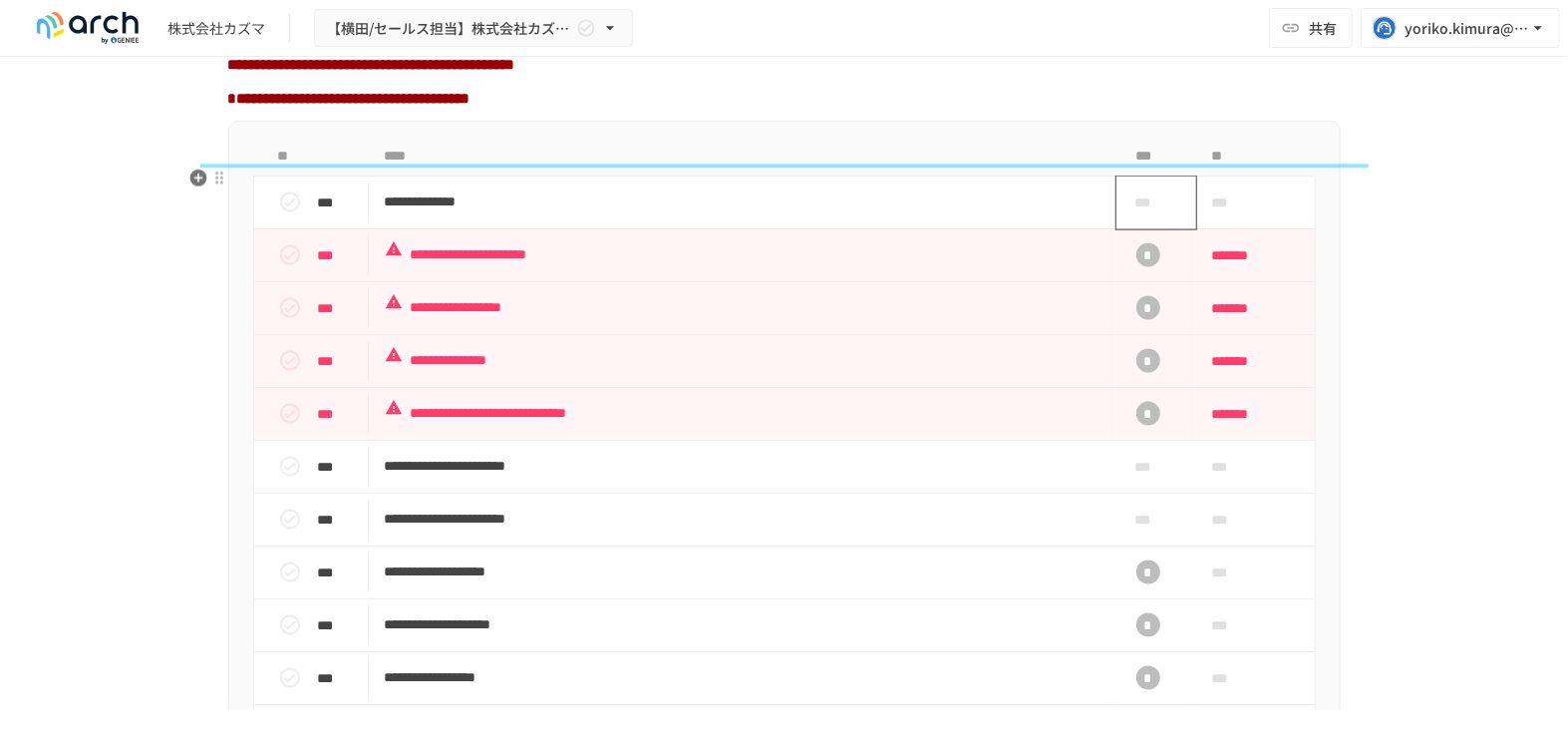 click on "***" at bounding box center (1148, 202) 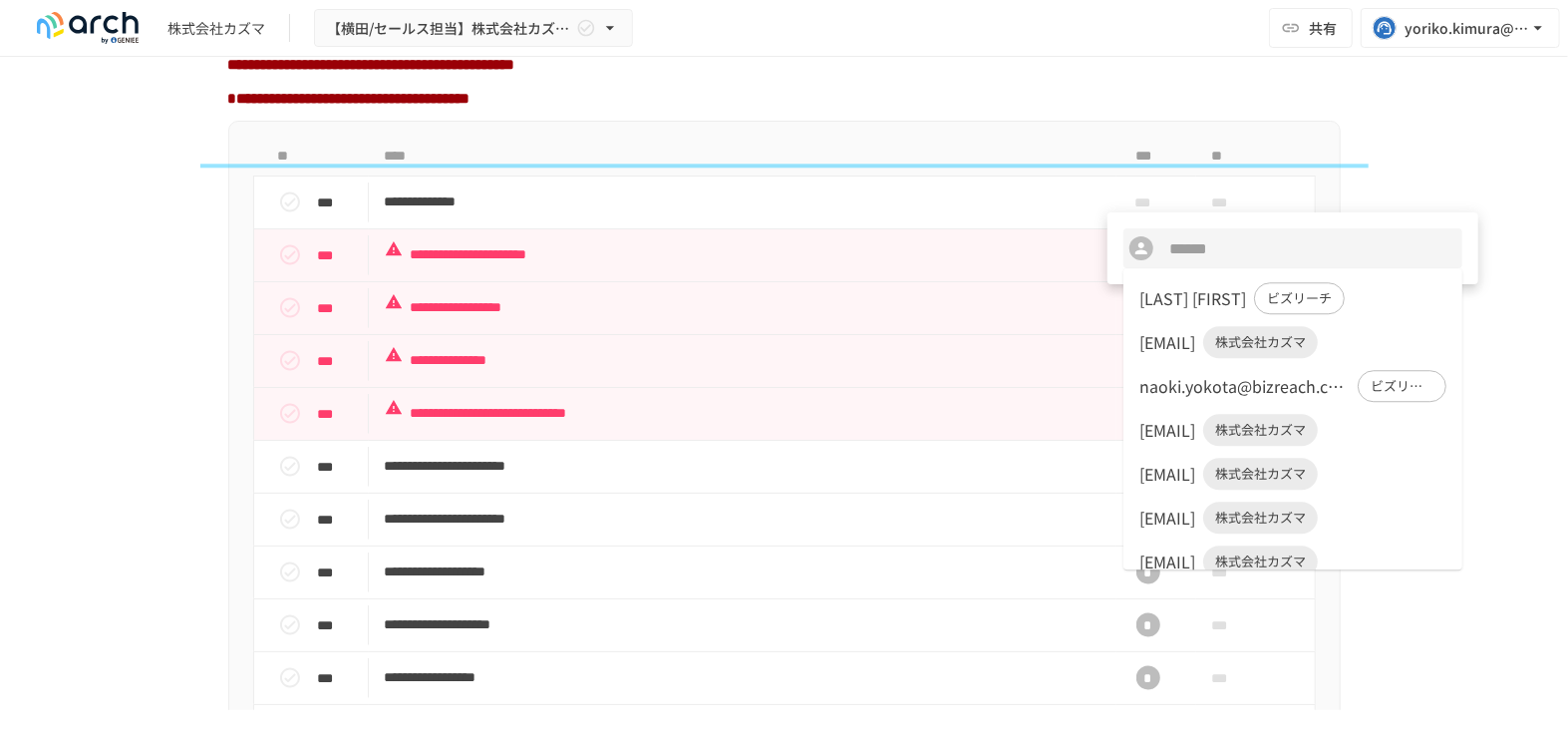 click on "m-ishita@kkkazuma.co.jp" at bounding box center [1167, 430] 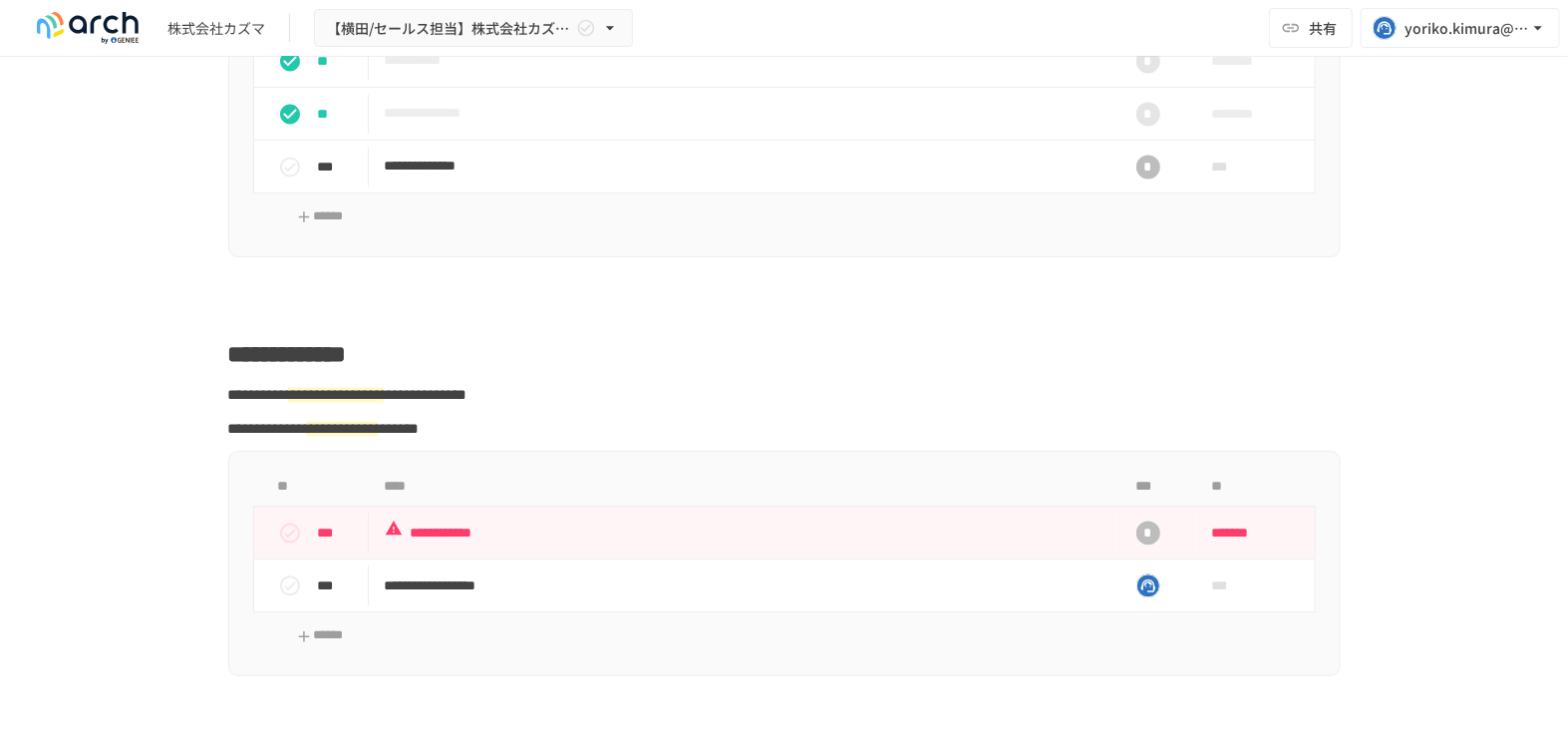 scroll, scrollTop: 2013, scrollLeft: 0, axis: vertical 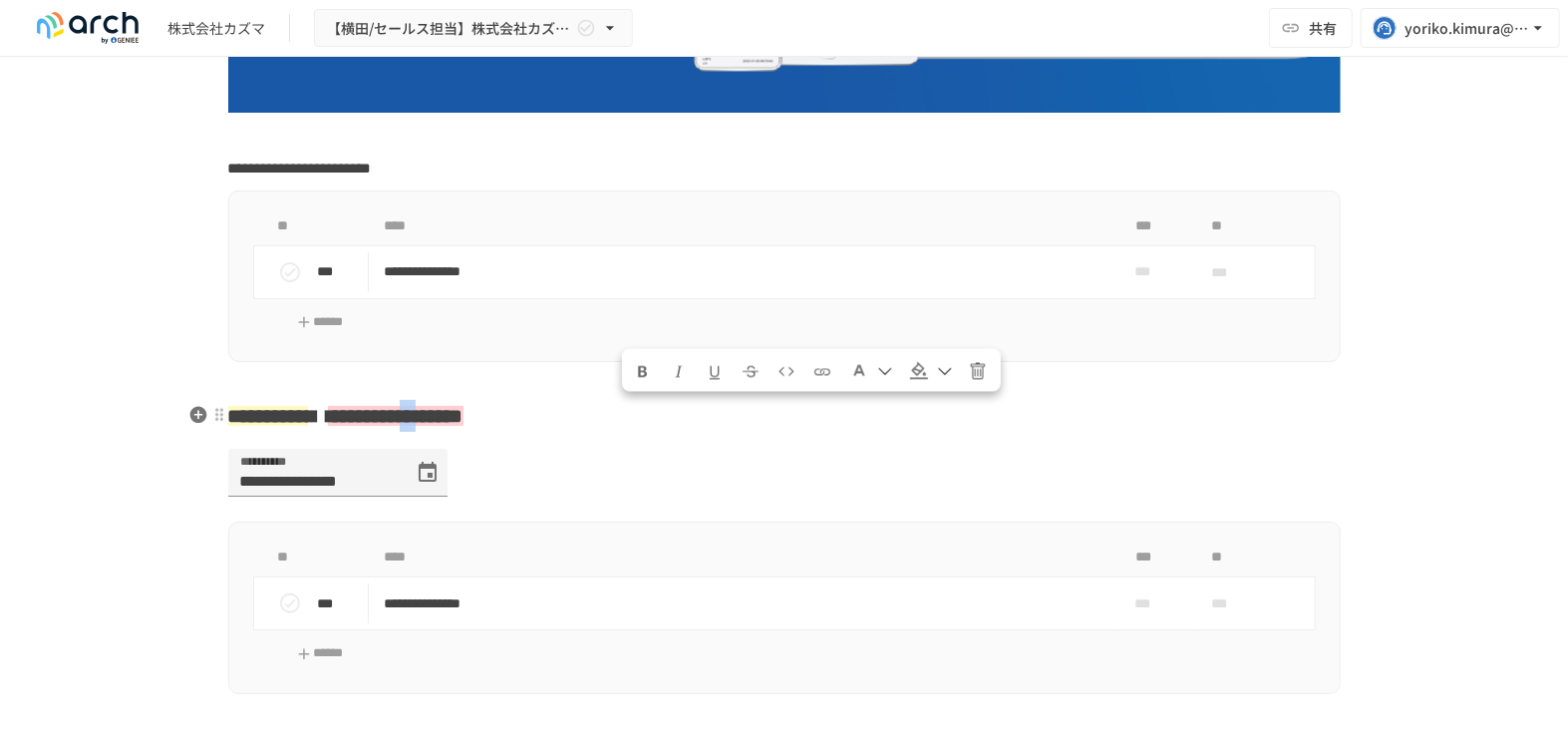 drag, startPoint x: 656, startPoint y: 415, endPoint x: 613, endPoint y: 414, distance: 43.011626 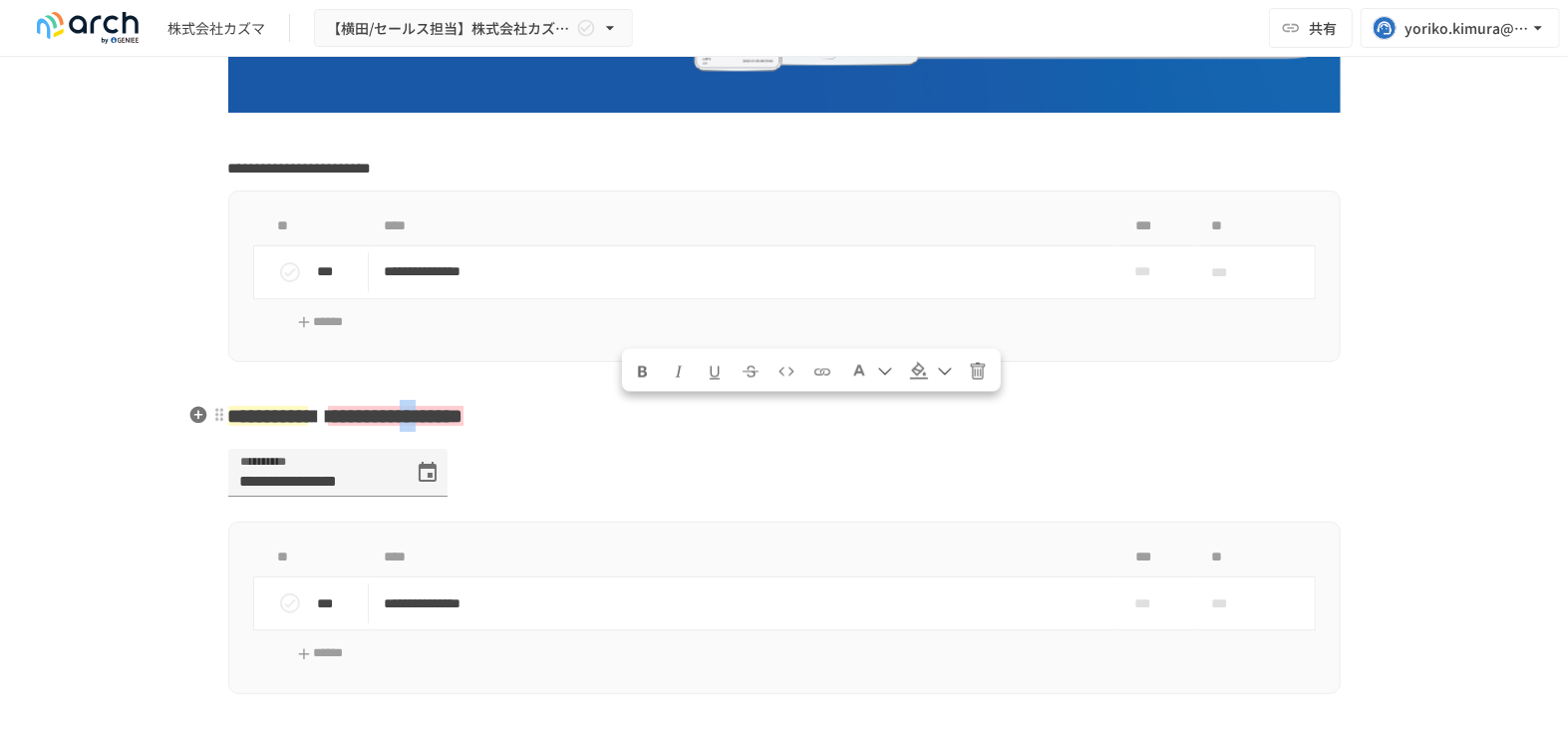 type 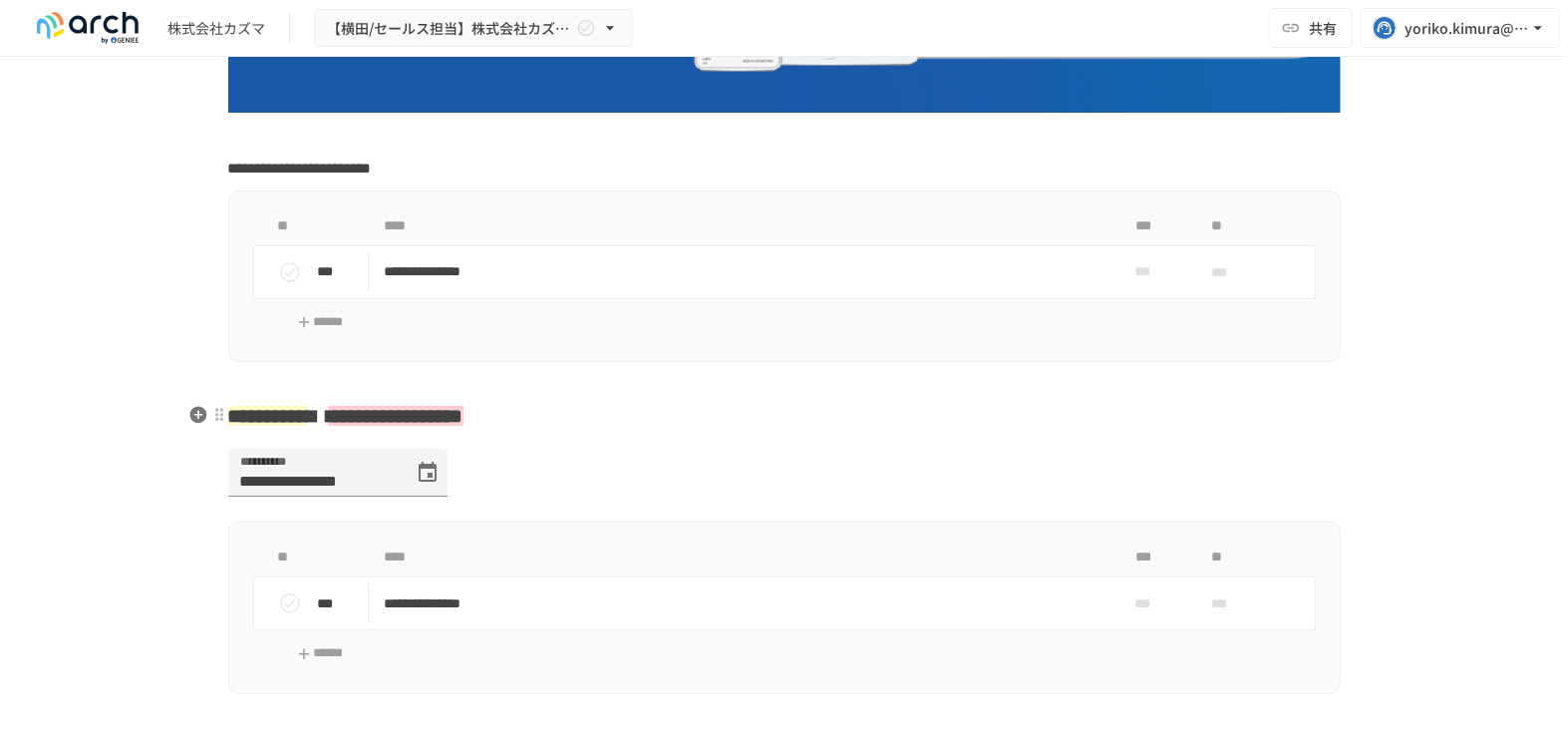 click on "**********" at bounding box center [784, 416] 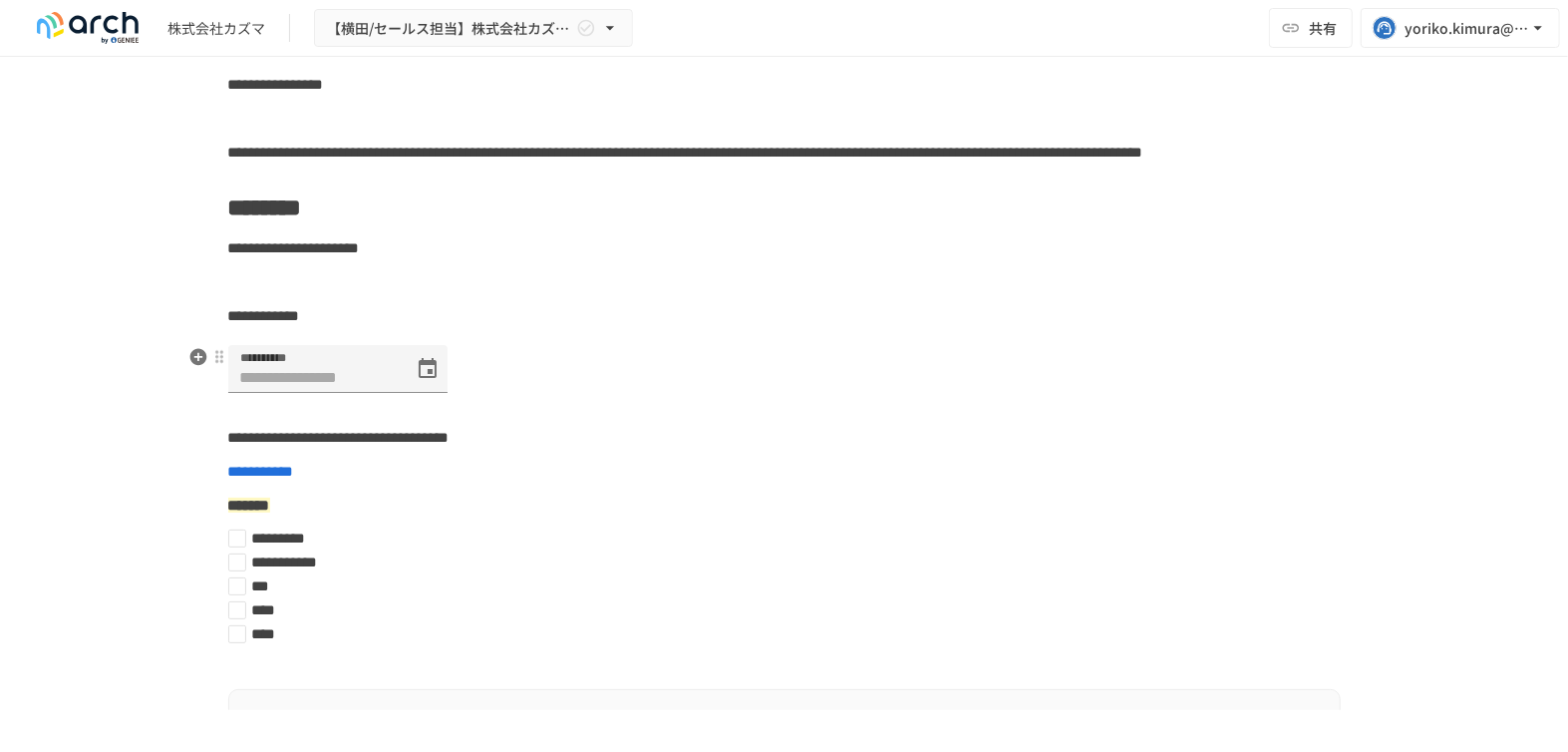scroll, scrollTop: 5781, scrollLeft: 0, axis: vertical 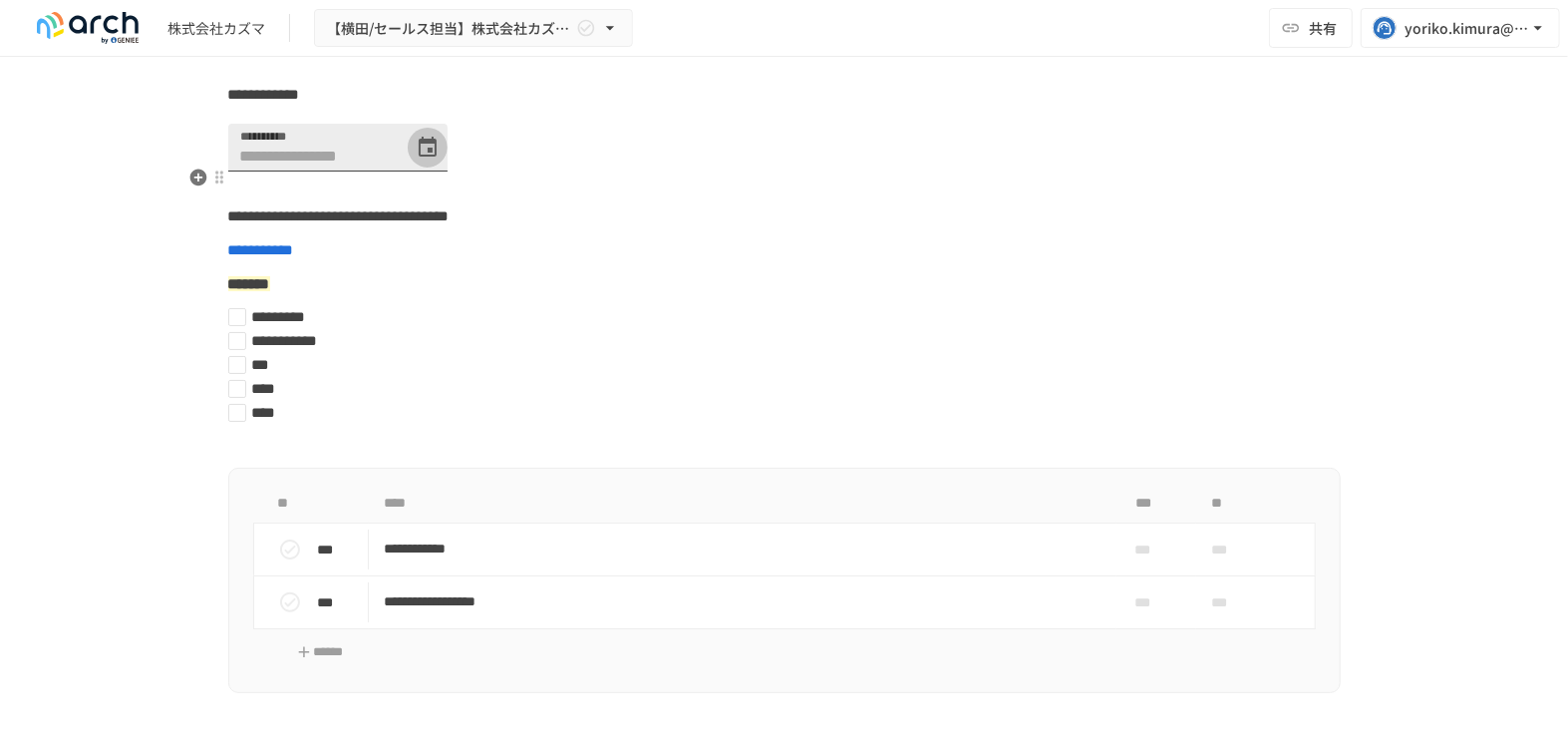 click 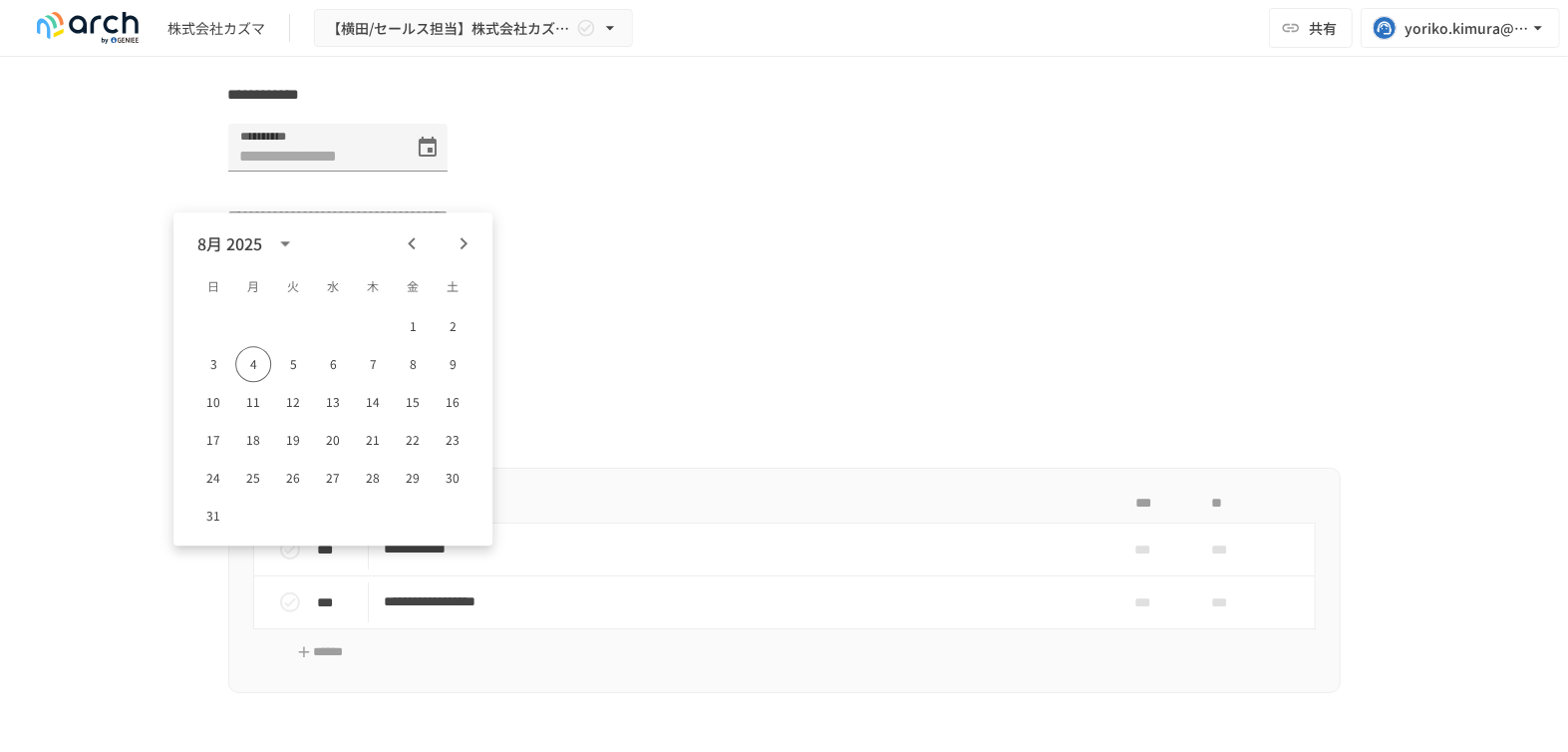 click on "**********" at bounding box center [784, -1704] 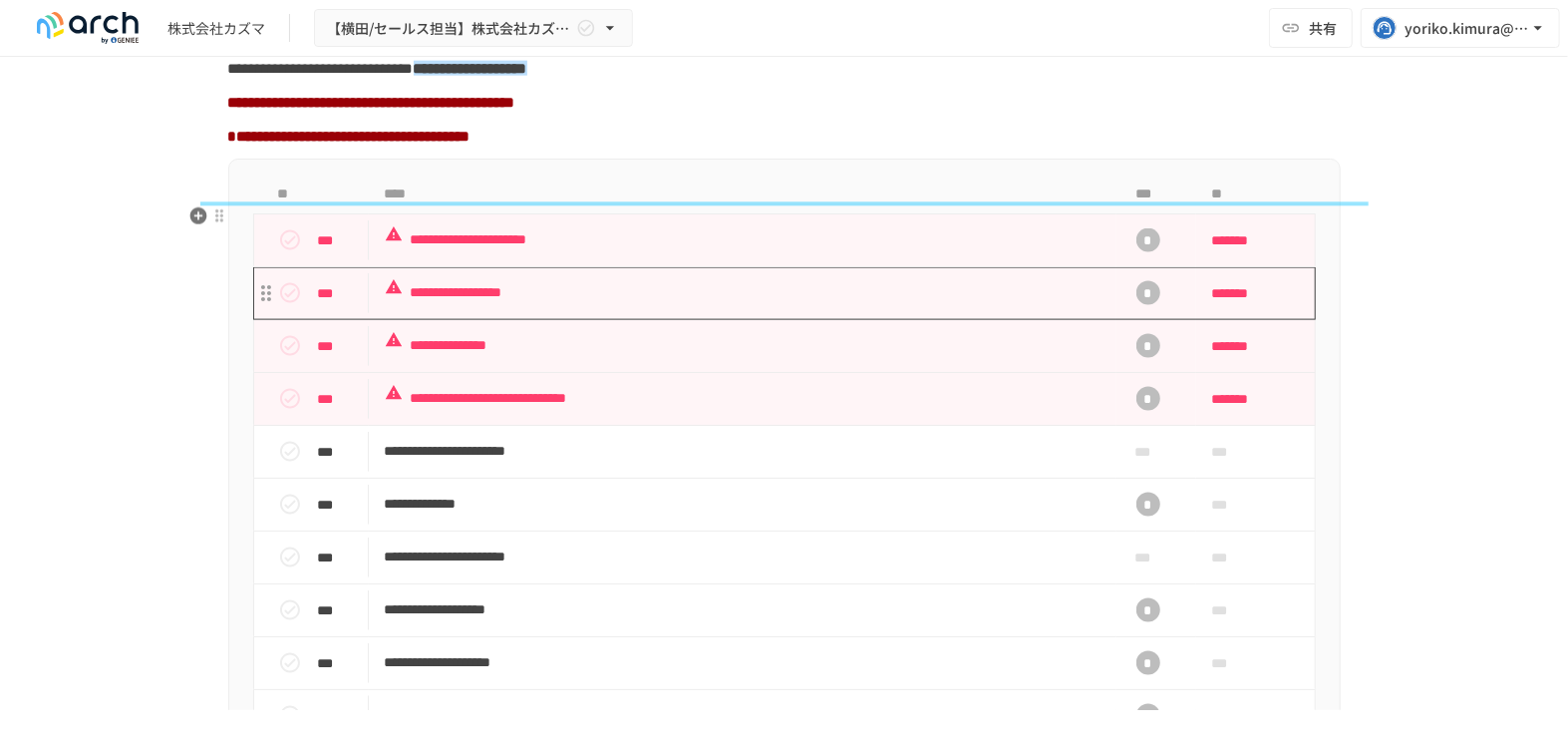 scroll, scrollTop: 1681, scrollLeft: 0, axis: vertical 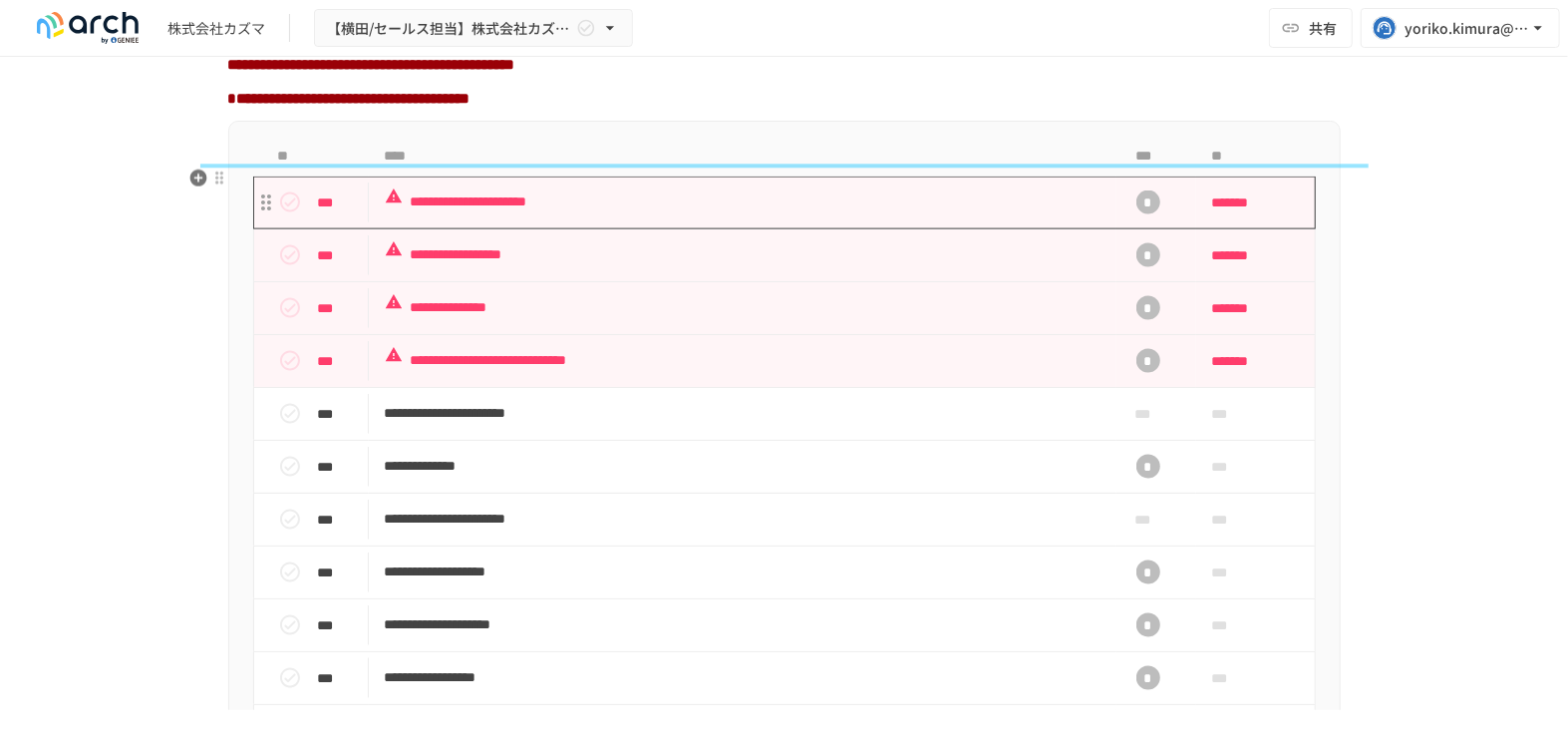click on "**********" at bounding box center [743, 201] 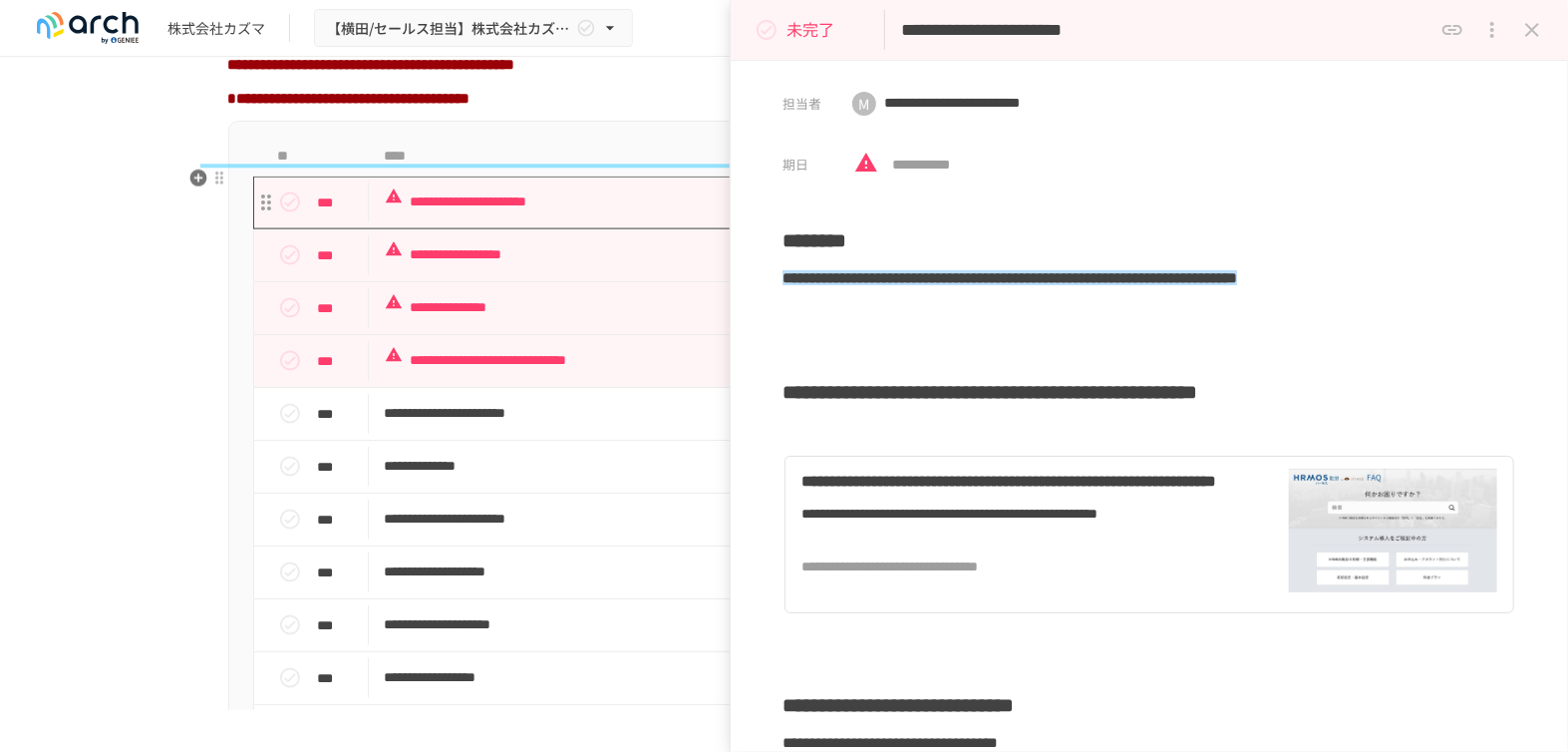 click on "**********" at bounding box center (743, 201) 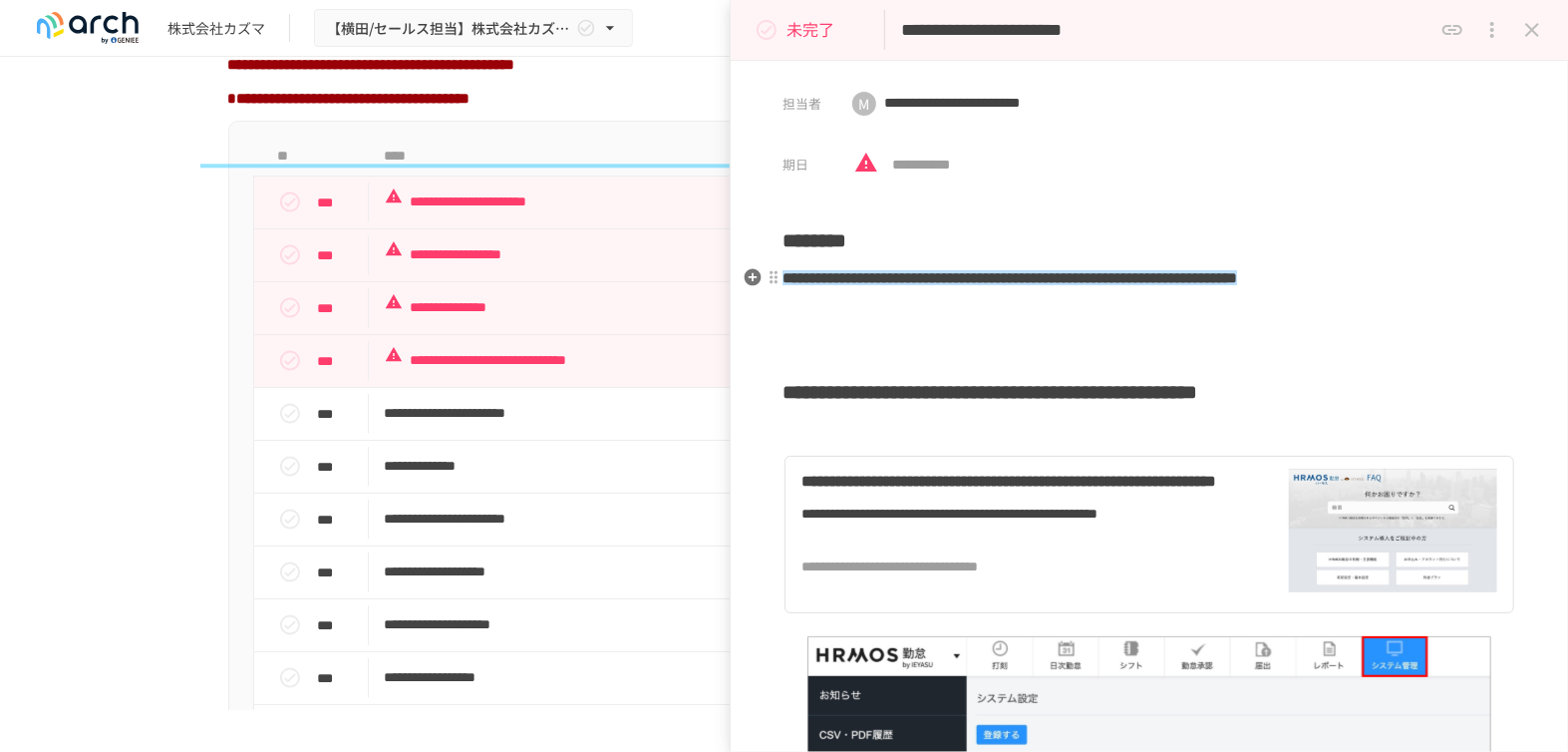click on "**********" at bounding box center (1010, 277) 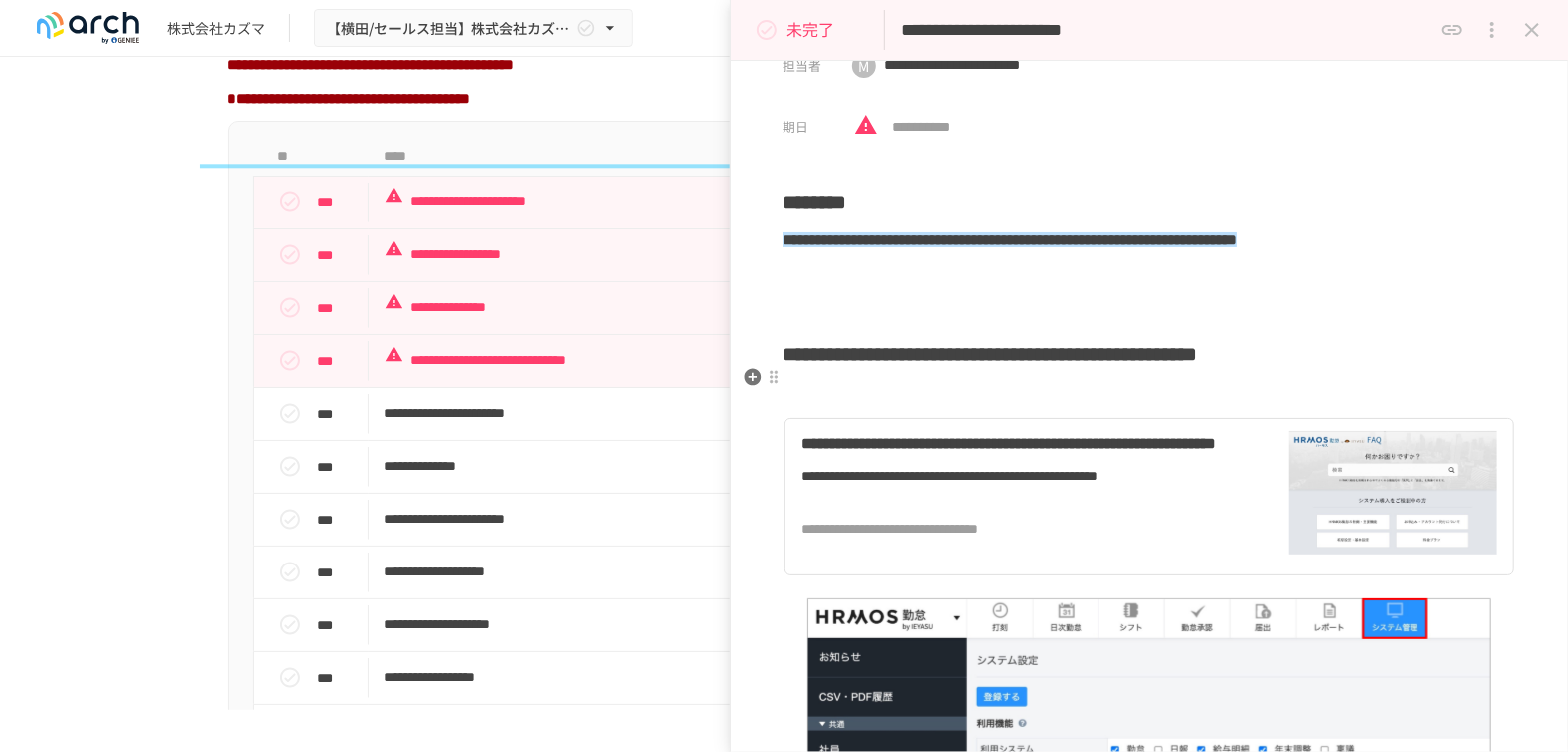 scroll, scrollTop: 0, scrollLeft: 0, axis: both 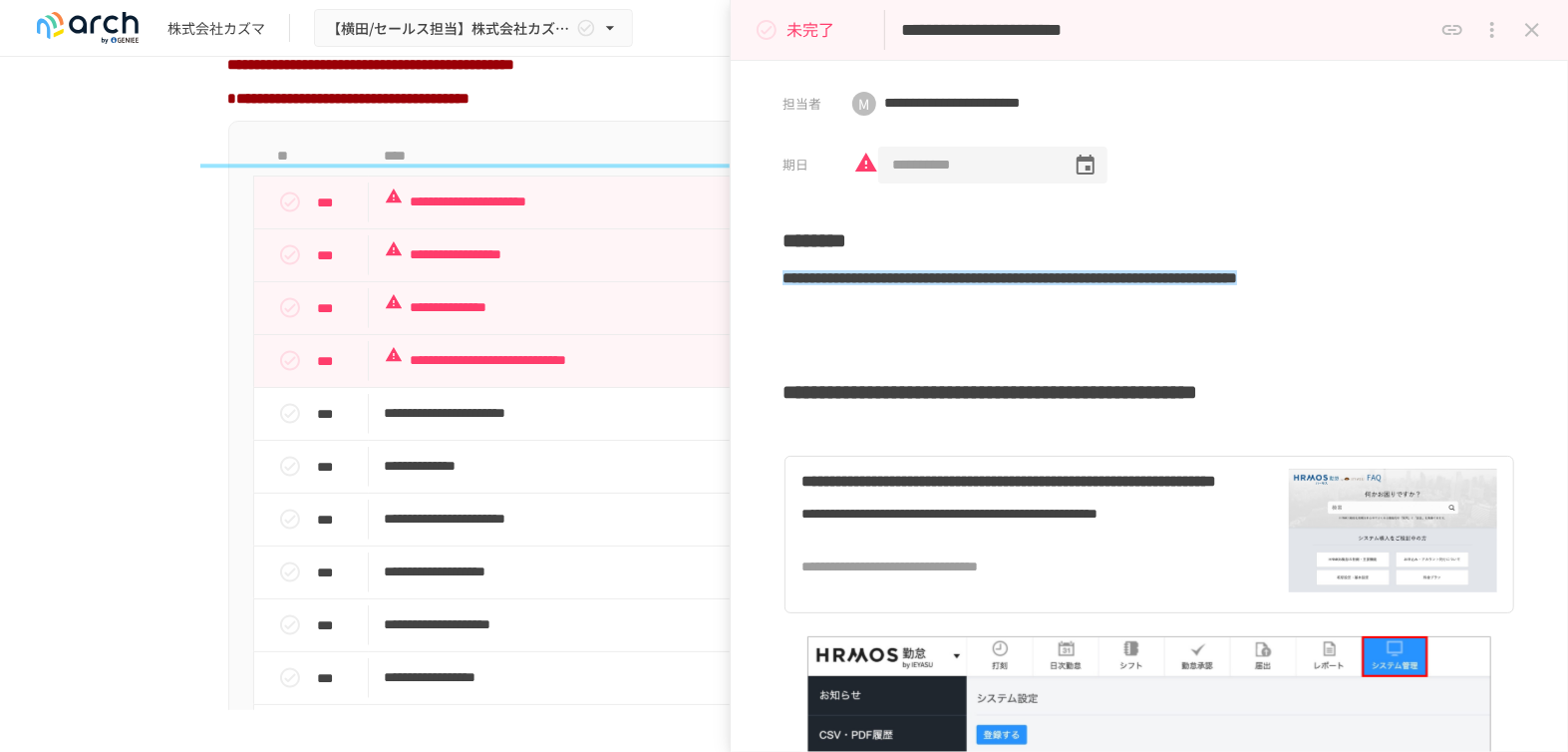 drag, startPoint x: 984, startPoint y: 161, endPoint x: 881, endPoint y: 165, distance: 103.077641 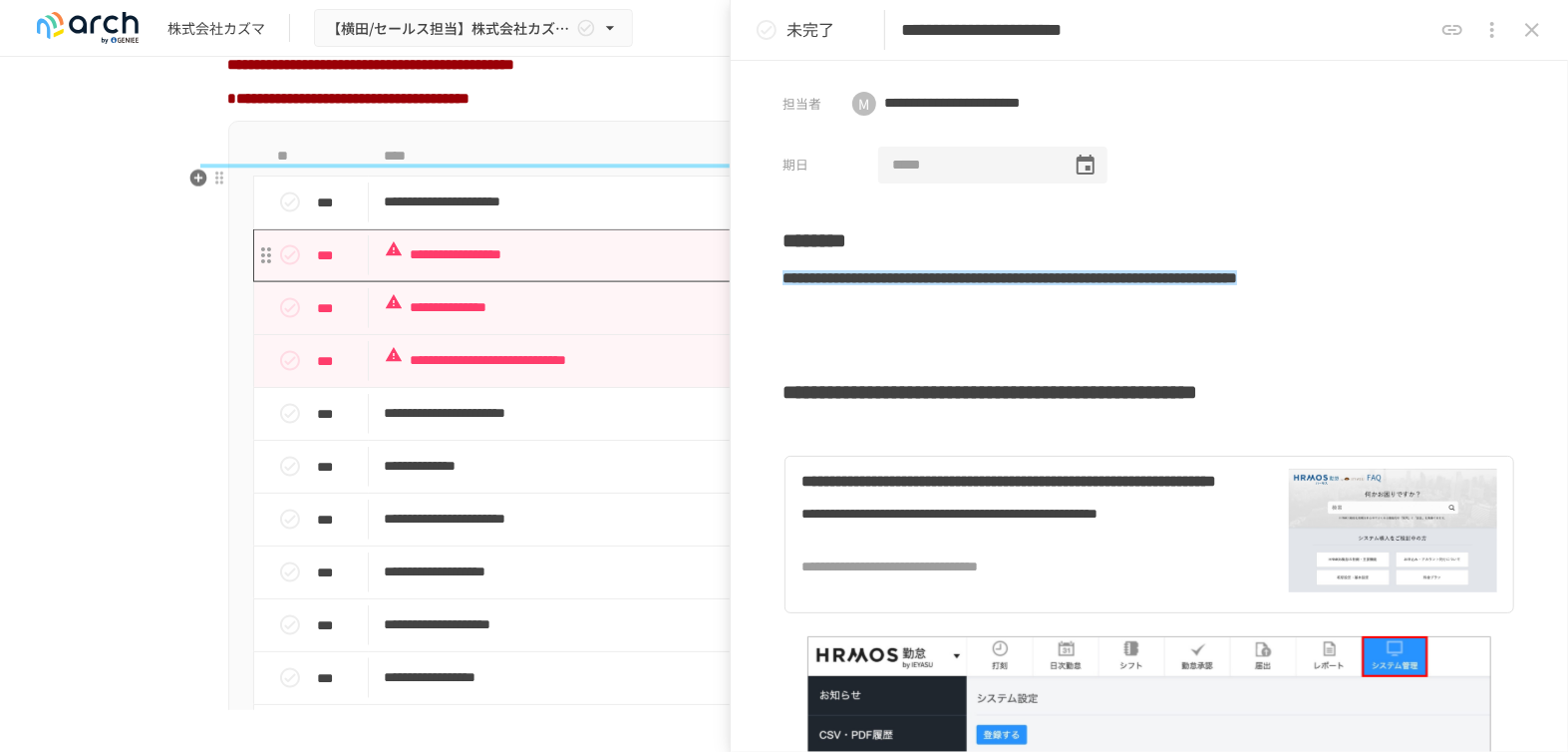 type 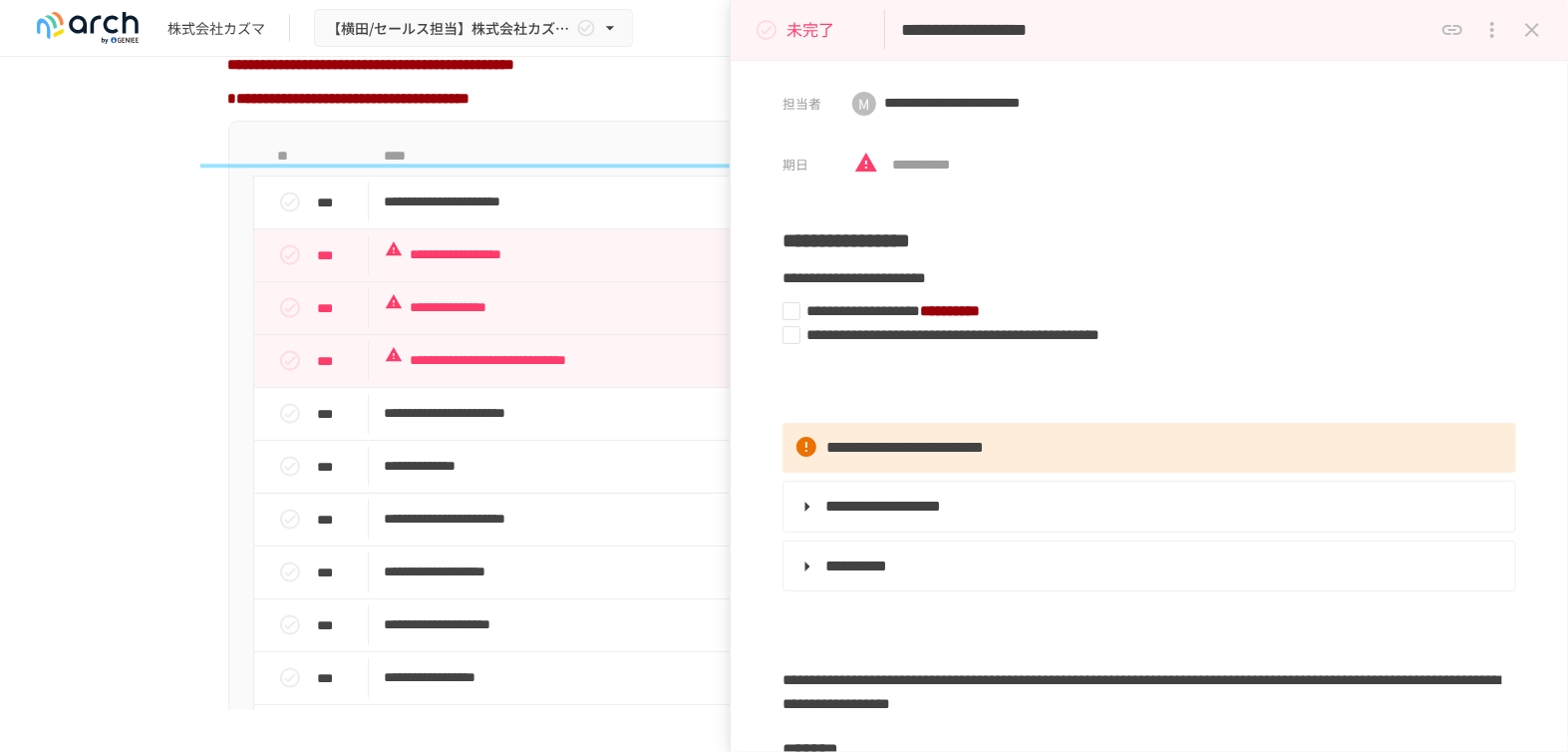 scroll, scrollTop: 5340, scrollLeft: 0, axis: vertical 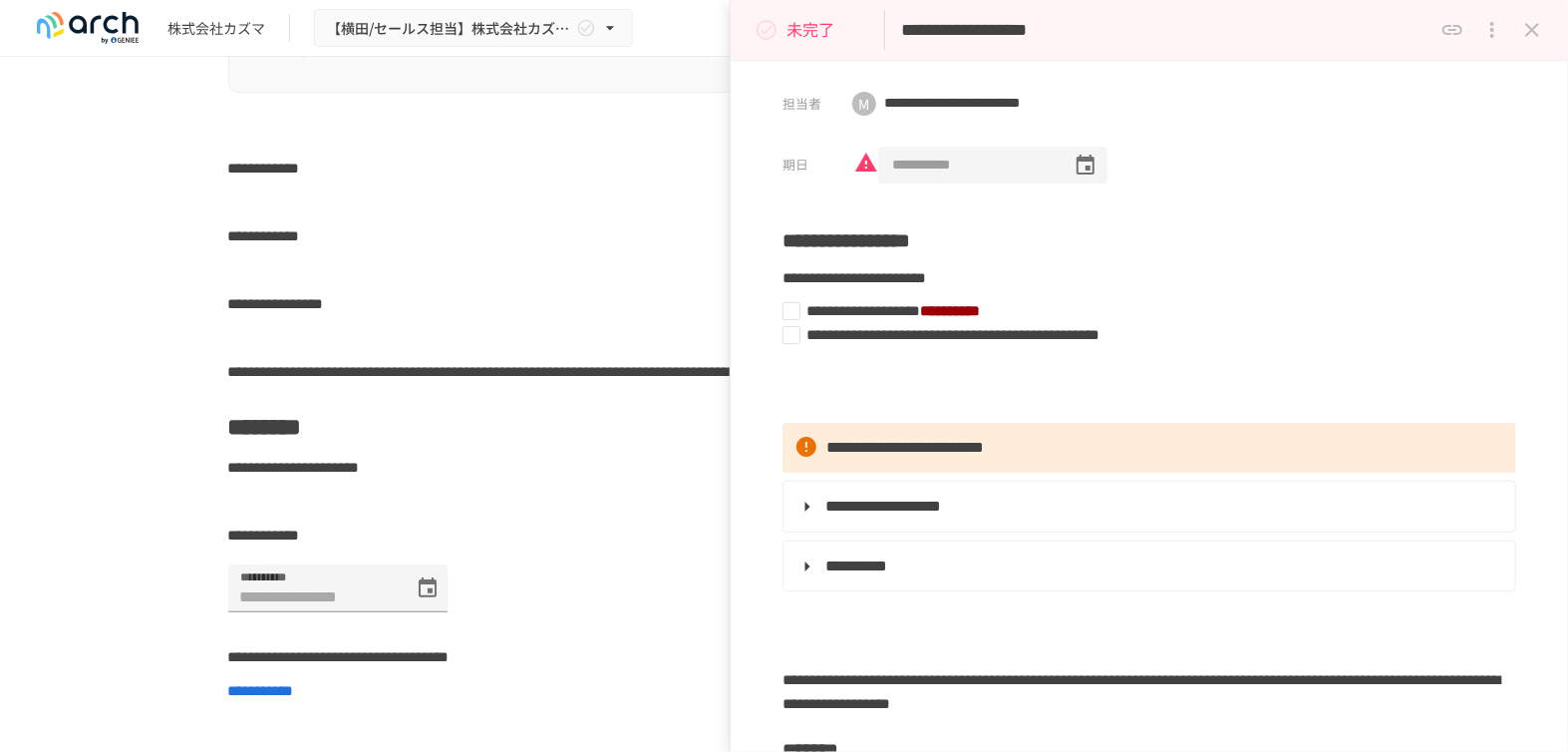 drag, startPoint x: 1018, startPoint y: 162, endPoint x: 661, endPoint y: 197, distance: 358.7116 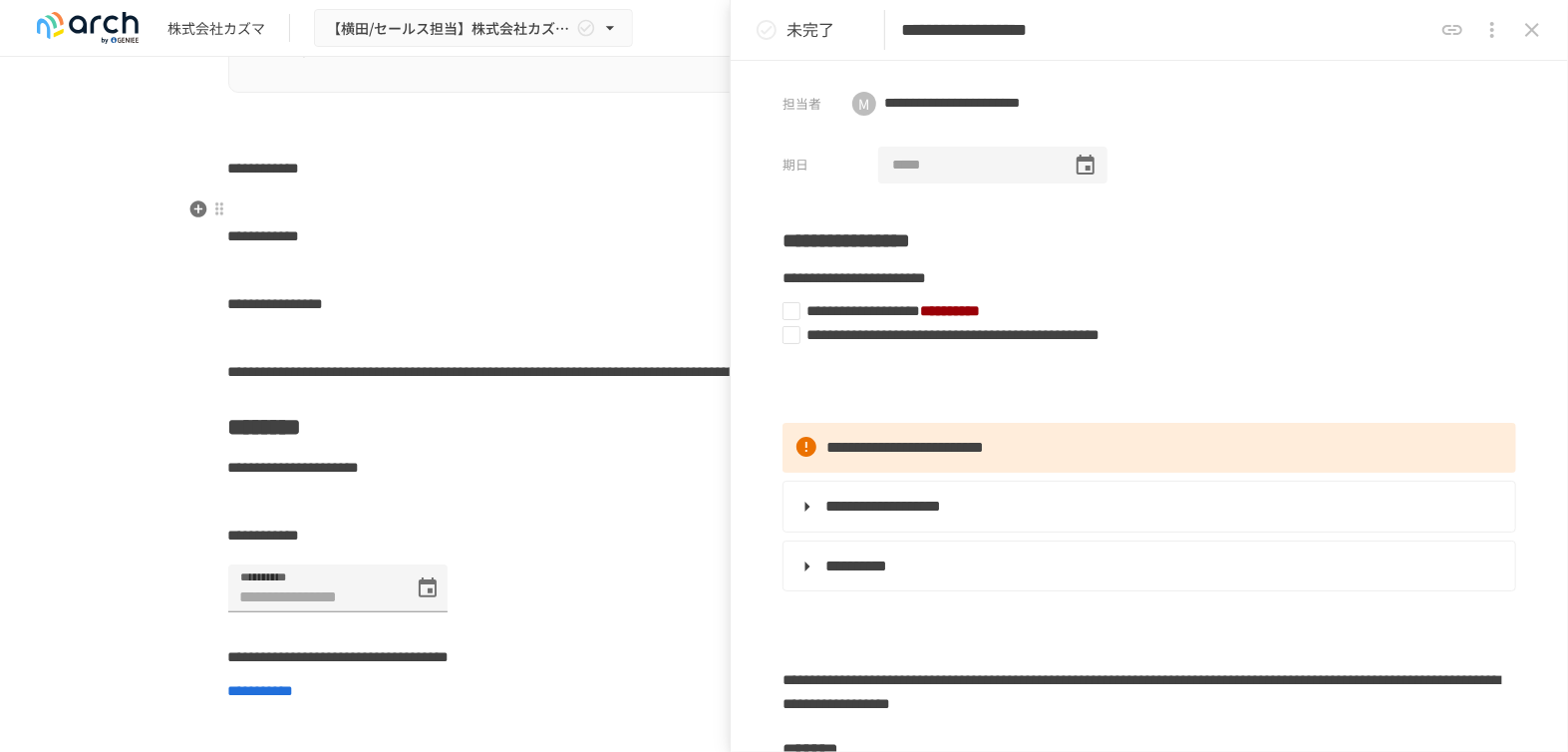type 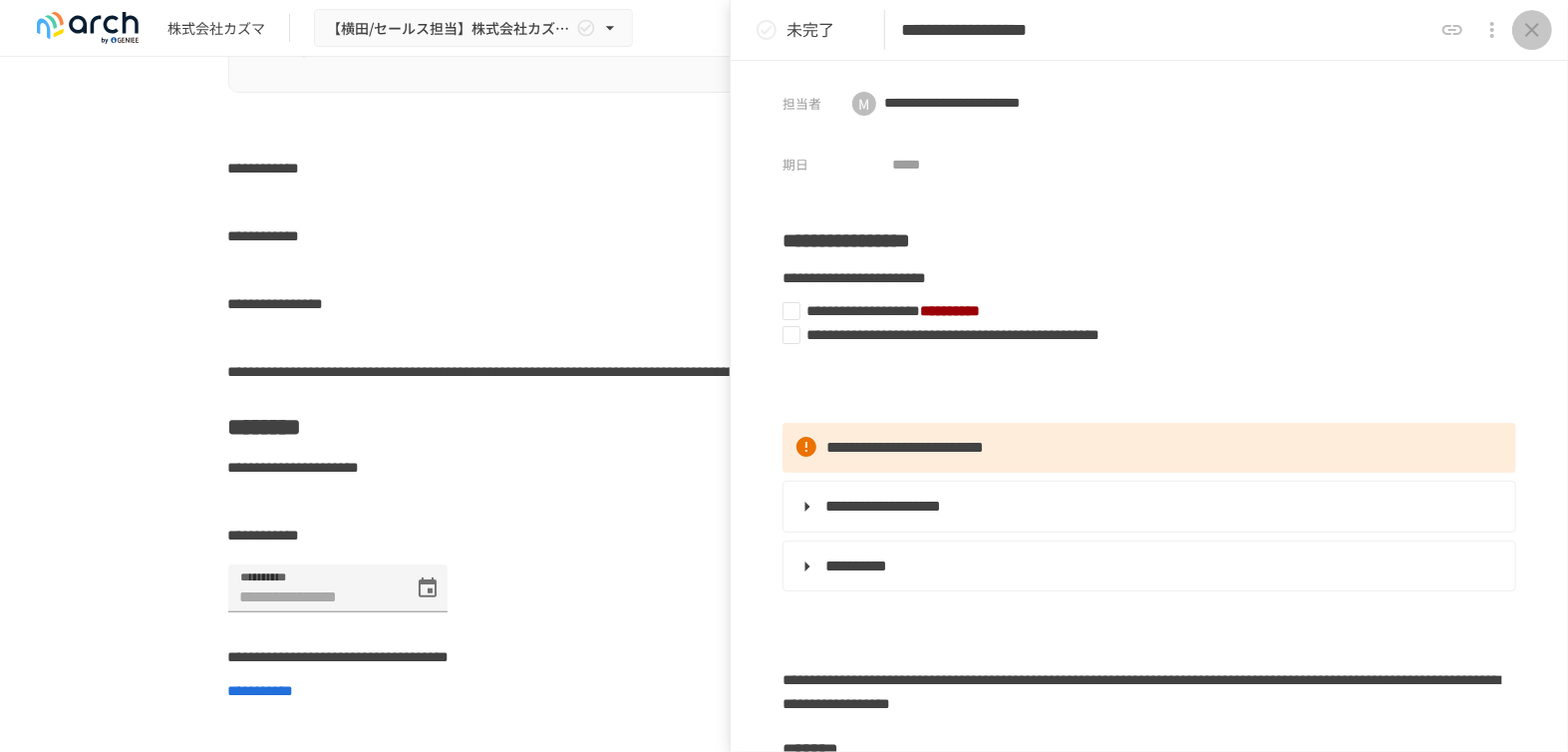 click at bounding box center [1532, 30] 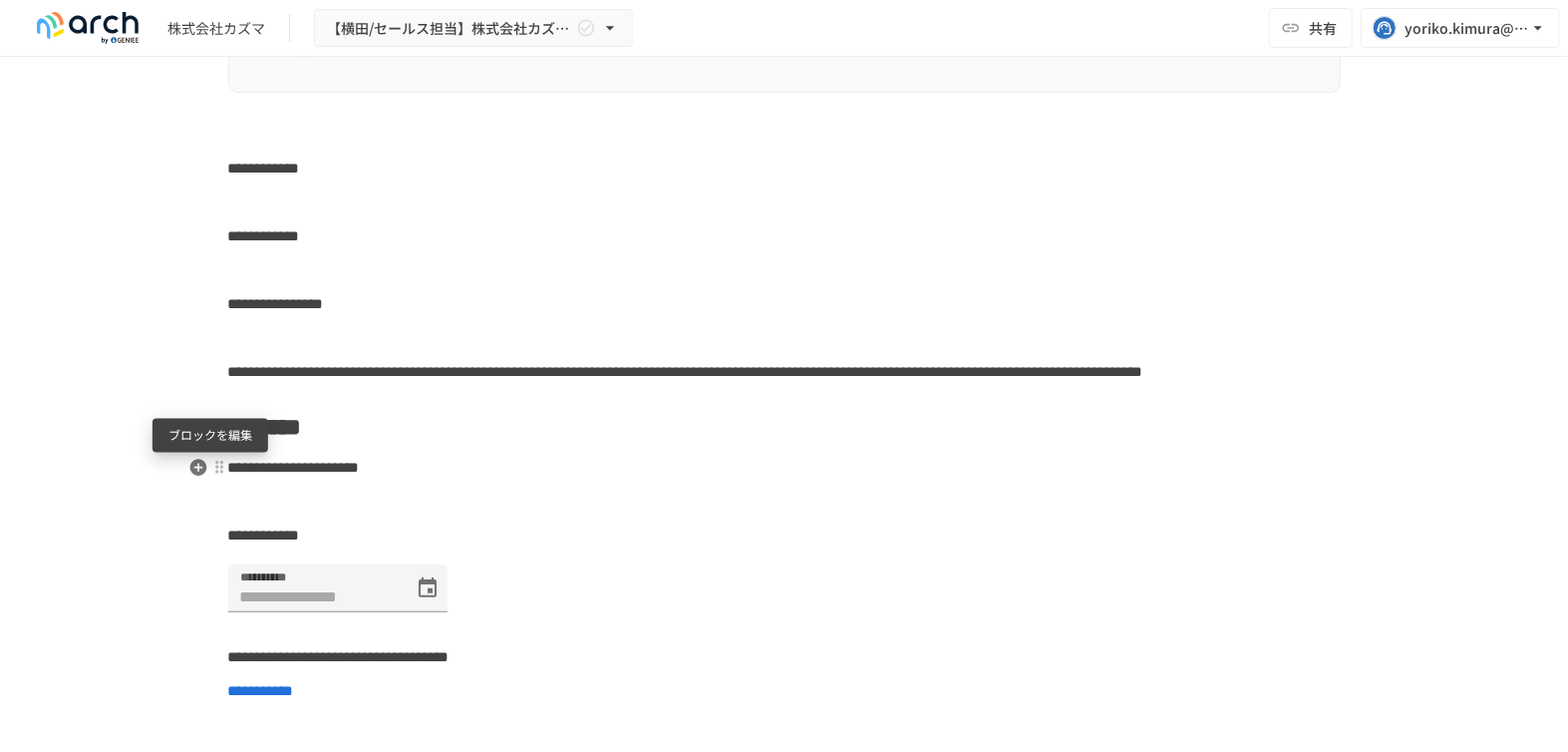 scroll, scrollTop: 5561, scrollLeft: 0, axis: vertical 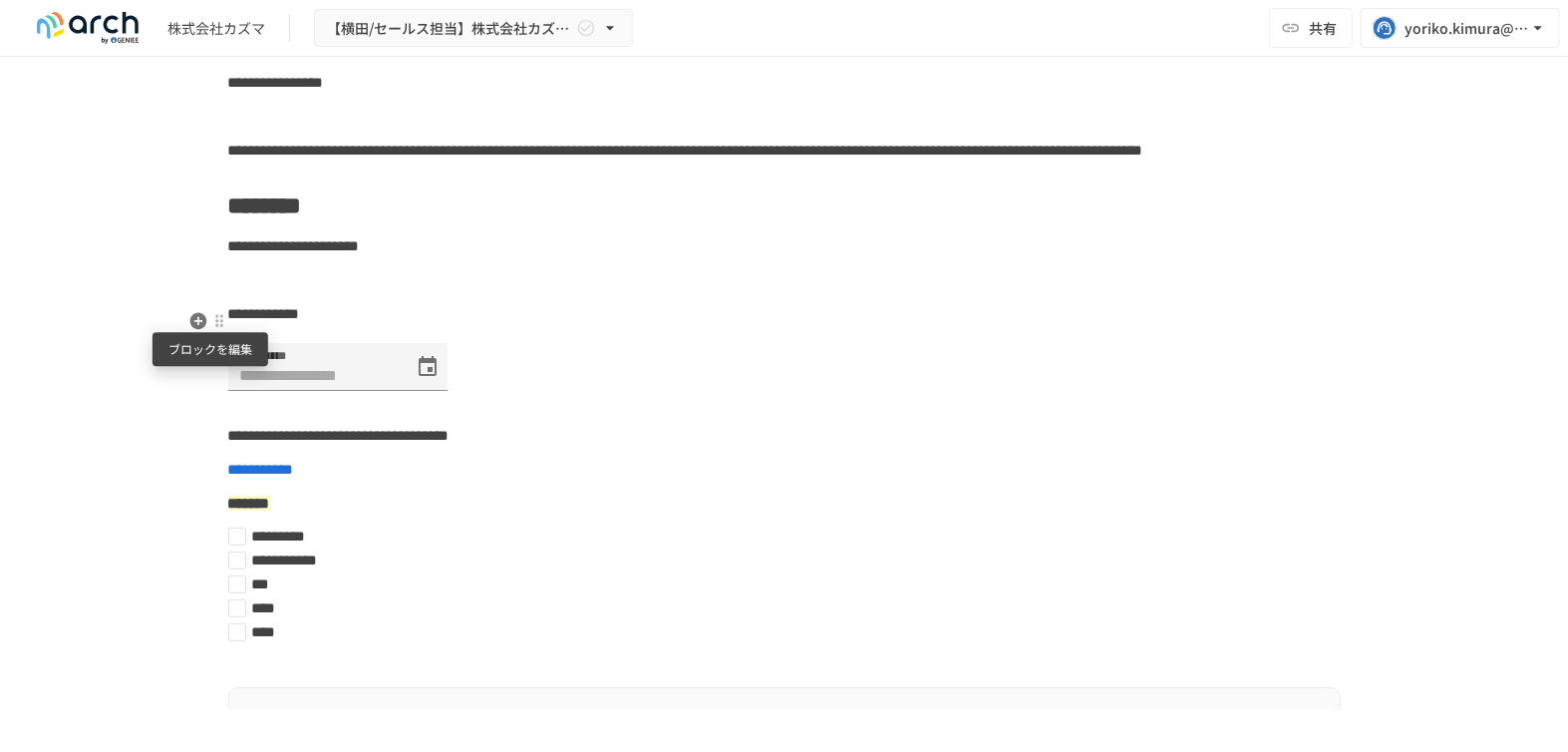 click at bounding box center (219, 321) 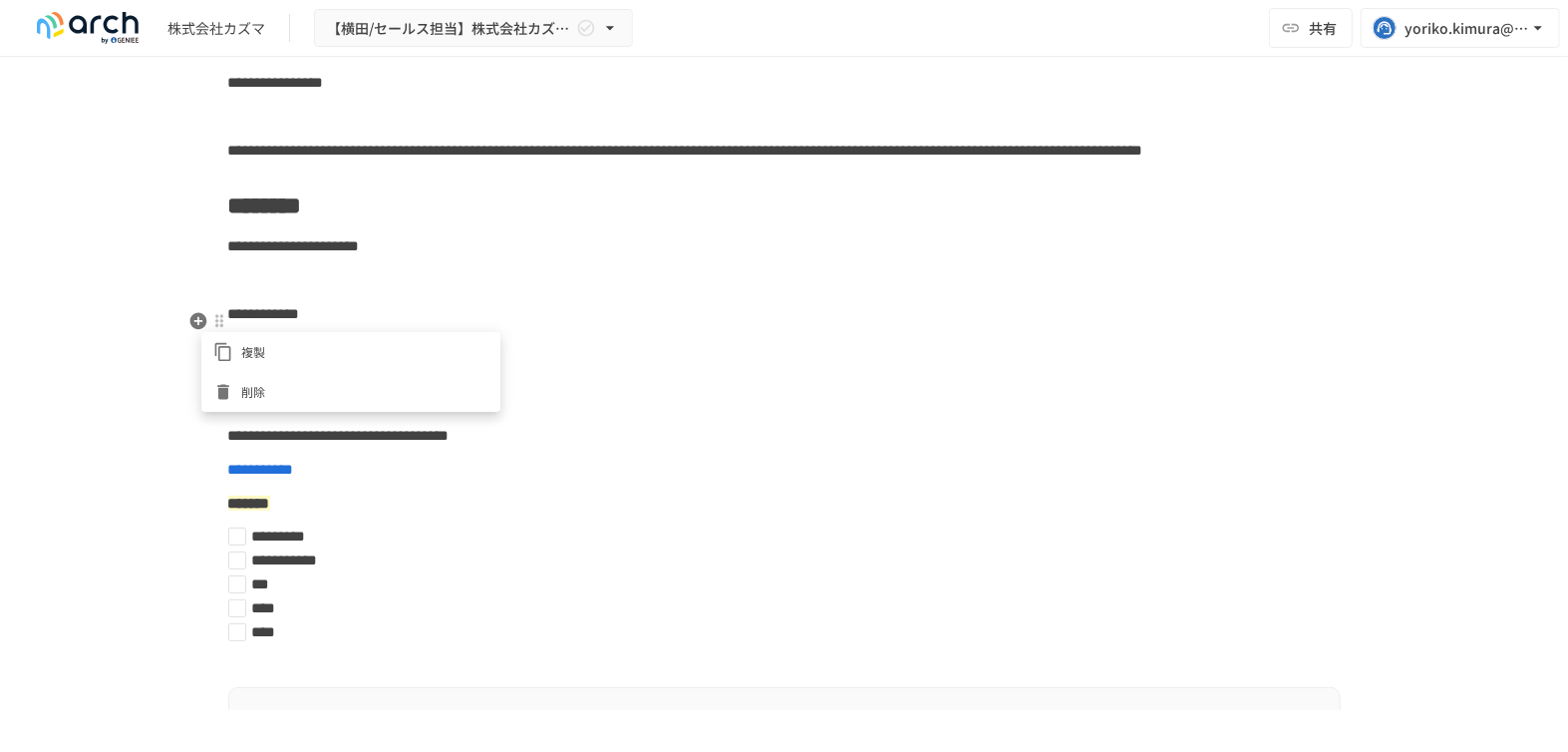 click on "削除" at bounding box center [365, 391] 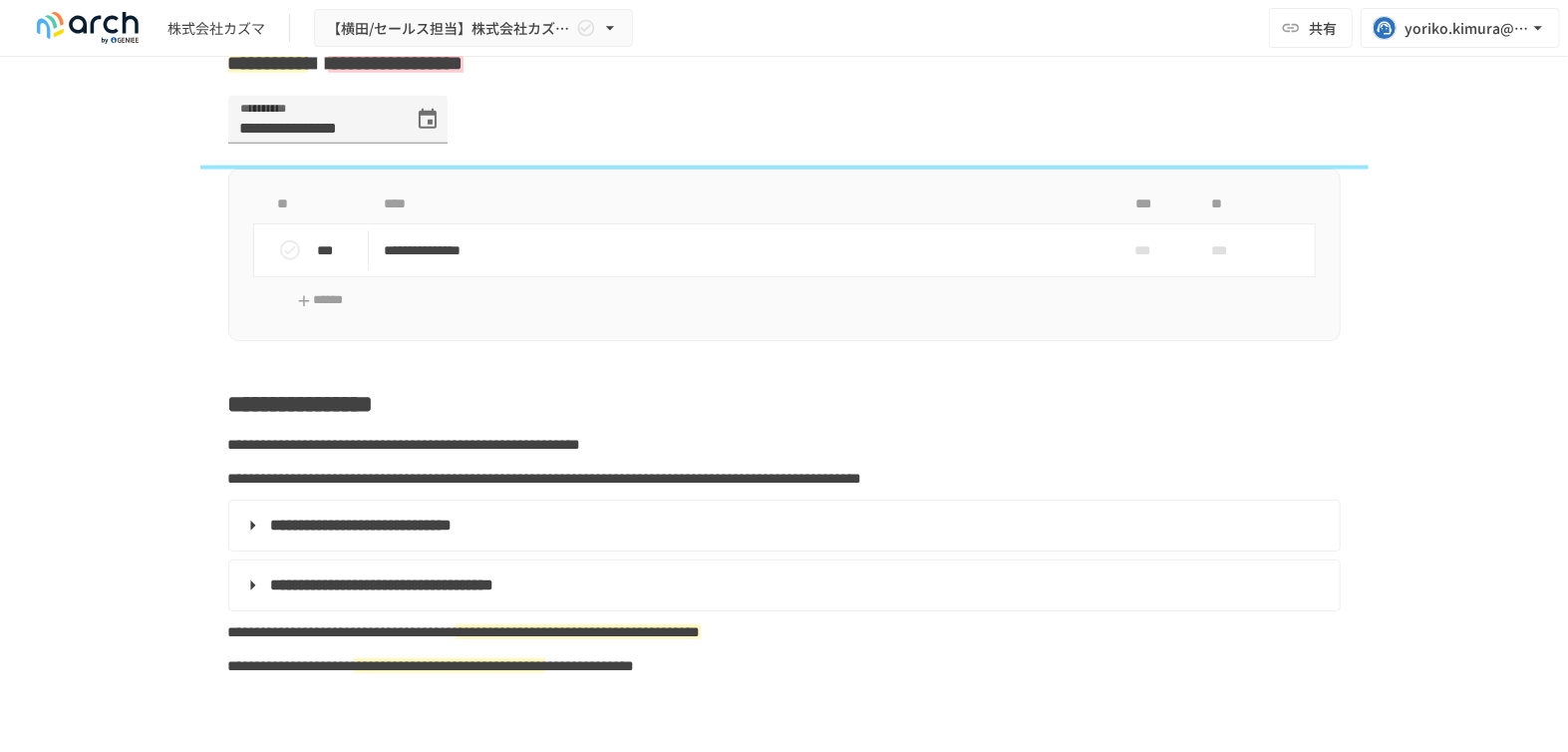 scroll, scrollTop: 809, scrollLeft: 0, axis: vertical 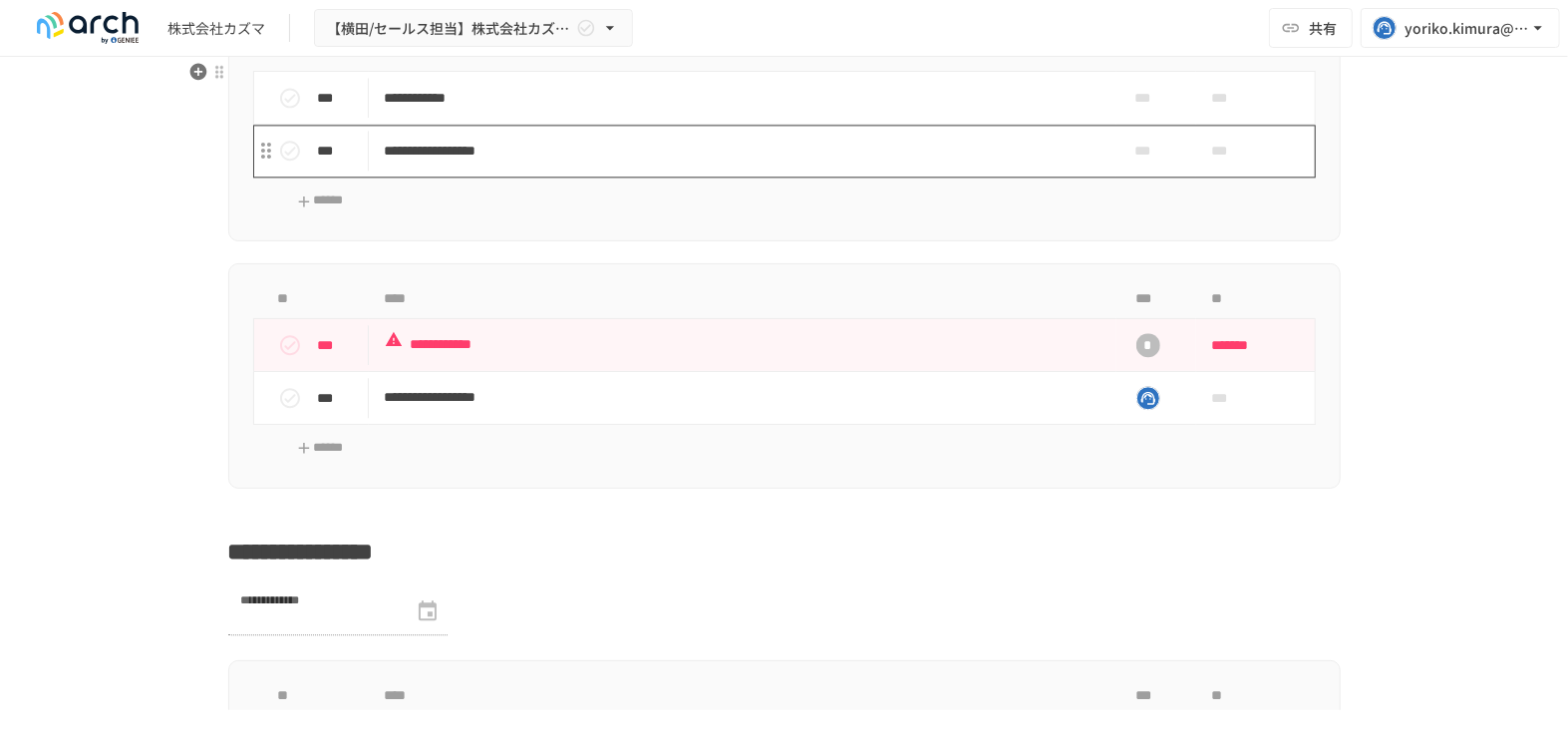 click on "**********" at bounding box center (743, 151) 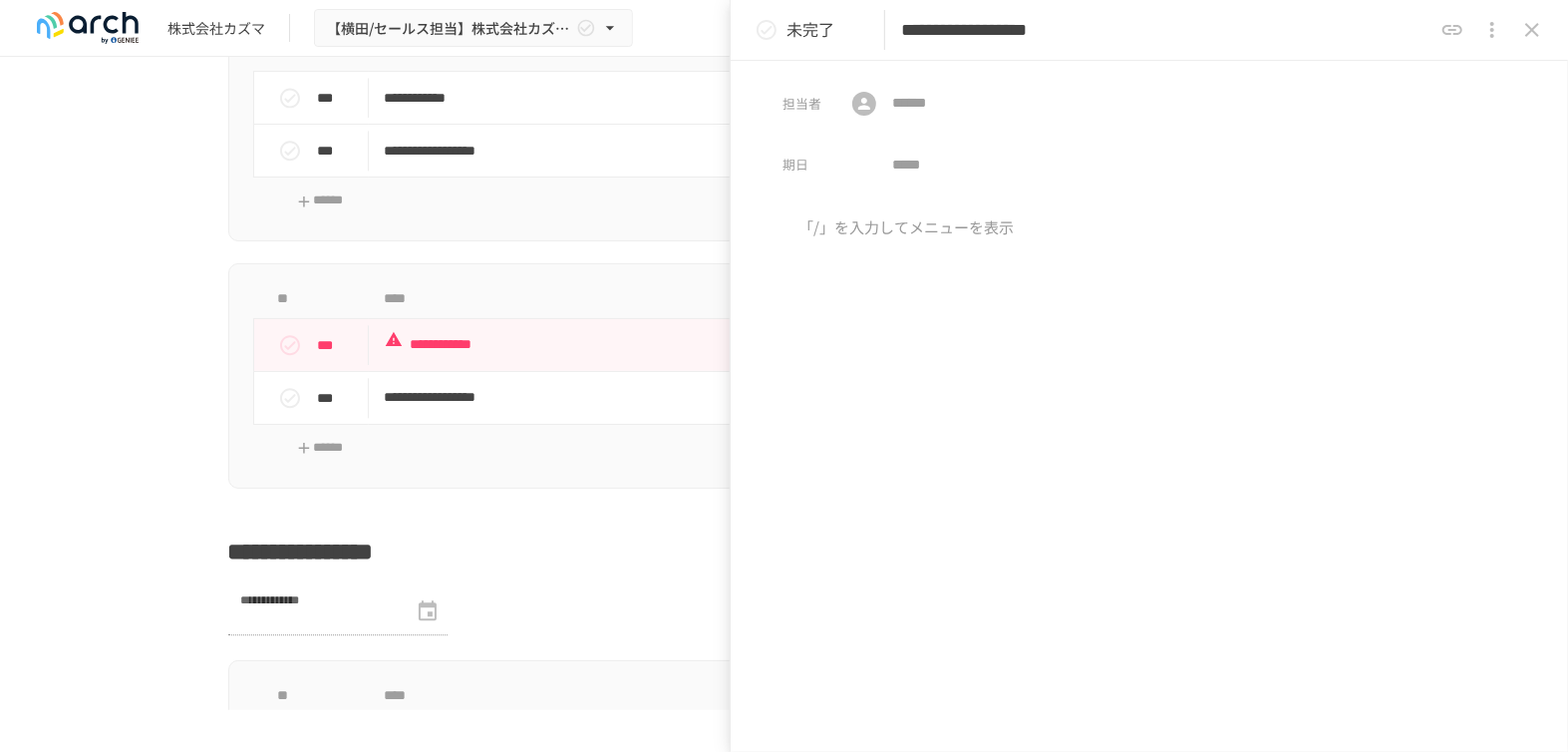 click 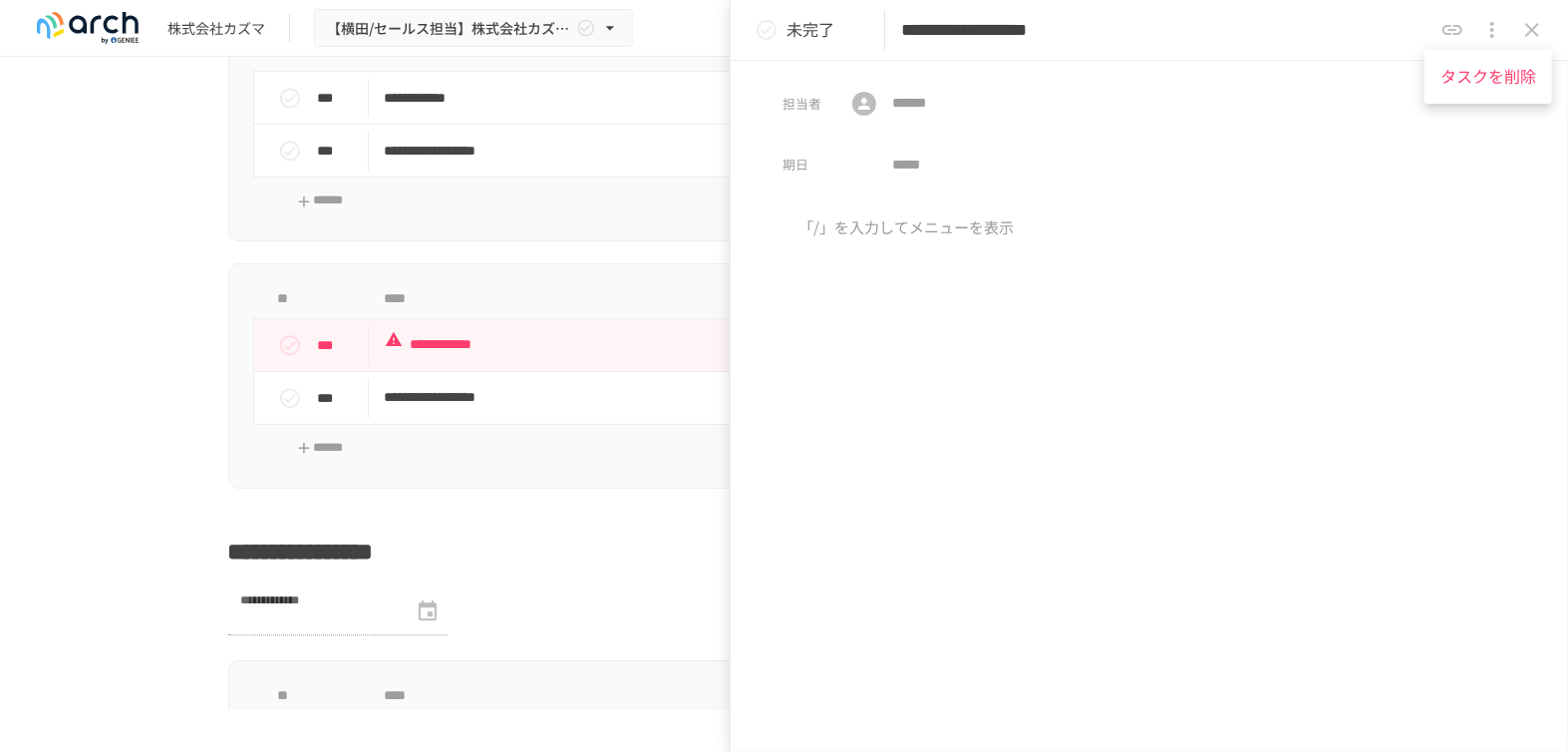 click on "タスクを削除" at bounding box center [1488, 77] 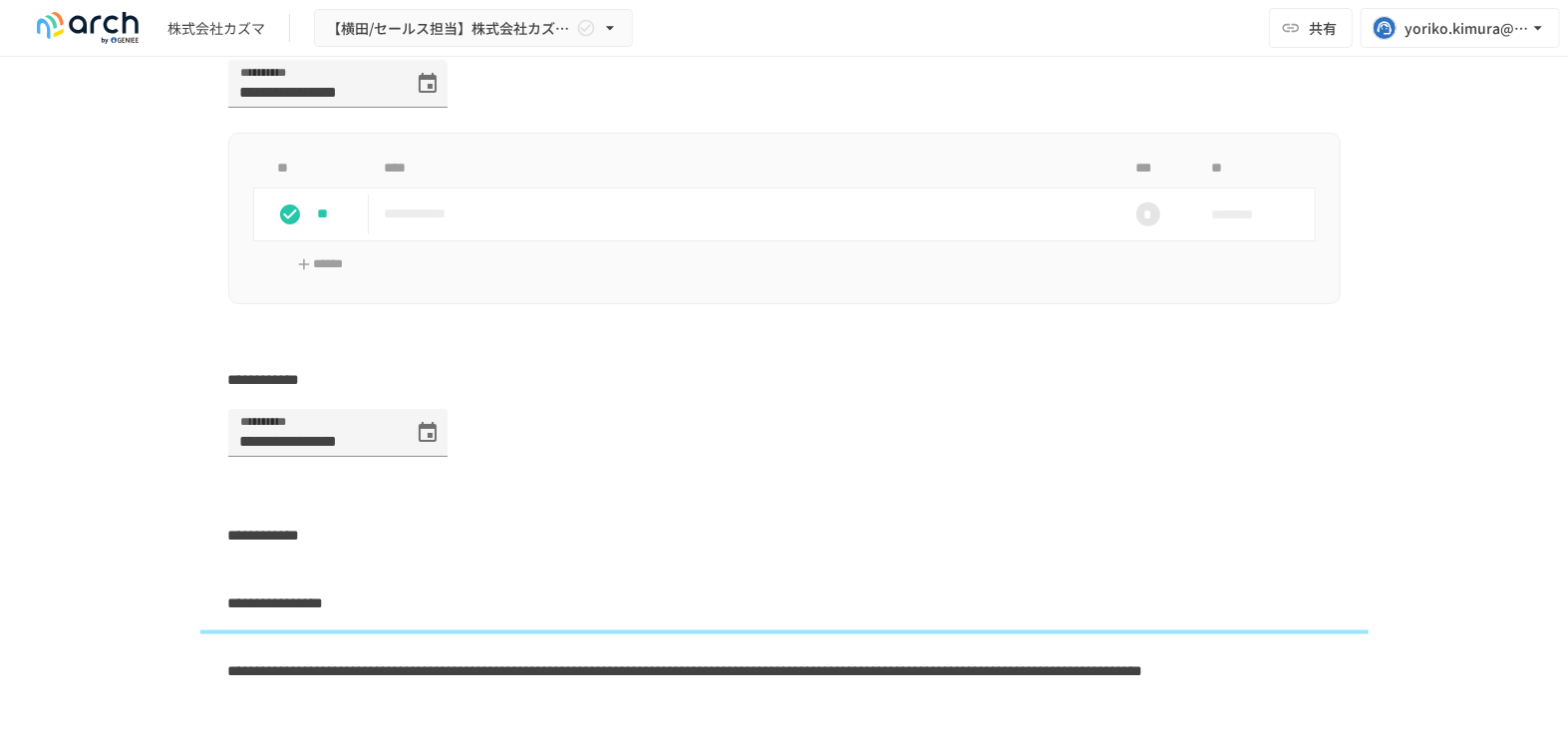 scroll, scrollTop: 5434, scrollLeft: 0, axis: vertical 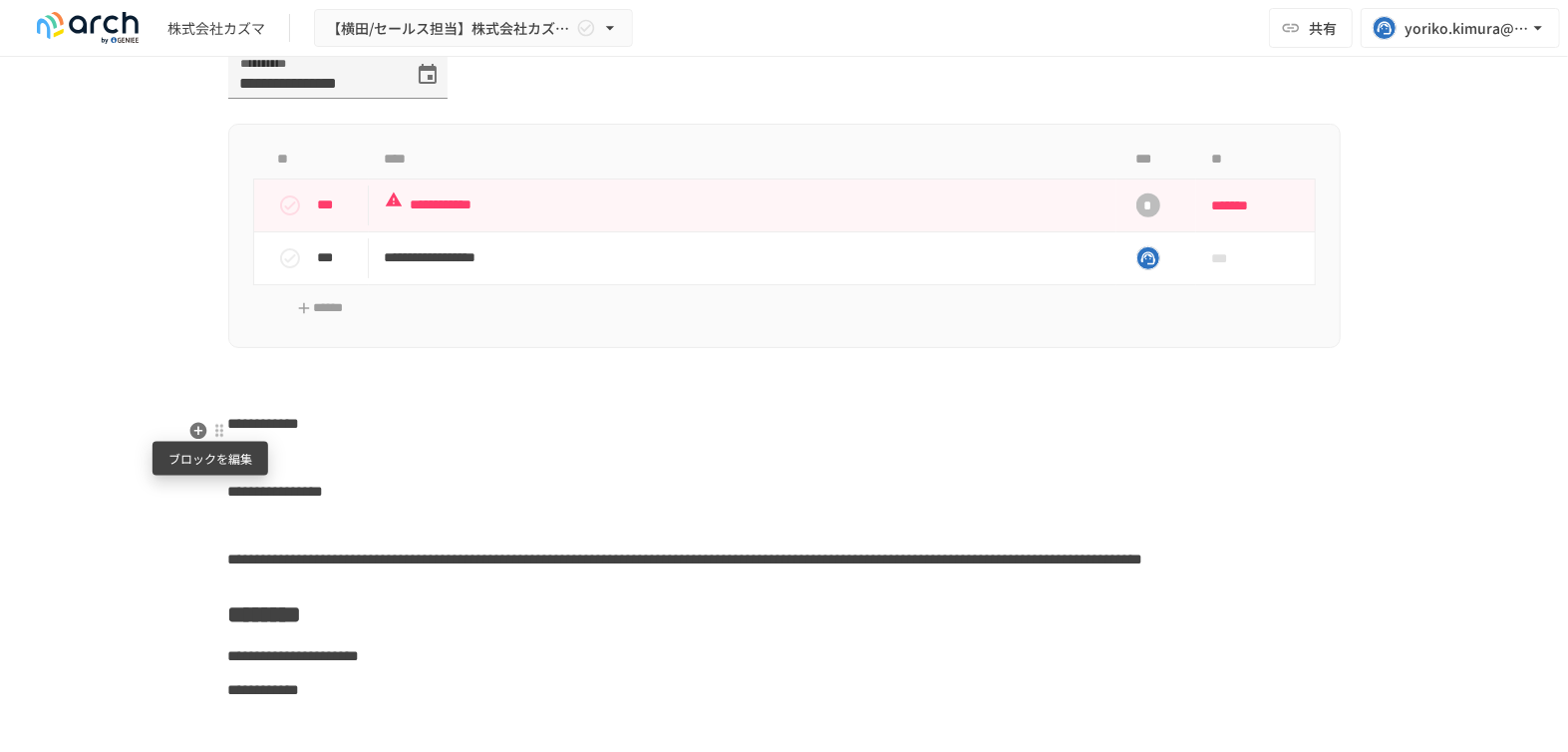 click at bounding box center (219, 431) 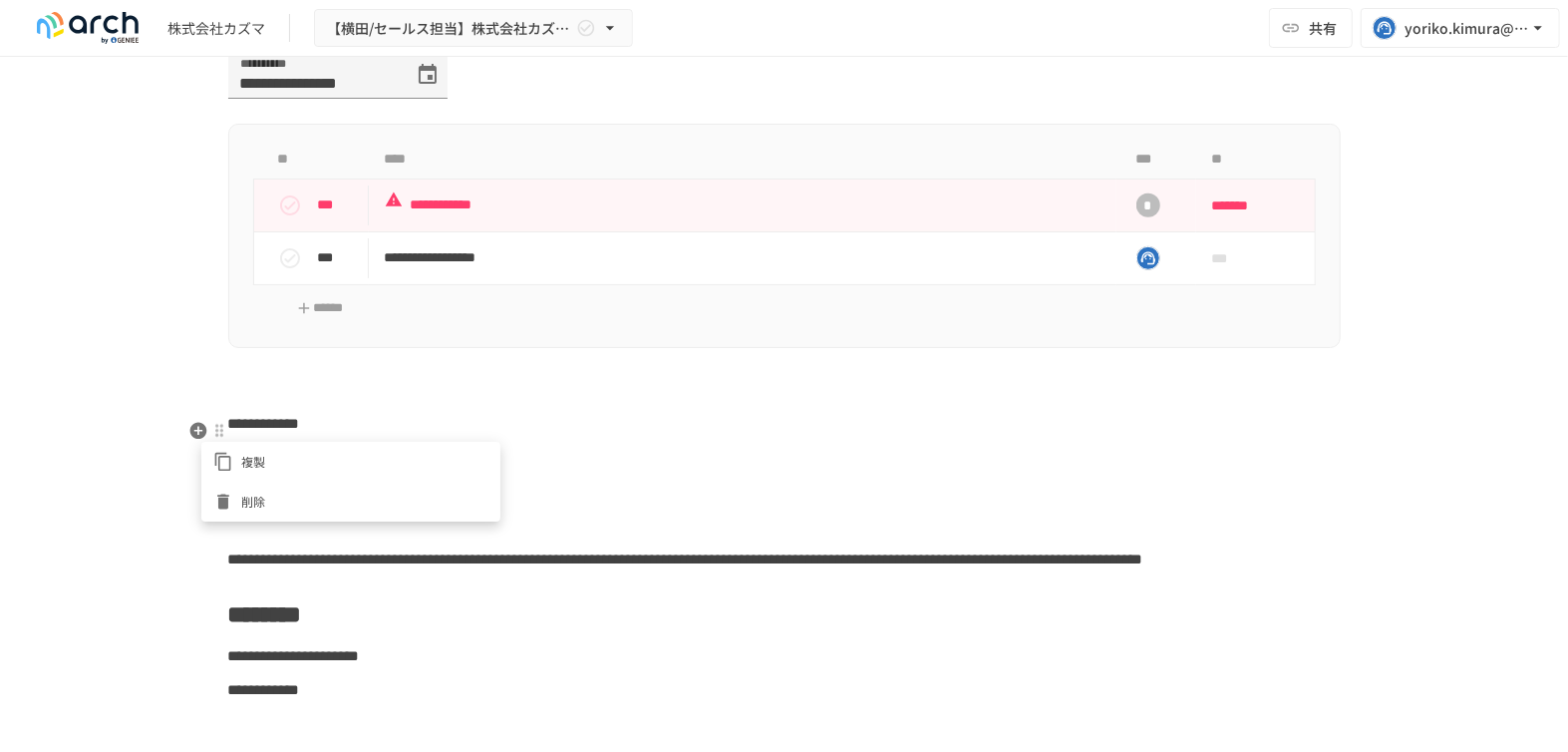 click on "削除" at bounding box center [365, 501] 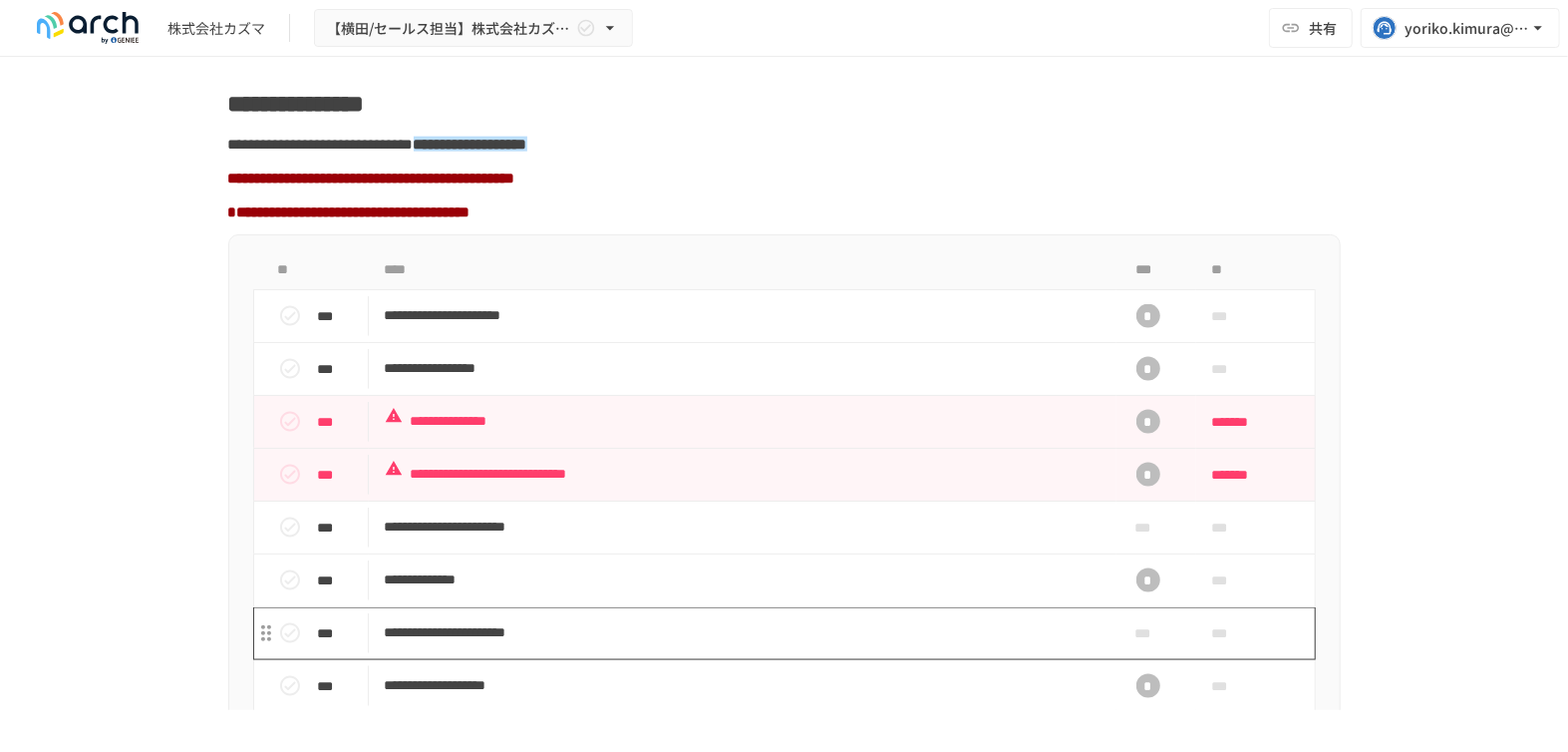 scroll, scrollTop: 1556, scrollLeft: 0, axis: vertical 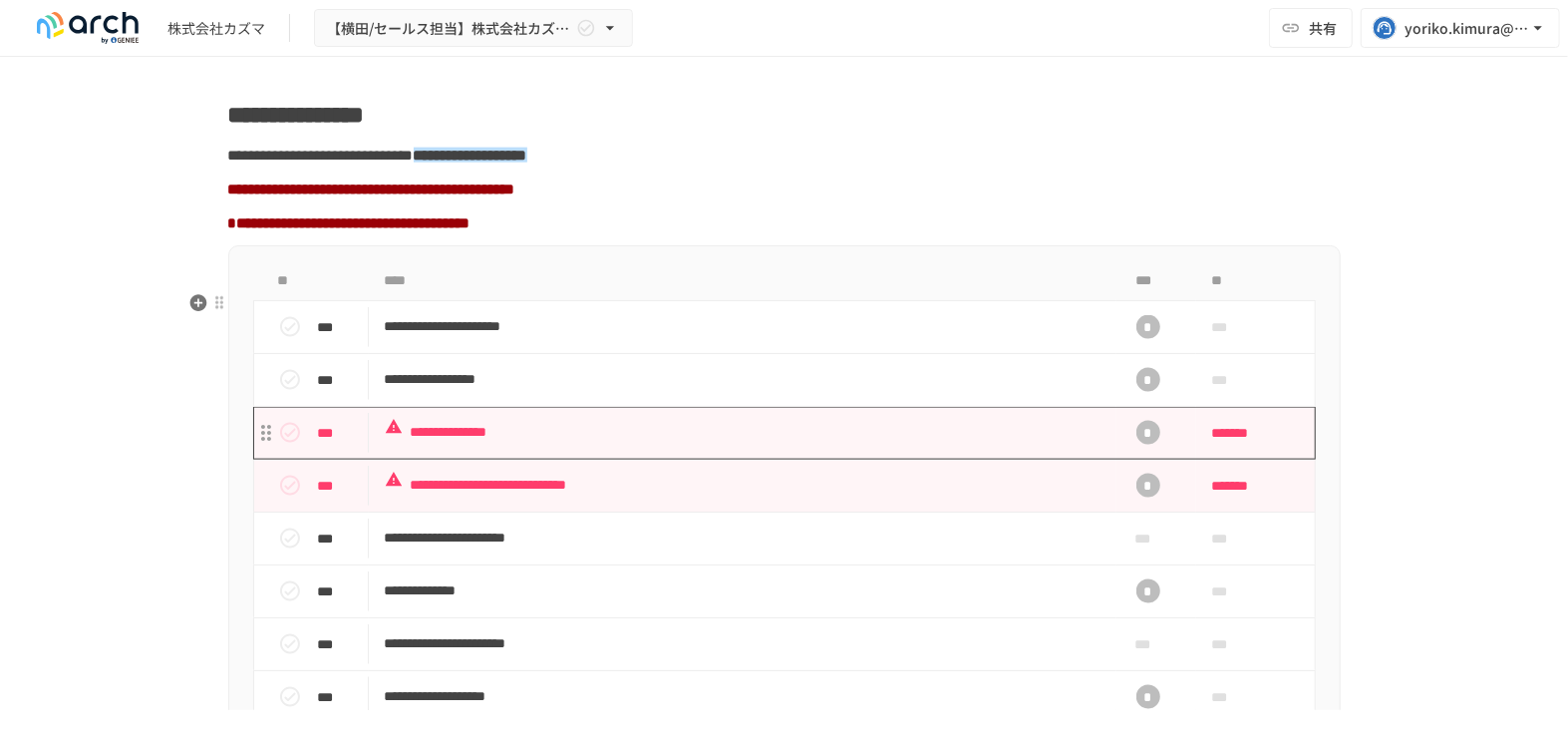 click on "**********" at bounding box center (743, 432) 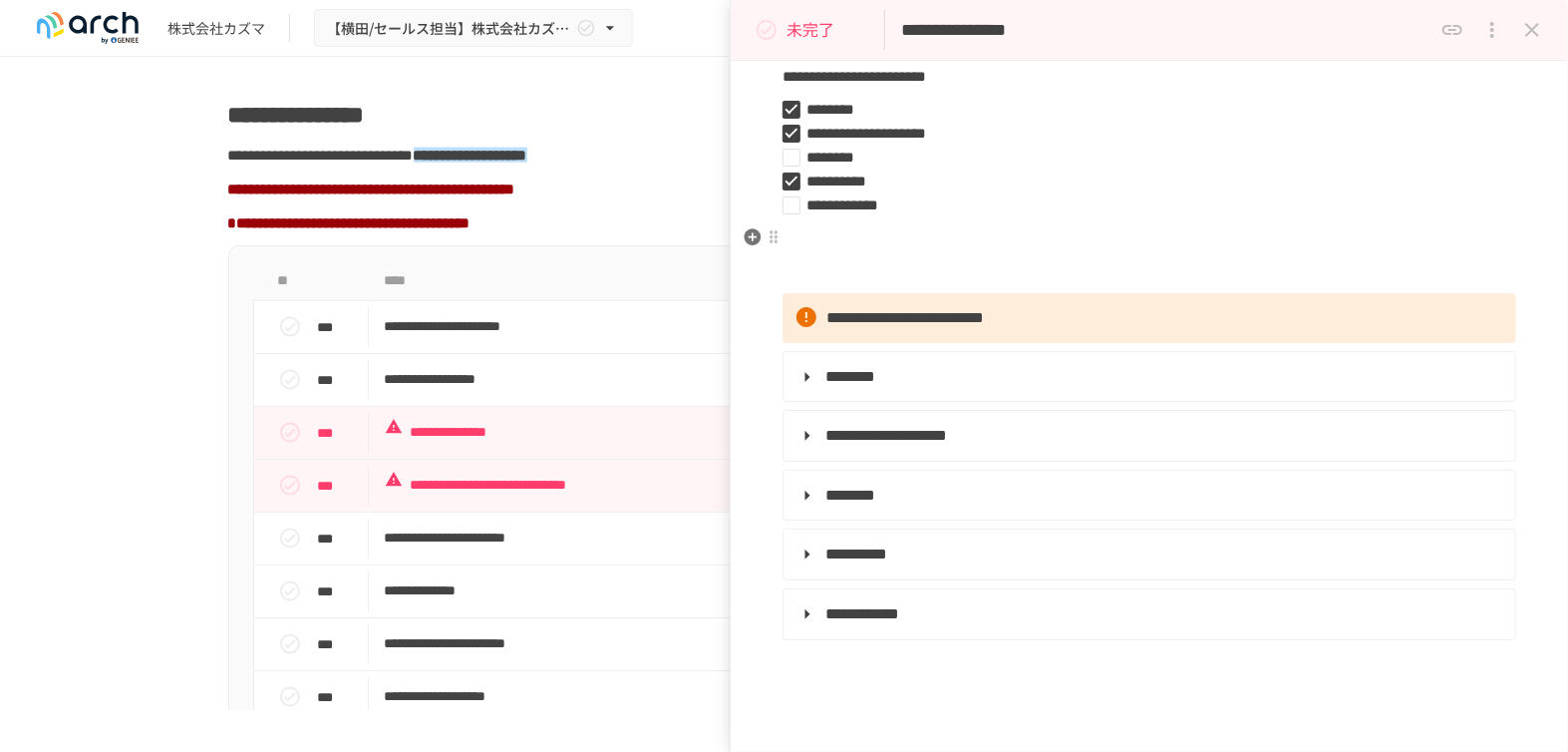 scroll, scrollTop: 0, scrollLeft: 0, axis: both 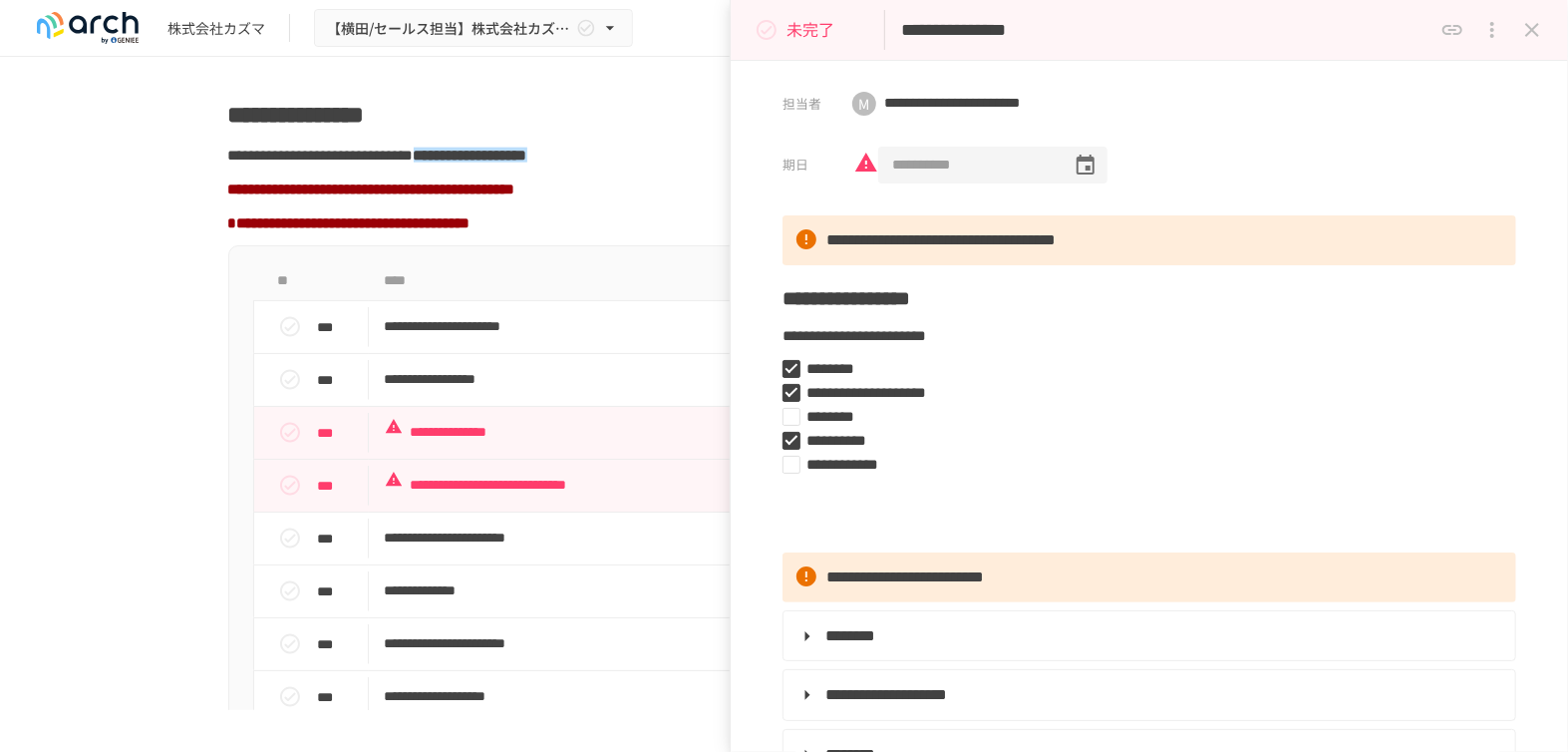 drag, startPoint x: 1015, startPoint y: 165, endPoint x: 913, endPoint y: 168, distance: 102.044108 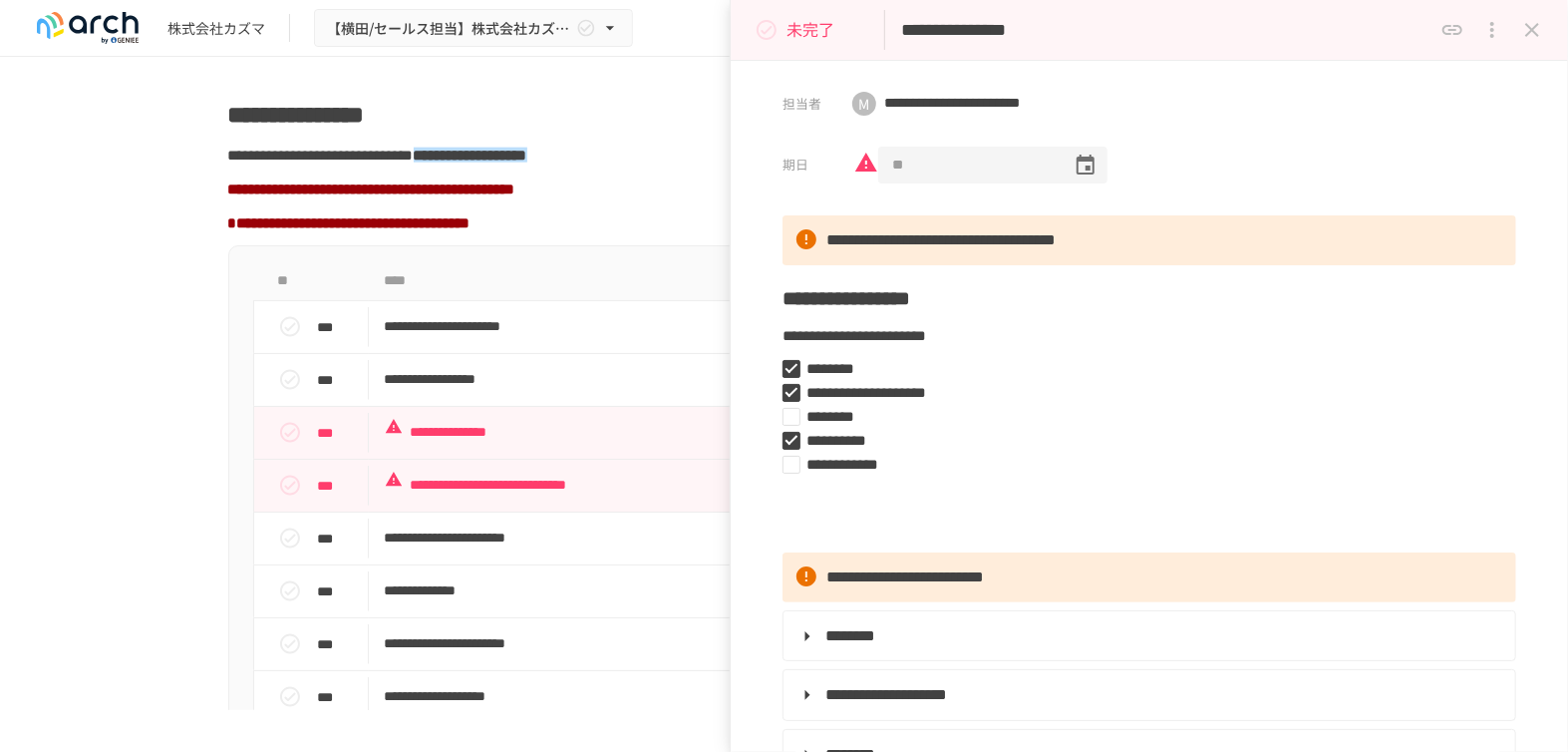 type on "*" 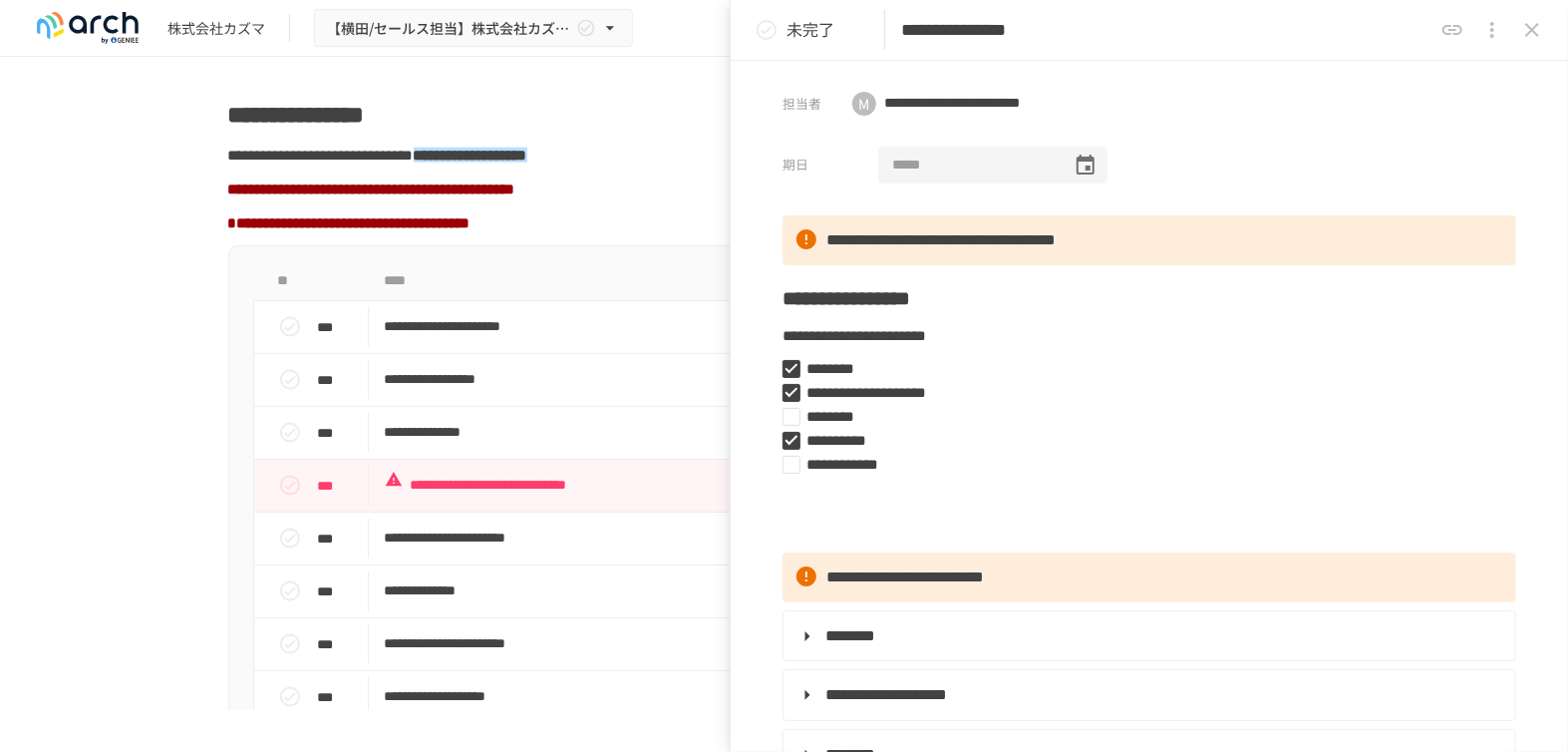 type 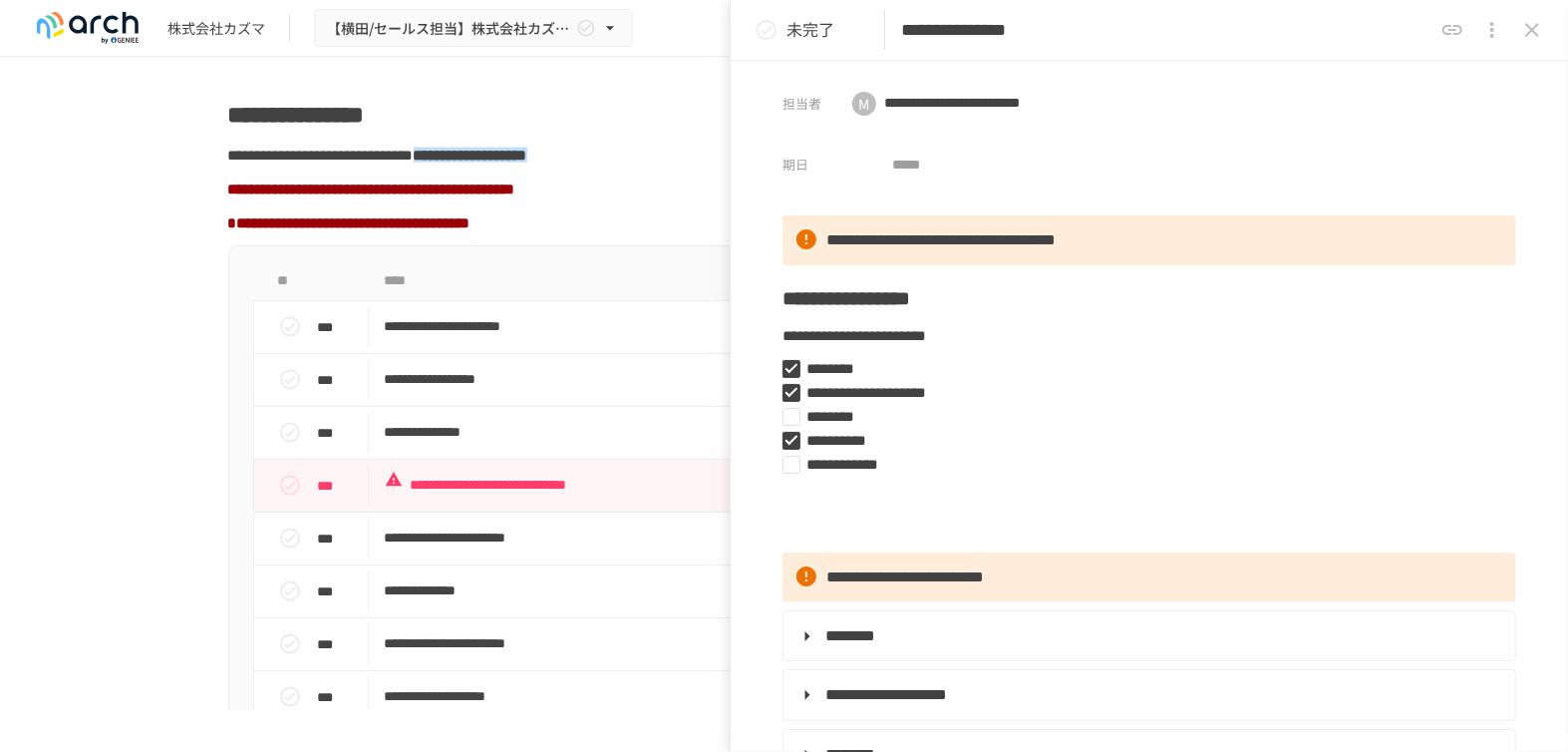 click 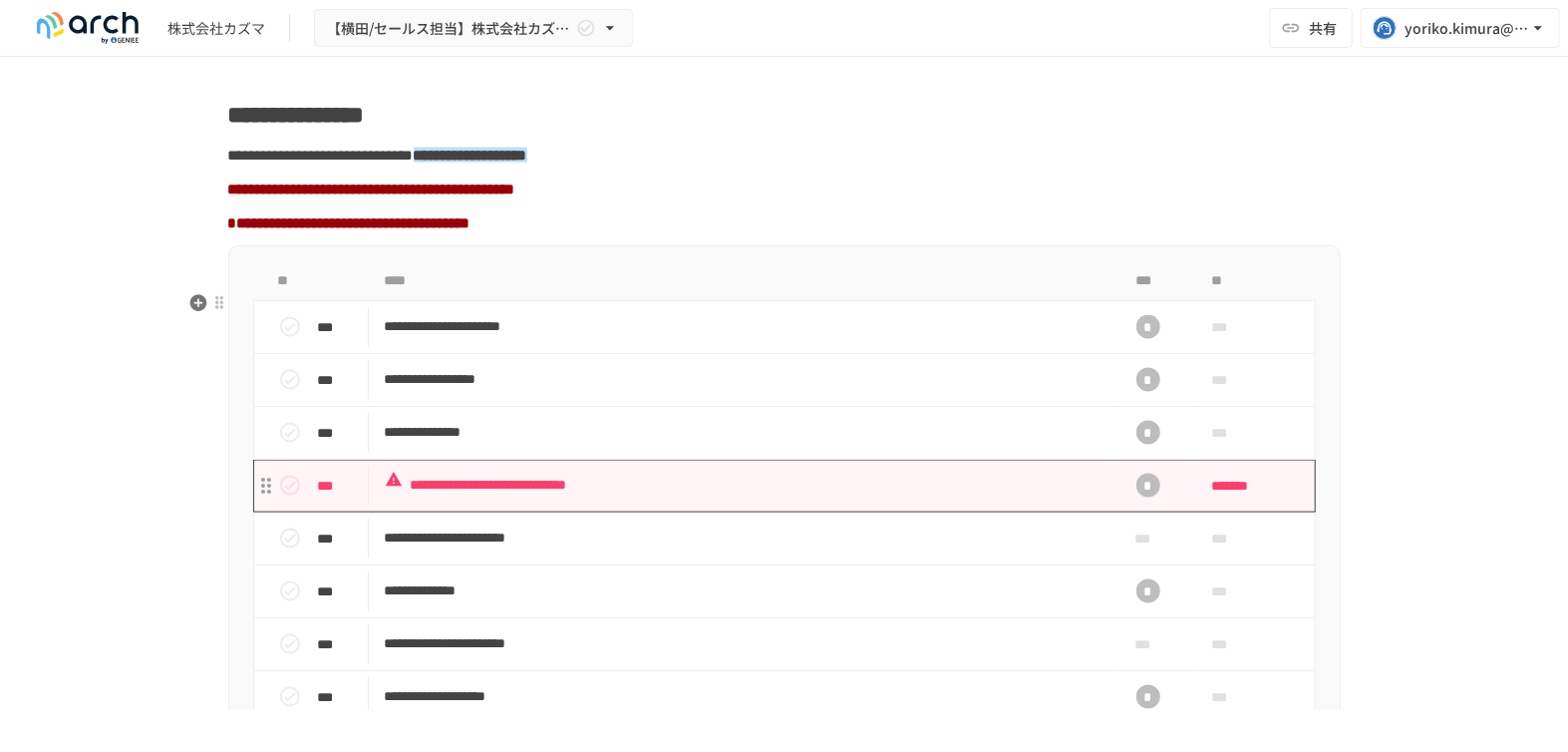 click on "**********" at bounding box center [743, 486] 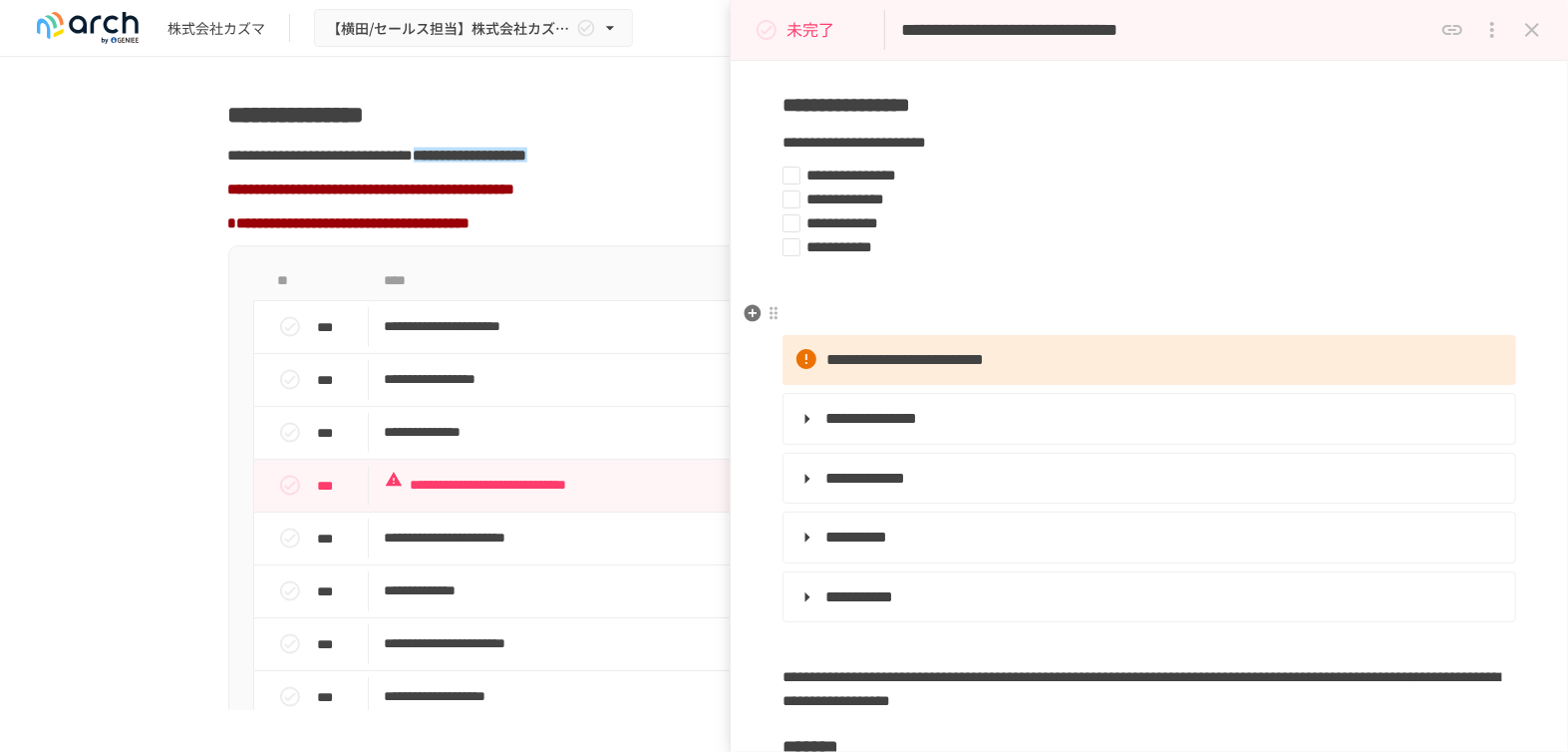 scroll, scrollTop: 0, scrollLeft: 0, axis: both 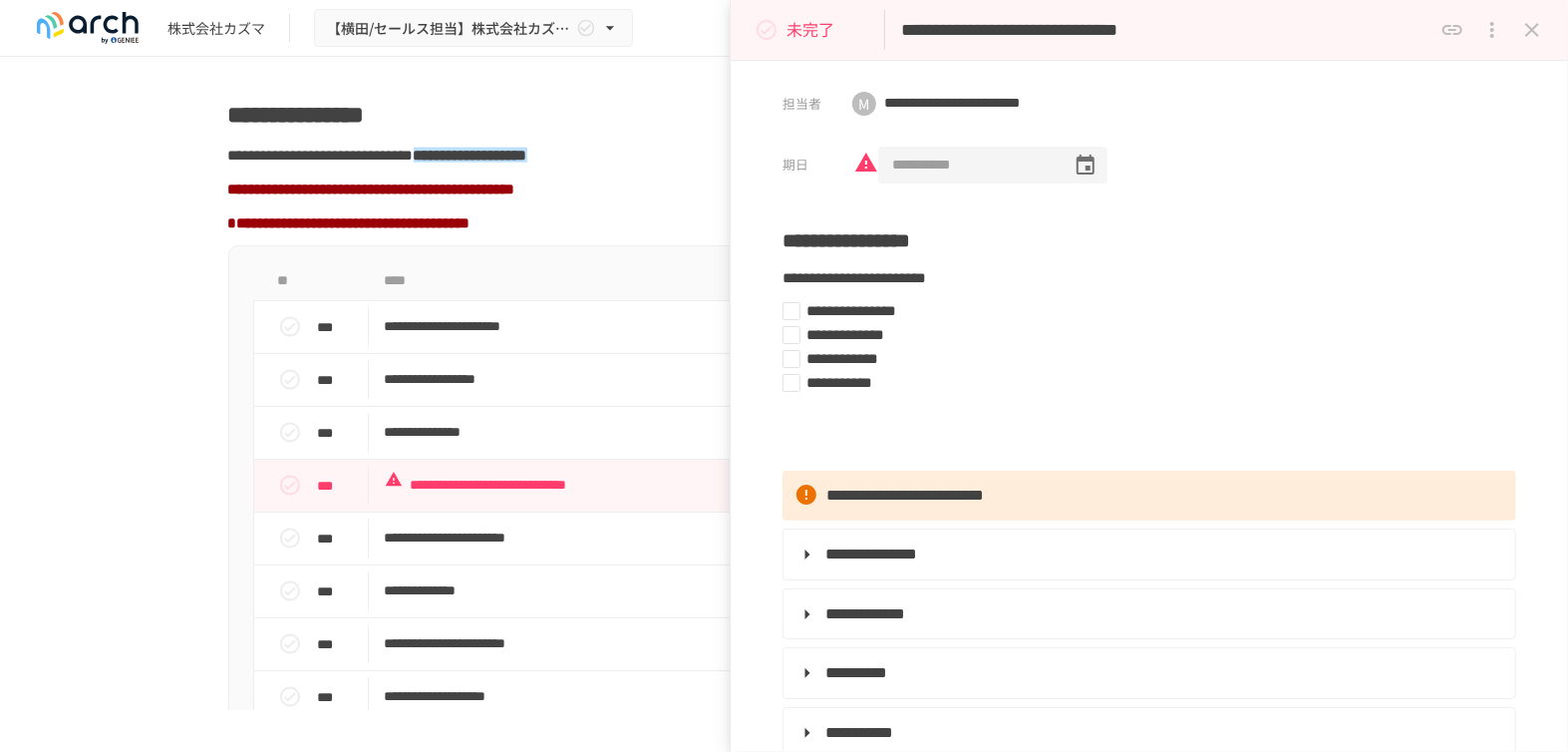 drag, startPoint x: 978, startPoint y: 164, endPoint x: 826, endPoint y: 159, distance: 152.08221 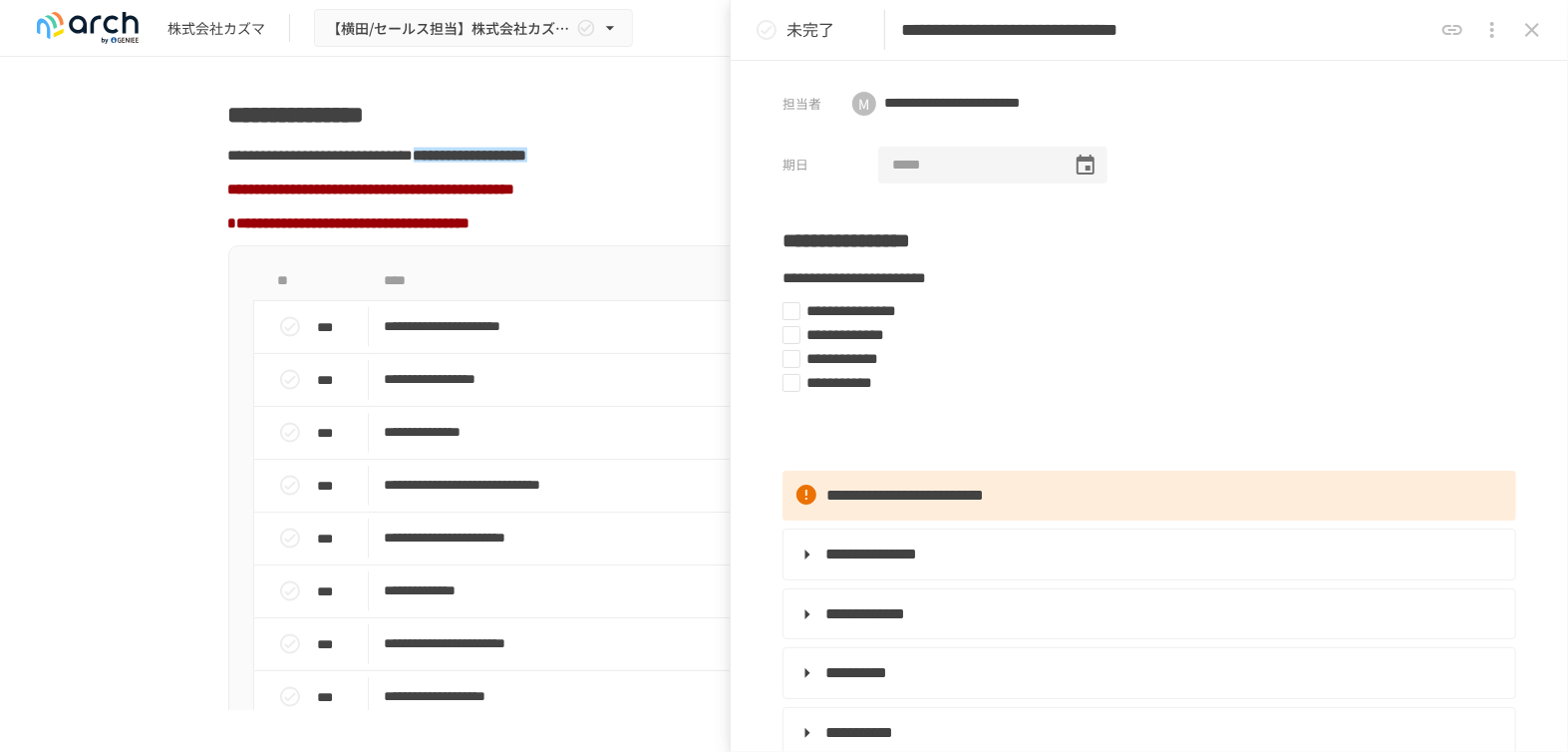 type 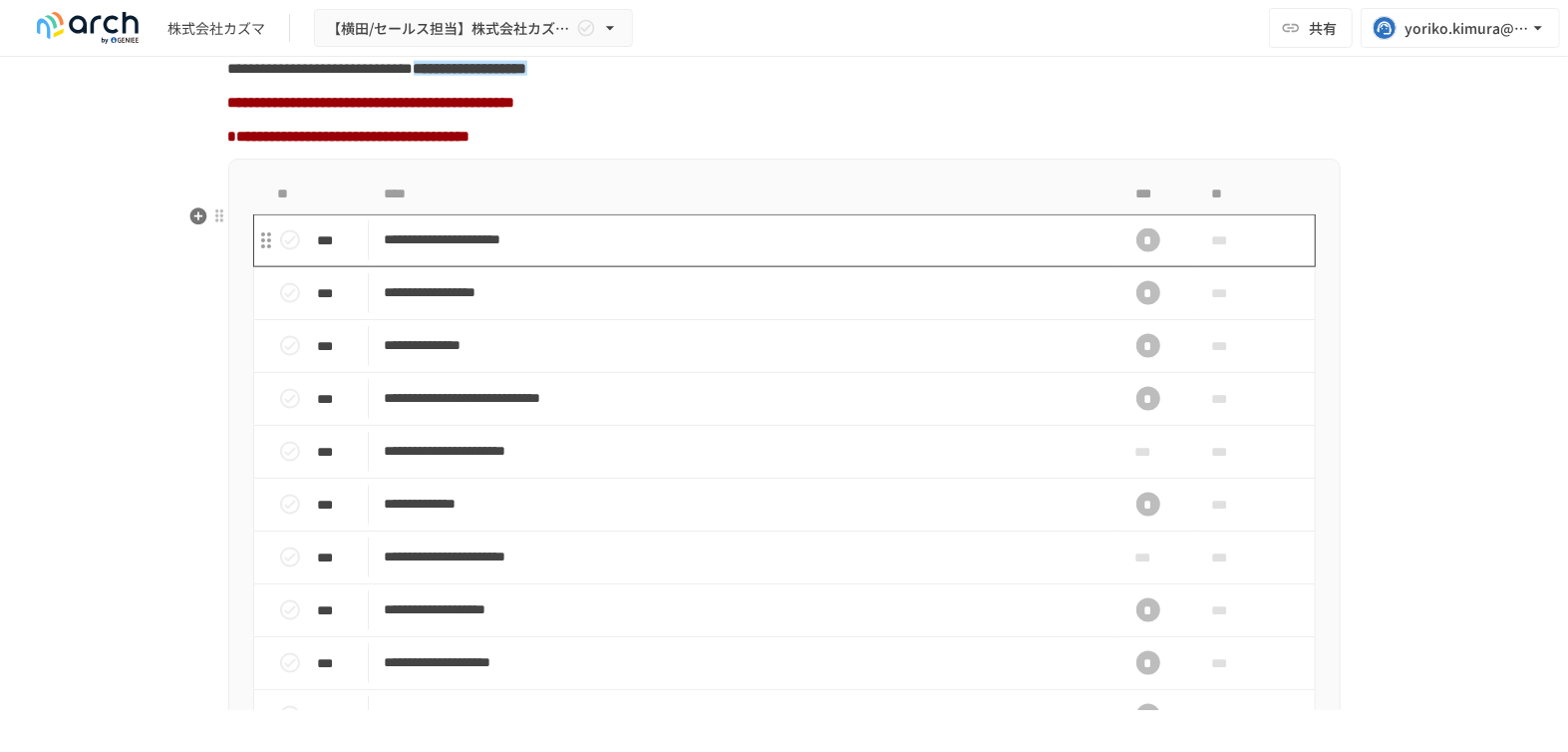 scroll, scrollTop: 1667, scrollLeft: 0, axis: vertical 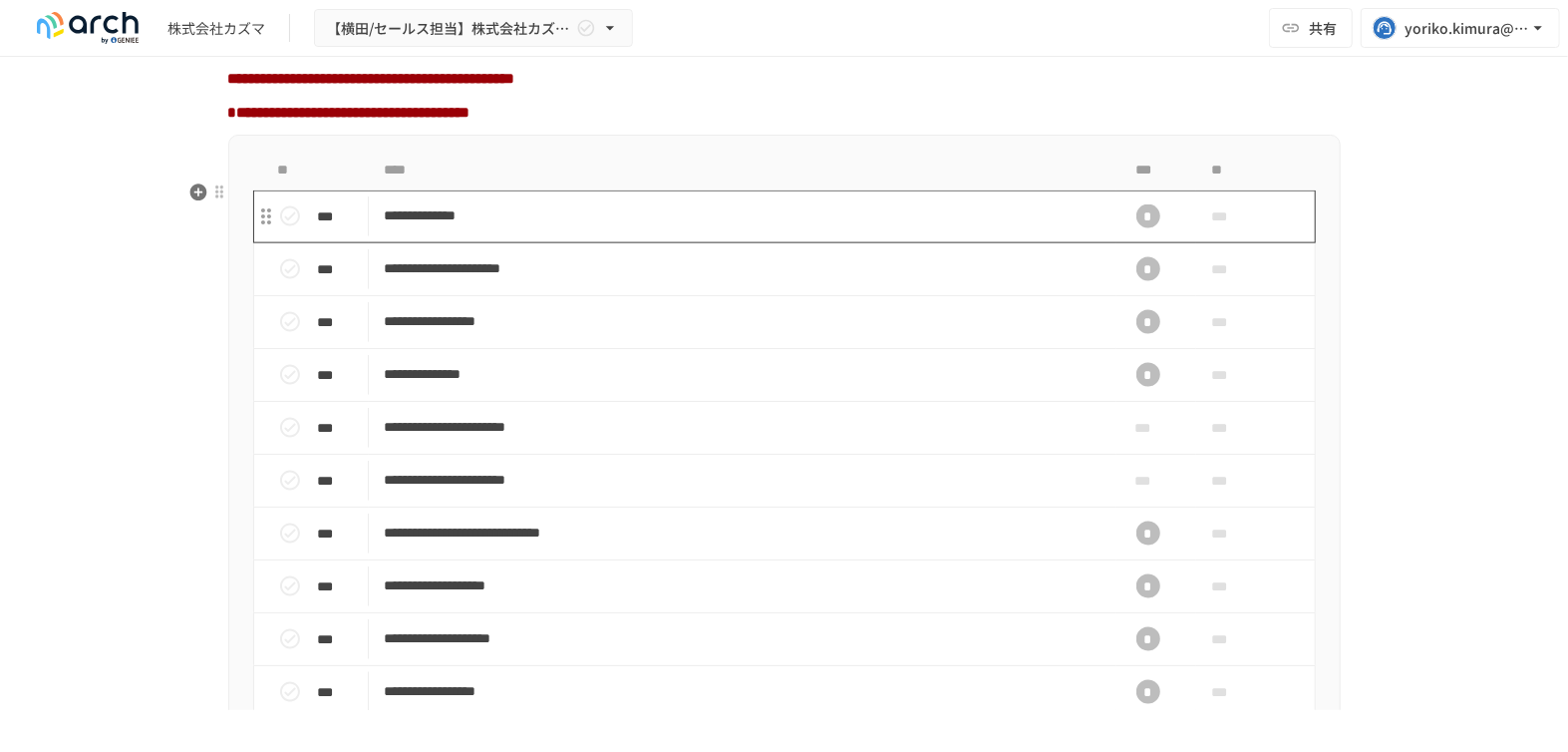 click on "**********" at bounding box center (743, 215) 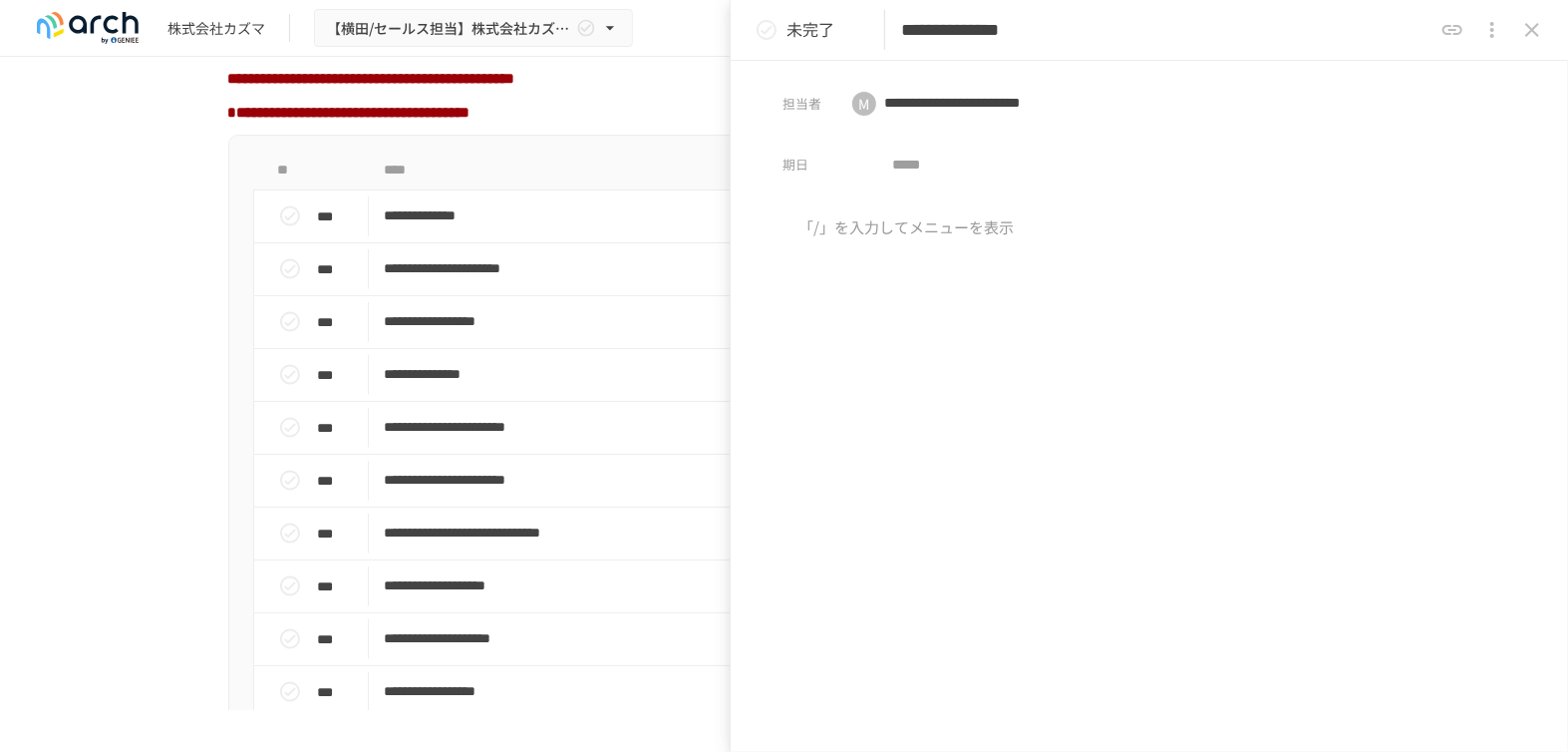 drag, startPoint x: 1089, startPoint y: 30, endPoint x: 1236, endPoint y: 24, distance: 147.1224 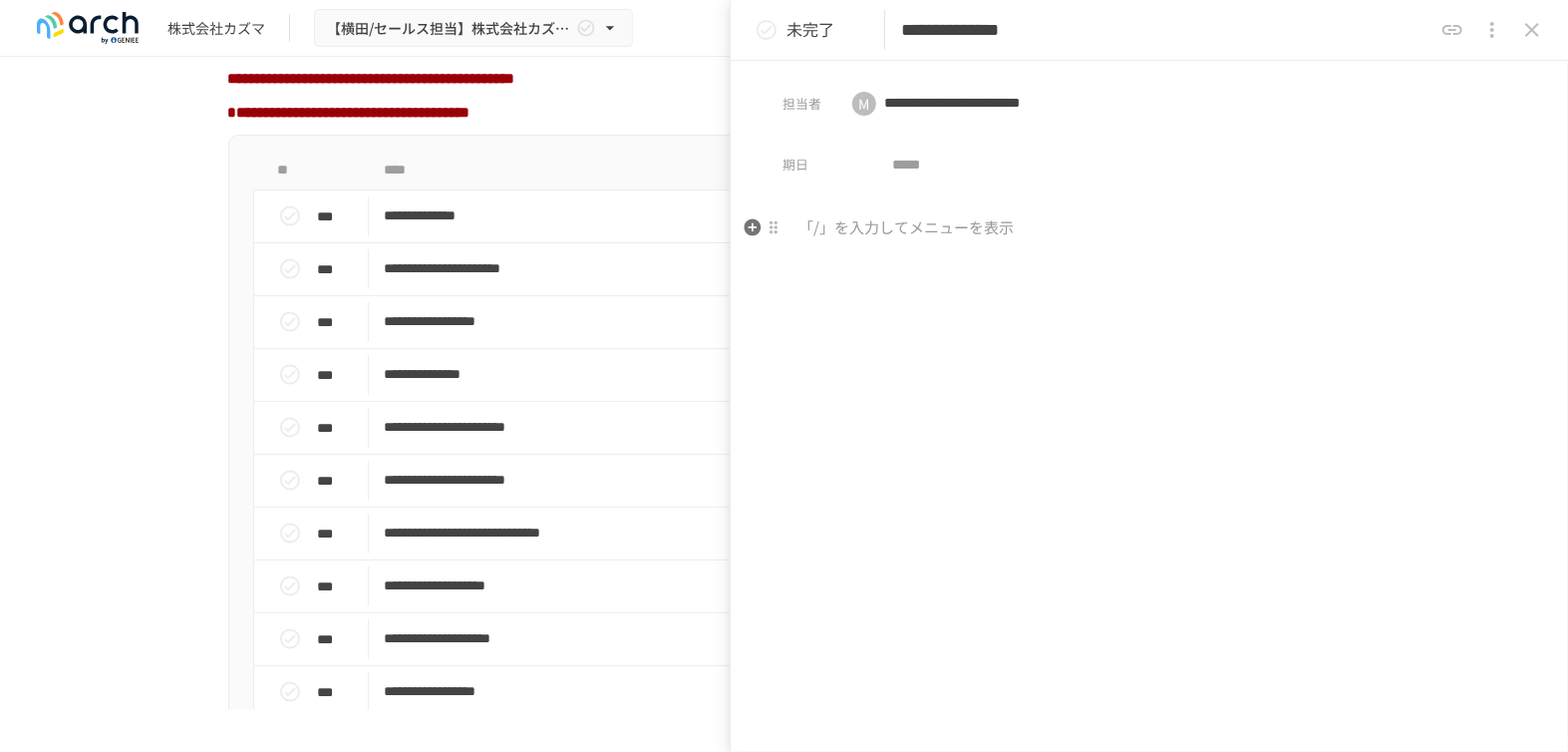 click at bounding box center (1149, 228) 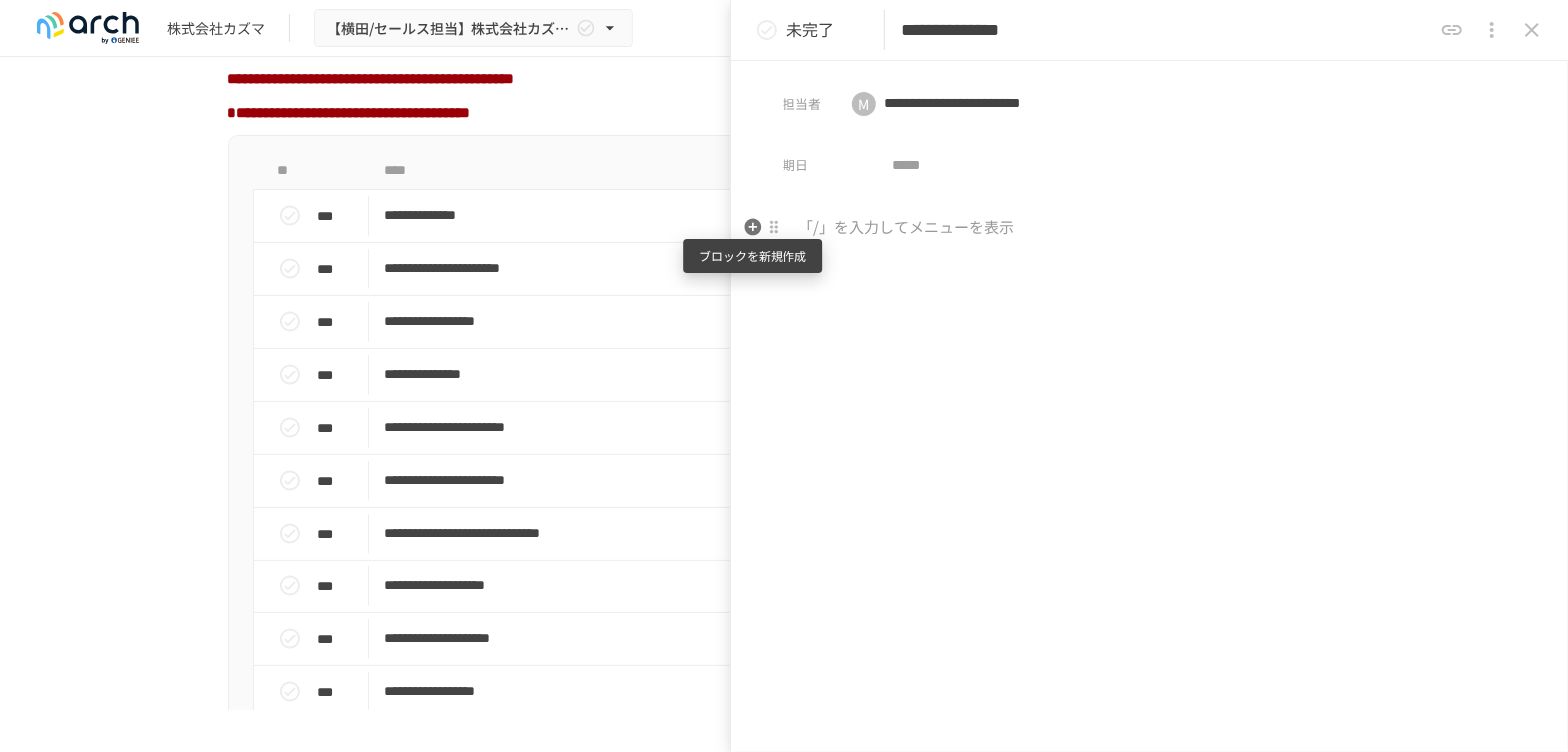 drag, startPoint x: 747, startPoint y: 226, endPoint x: 766, endPoint y: 233, distance: 20.248457 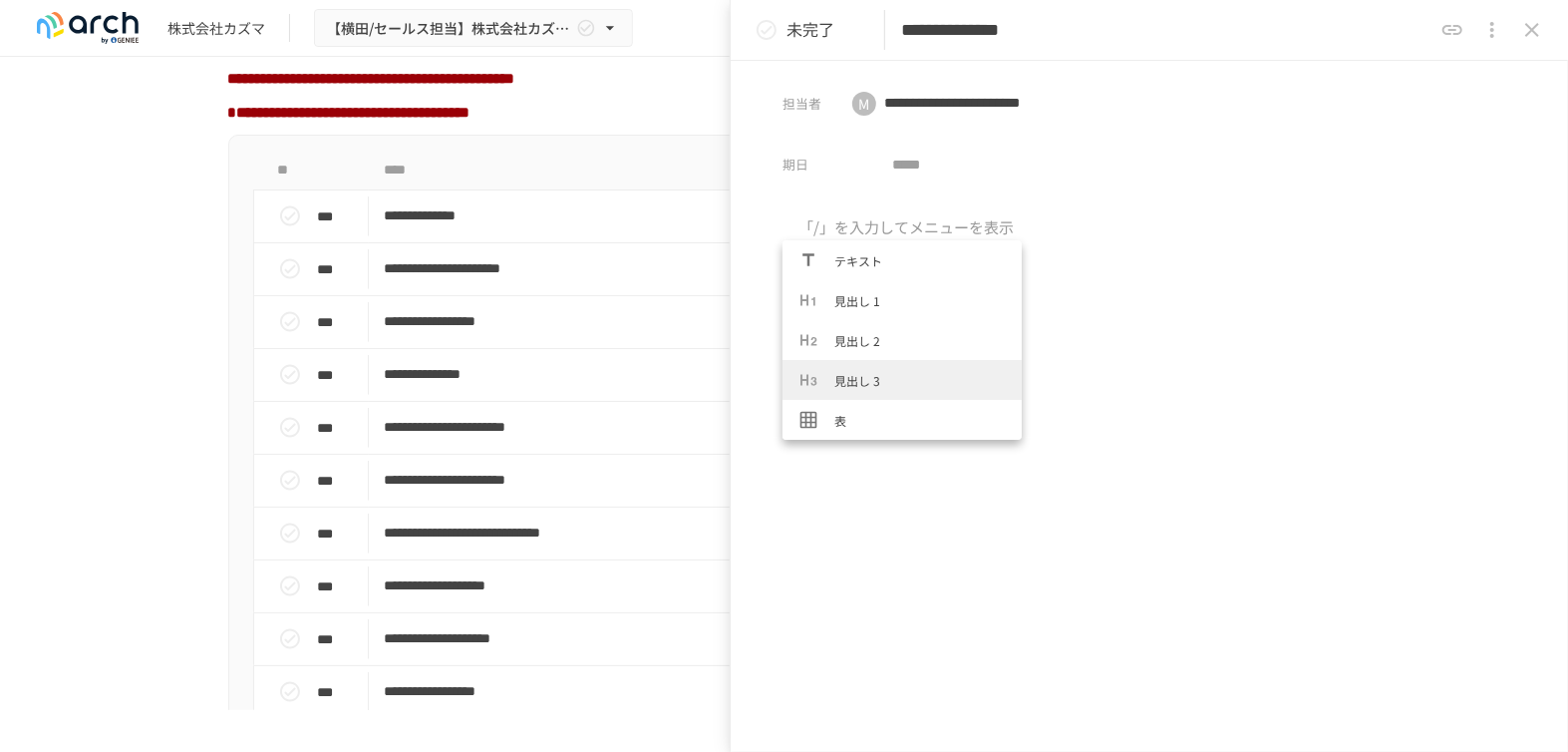 click on "見出し 3" at bounding box center [920, 380] 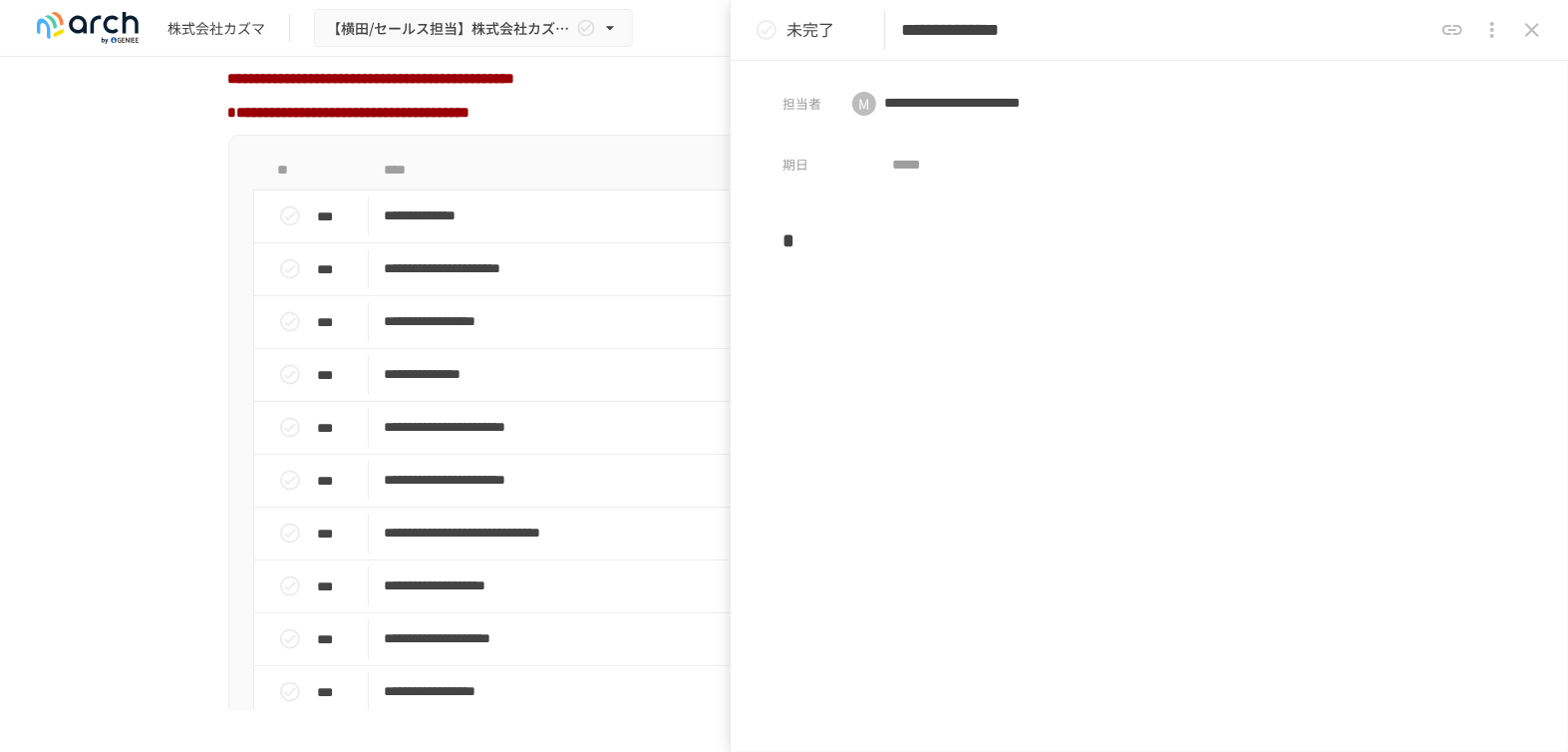 type 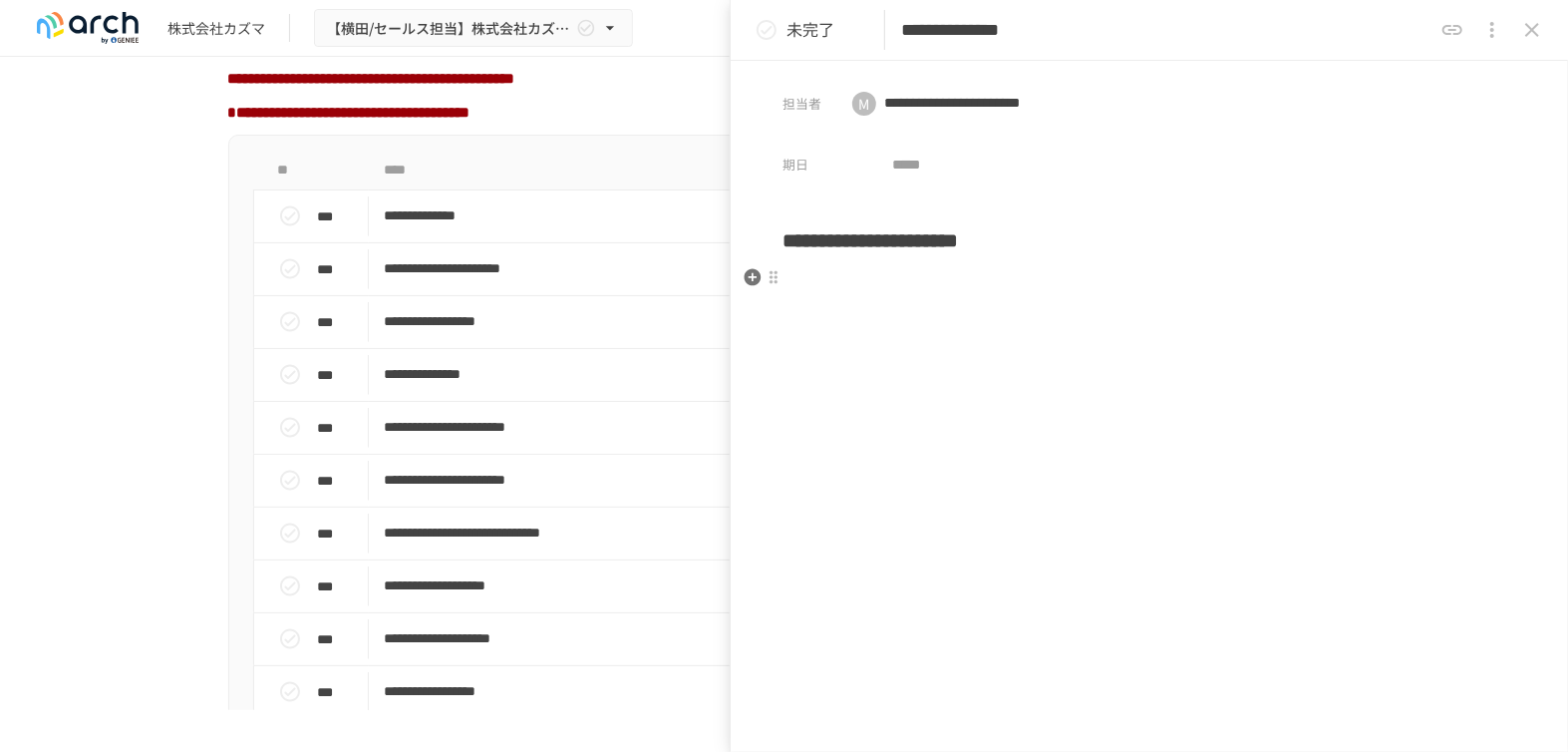 click on "**********" at bounding box center (1149, 411) 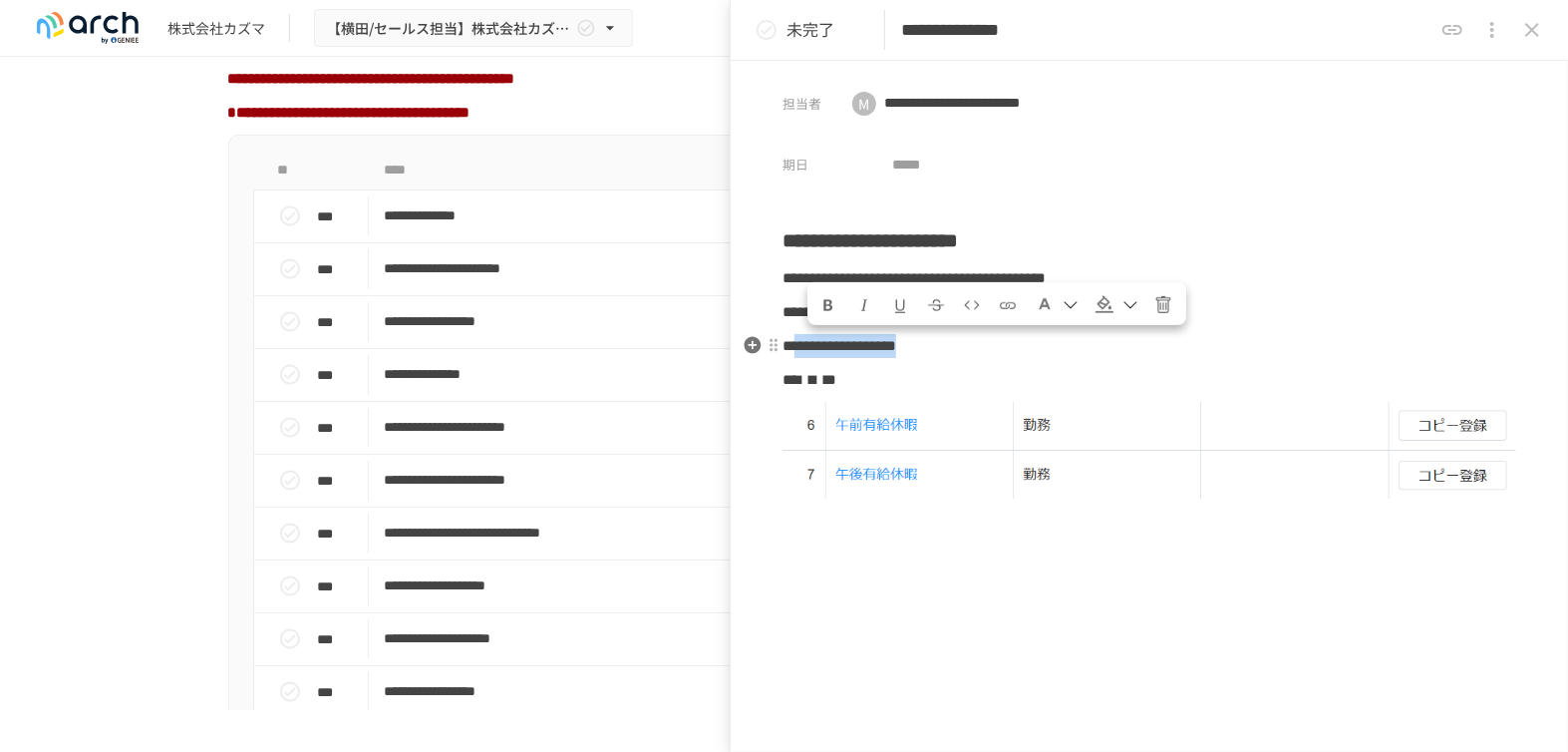 drag, startPoint x: 815, startPoint y: 341, endPoint x: 1038, endPoint y: 351, distance: 223.2241 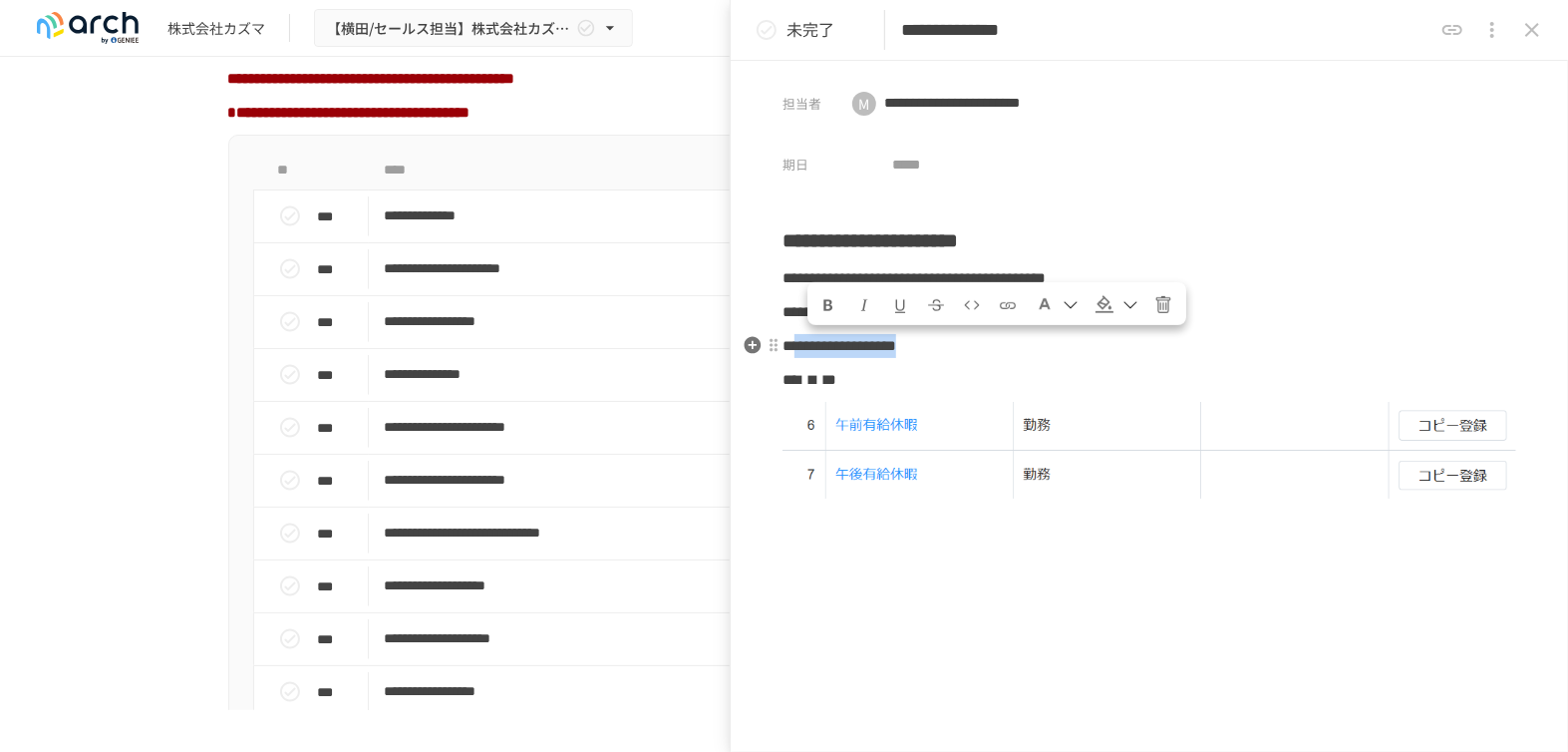 click on "**********" at bounding box center [839, 345] 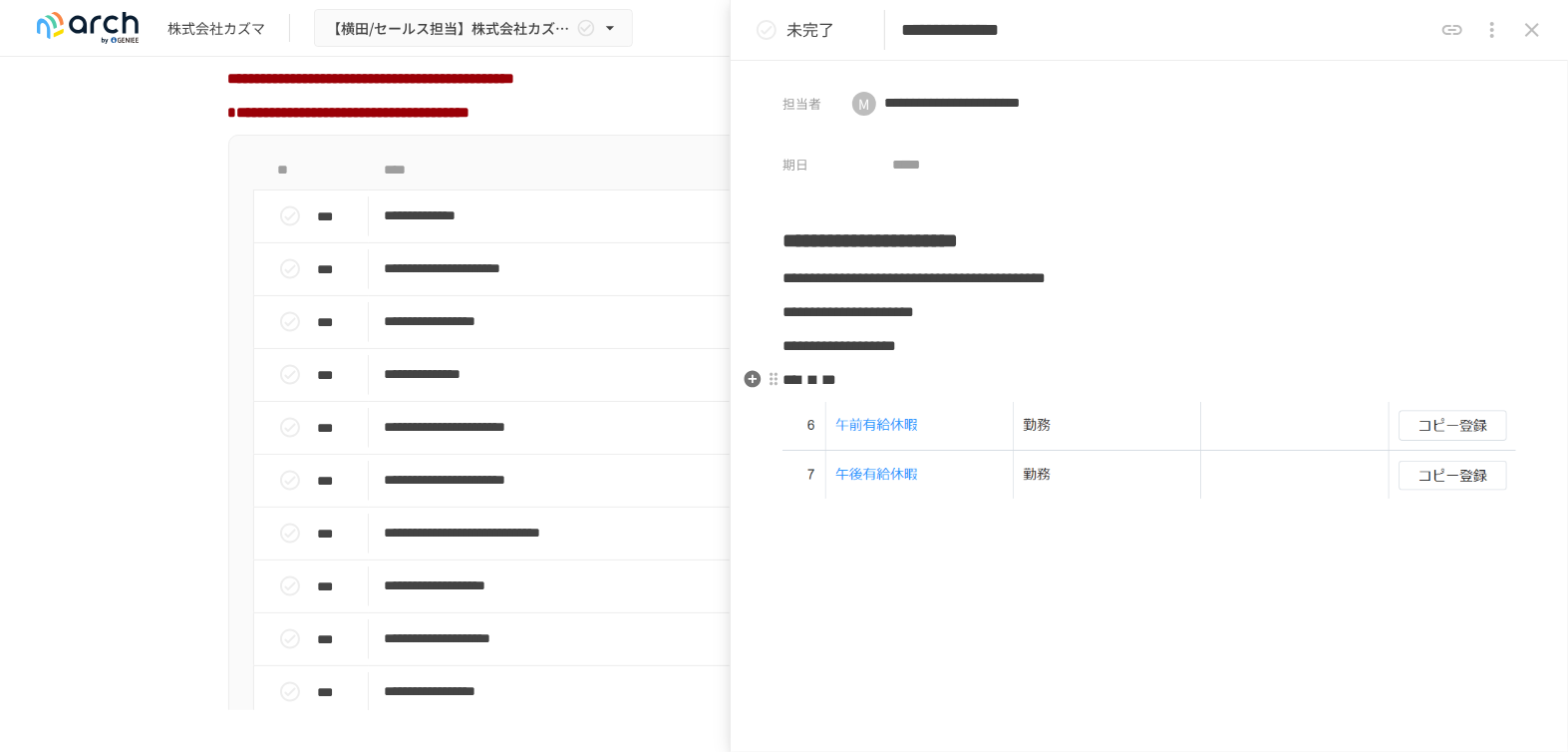 click at bounding box center [1149, 380] 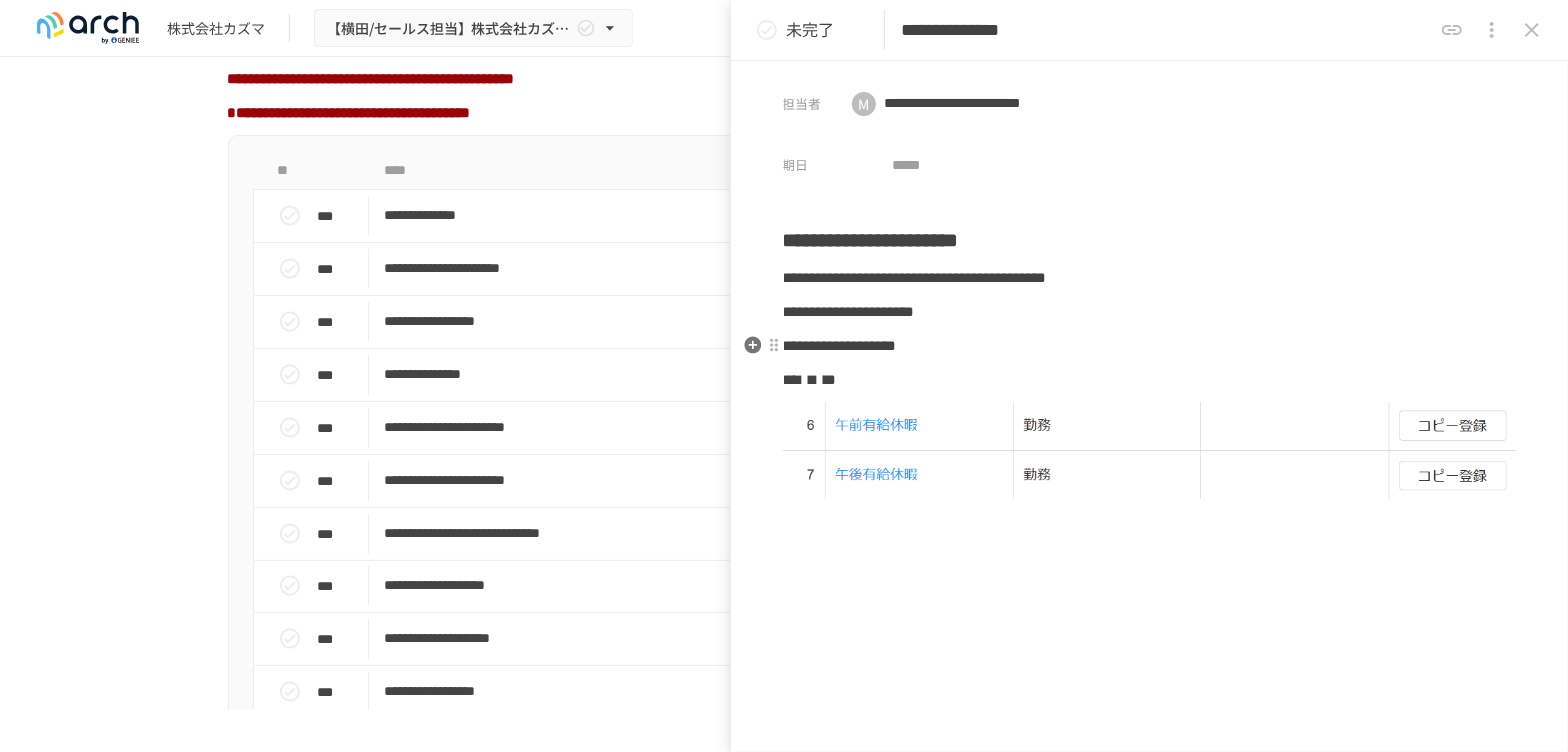 click on "**********" at bounding box center [1149, 429] 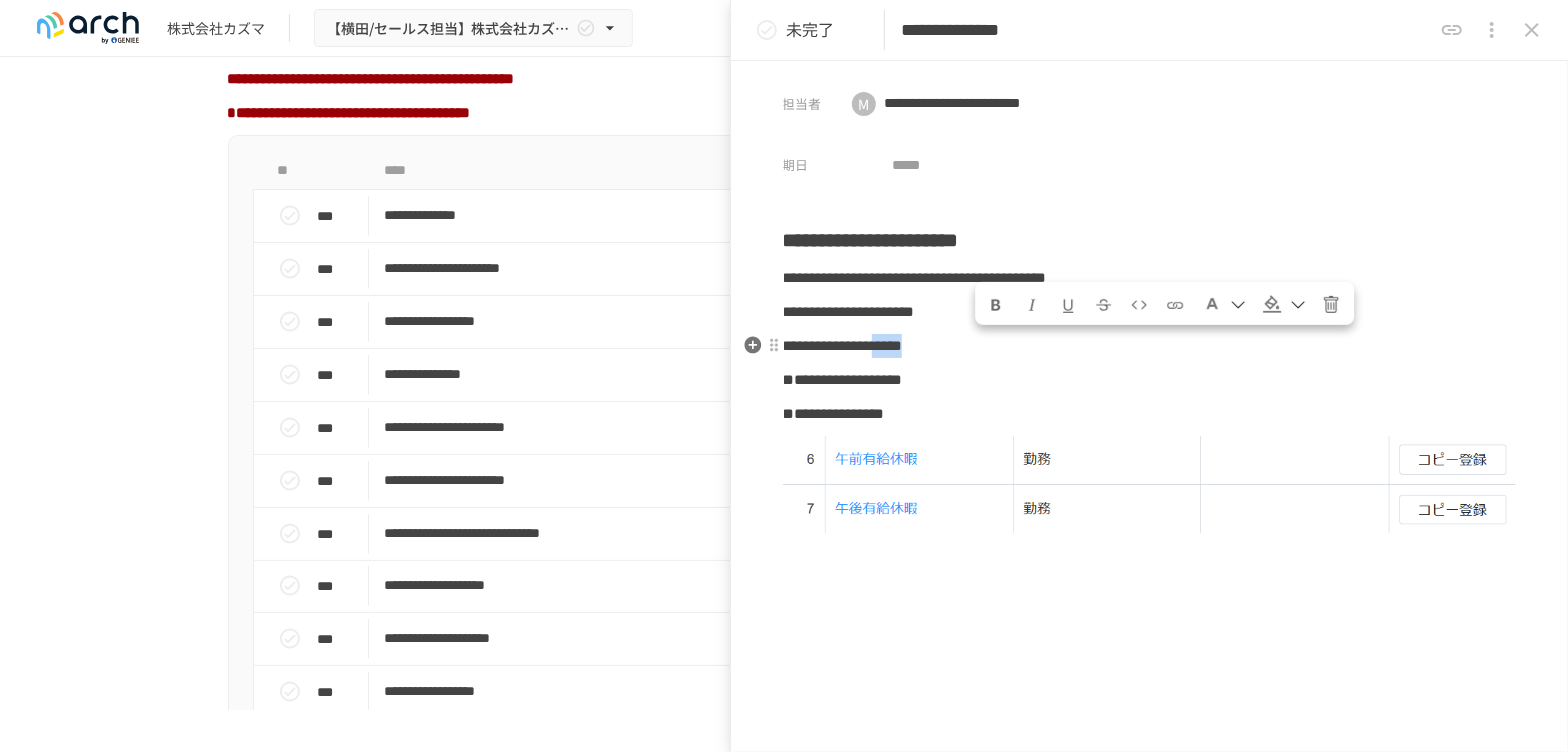 drag, startPoint x: 974, startPoint y: 348, endPoint x: 1093, endPoint y: 354, distance: 119.15116 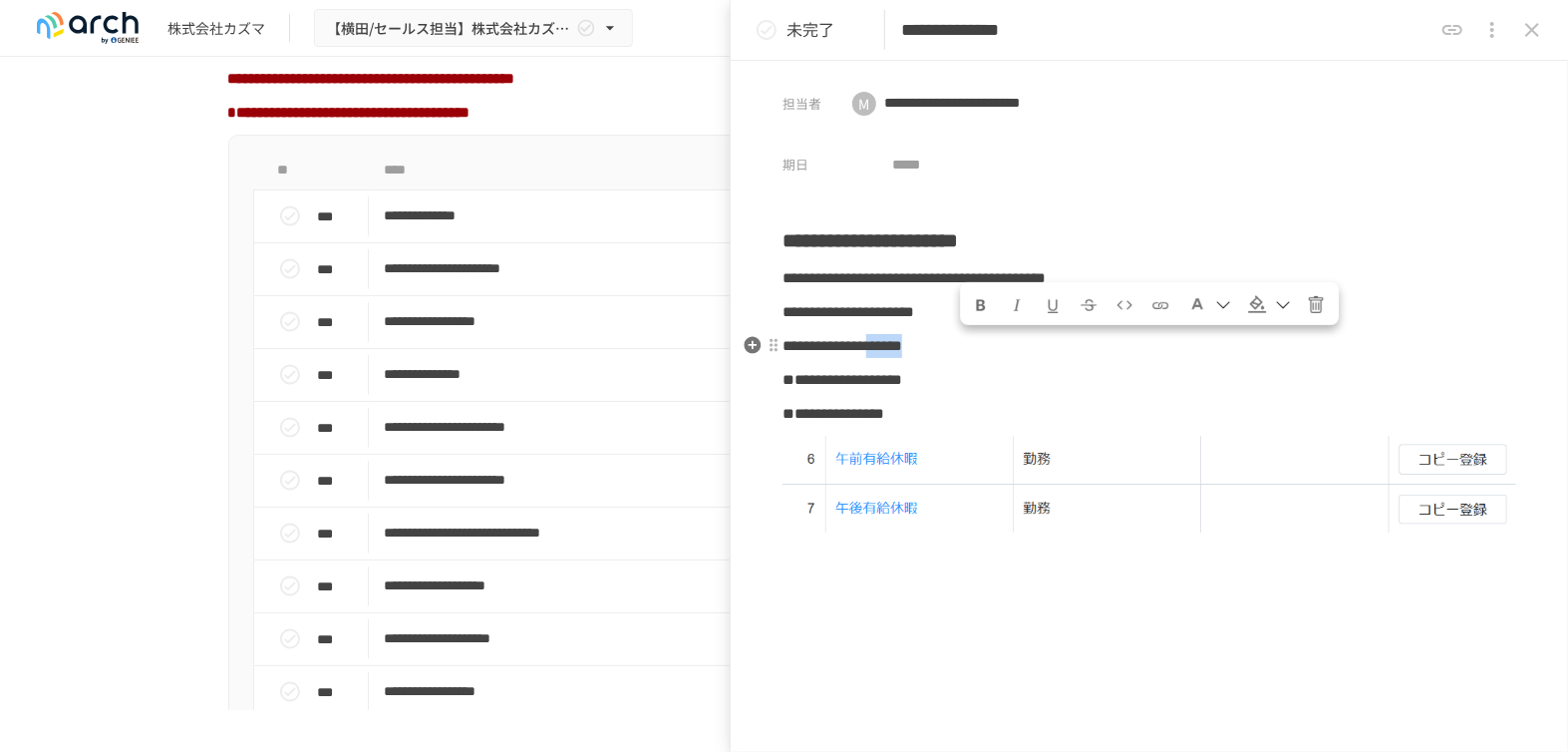 drag, startPoint x: 970, startPoint y: 345, endPoint x: 1085, endPoint y: 348, distance: 115.03912 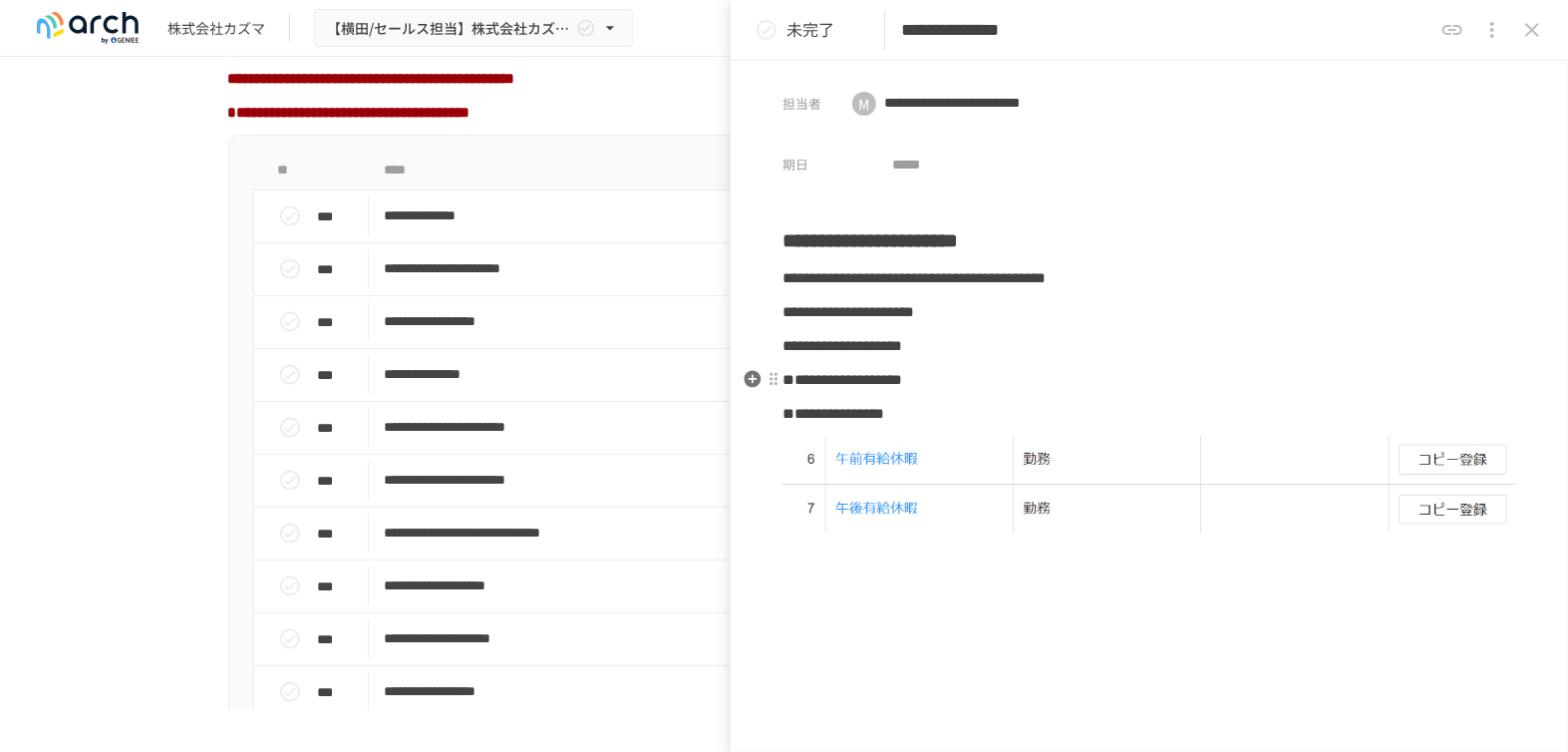 click on "**********" at bounding box center [1149, 446] 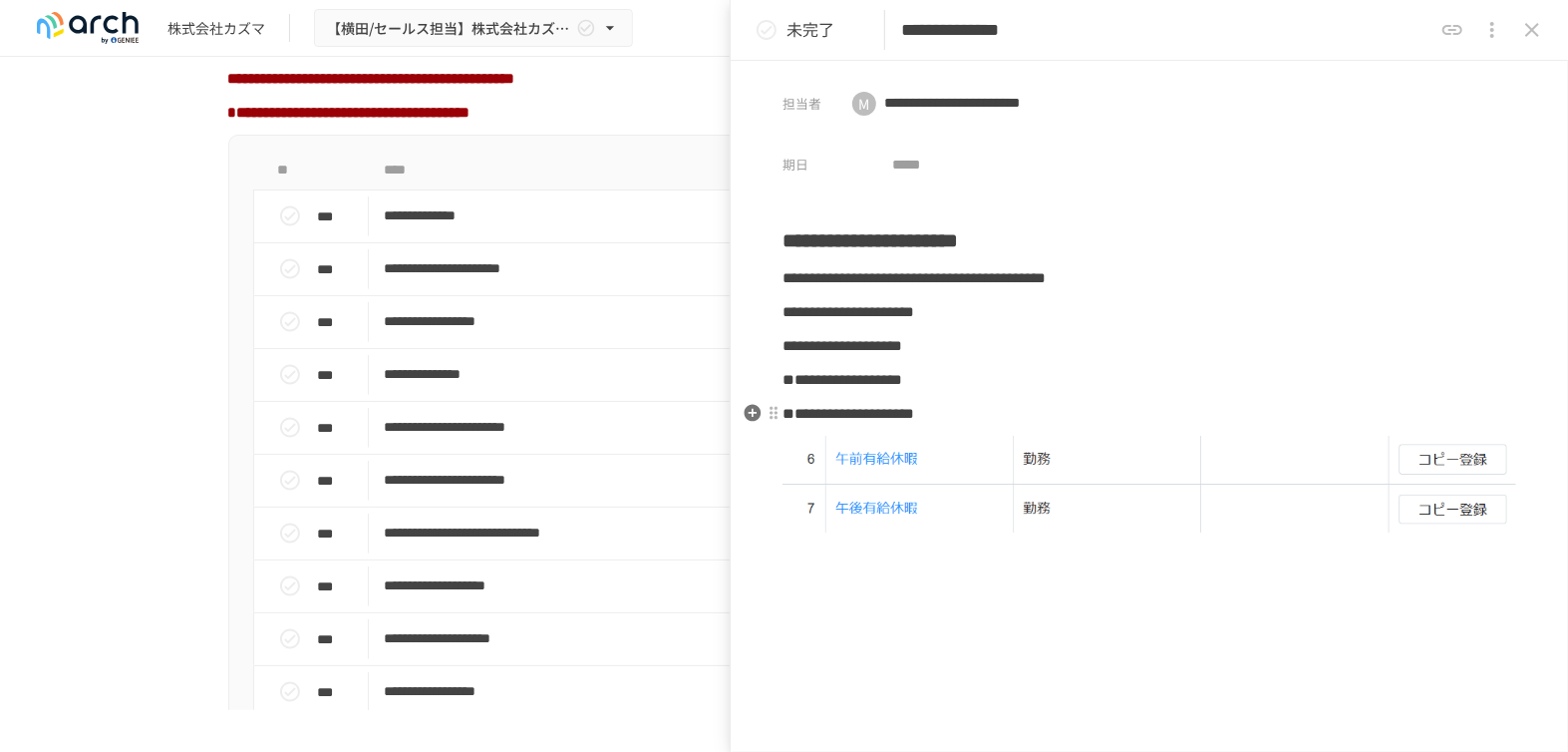 click on "**********" at bounding box center [848, 413] 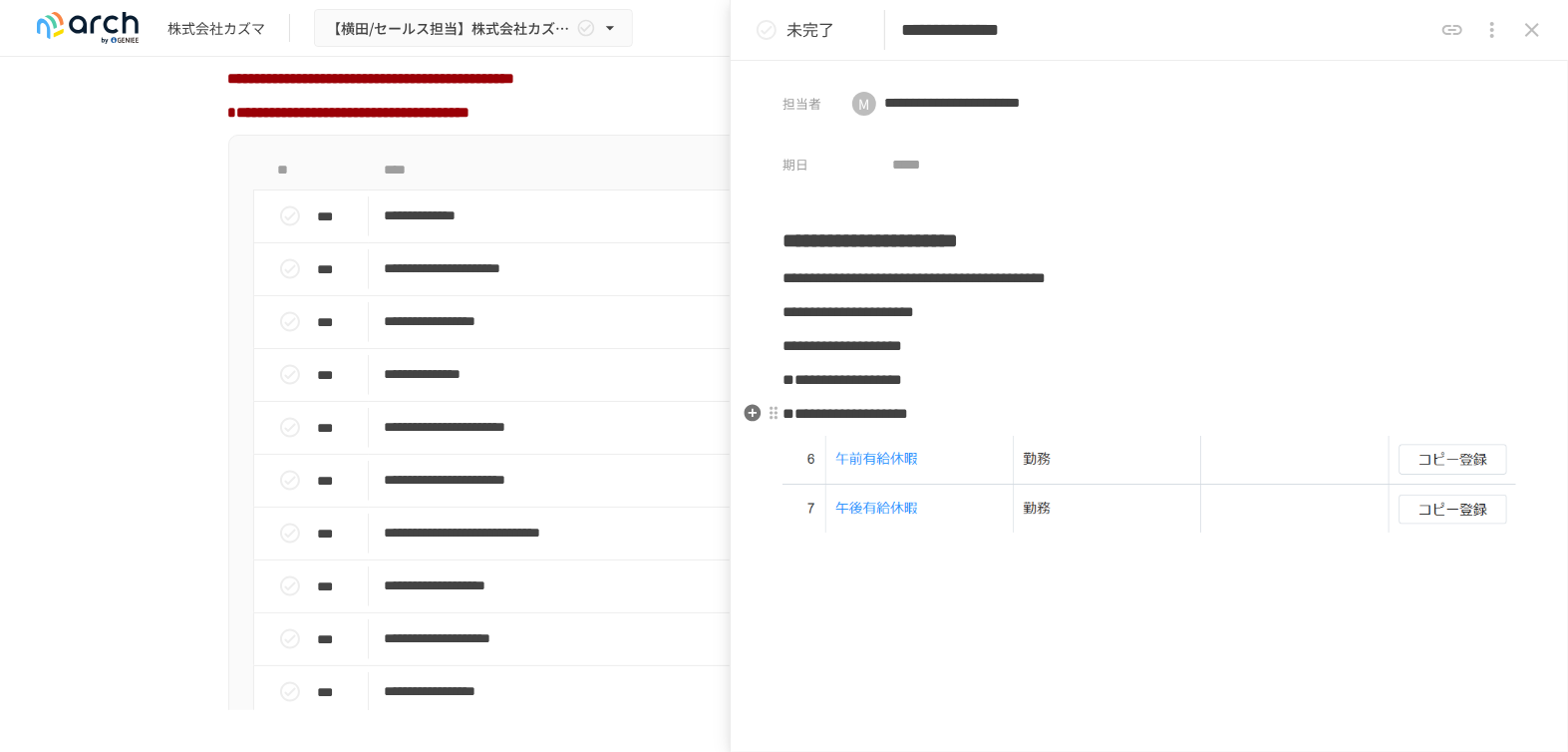 click on "**********" at bounding box center (1149, 414) 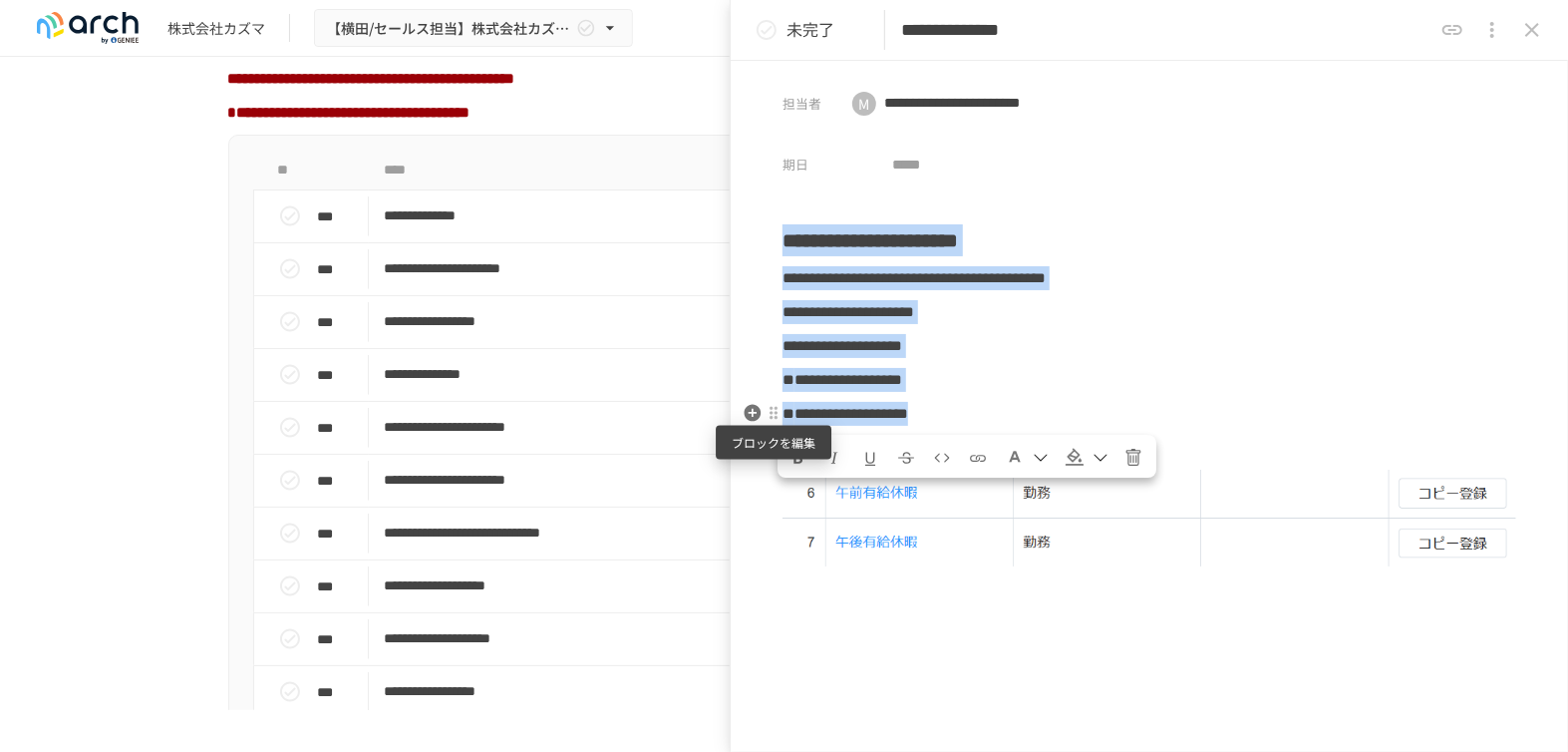 drag, startPoint x: 1085, startPoint y: 413, endPoint x: 778, endPoint y: 424, distance: 307.19701 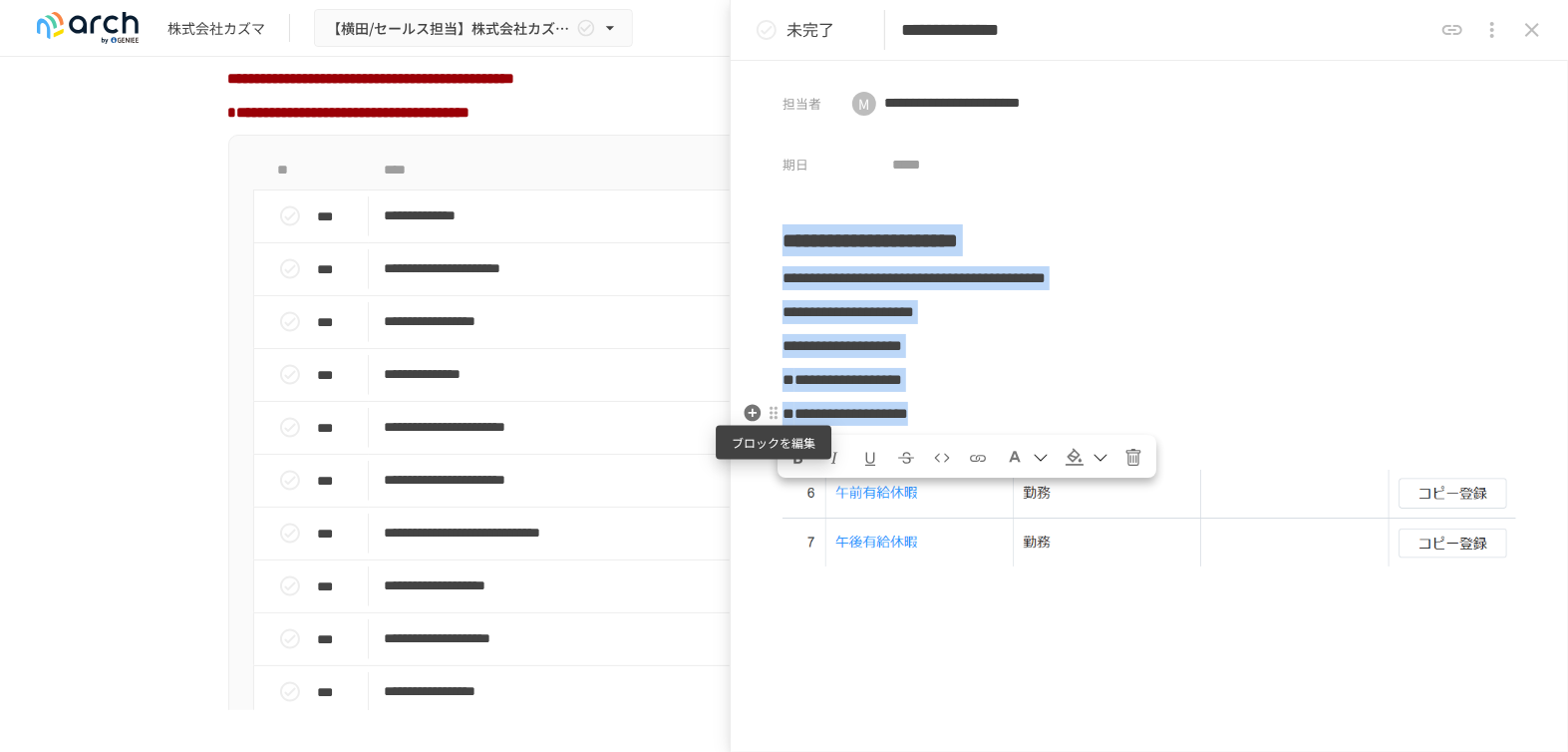 click on "**********" at bounding box center [1149, 616] 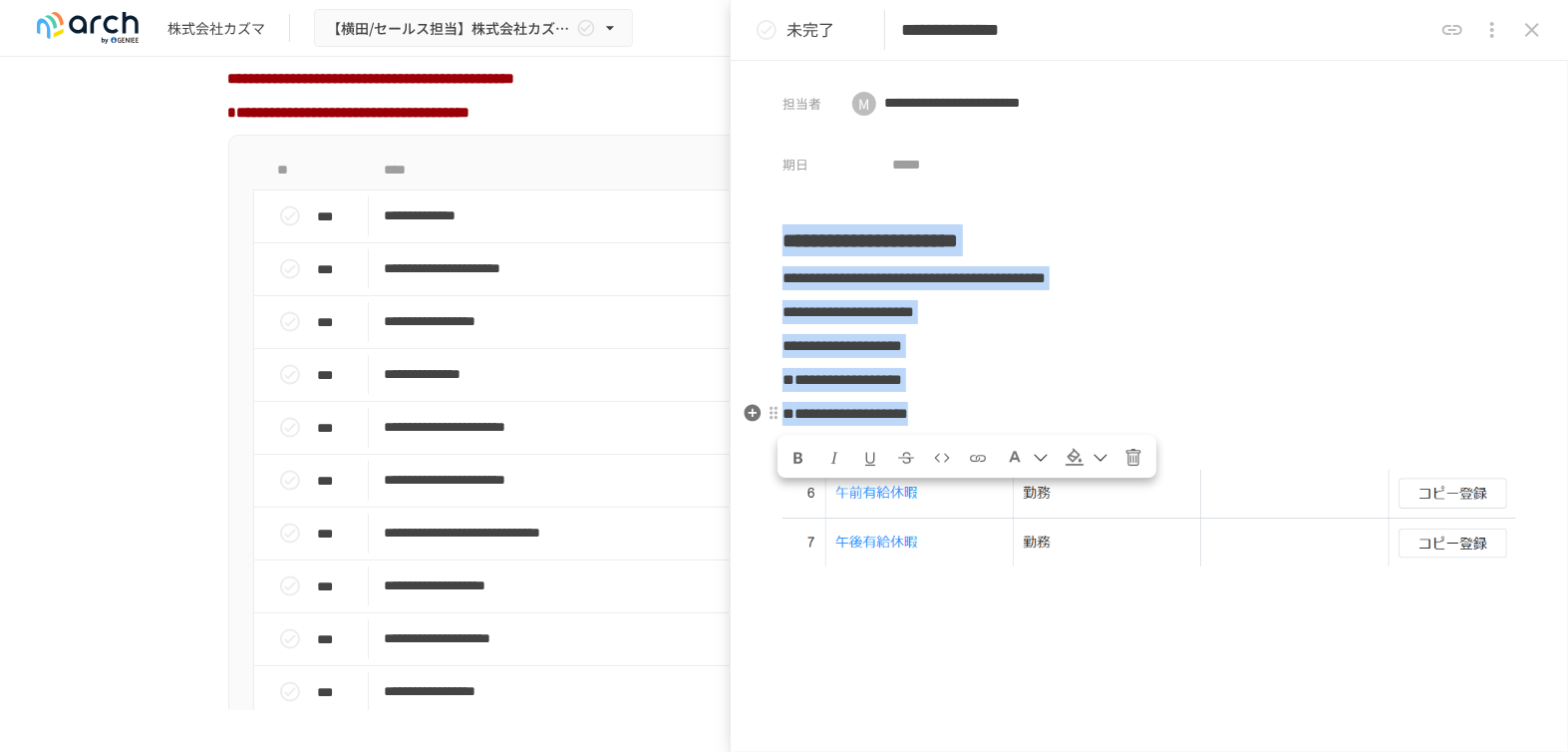 click on "**********" at bounding box center (845, 413) 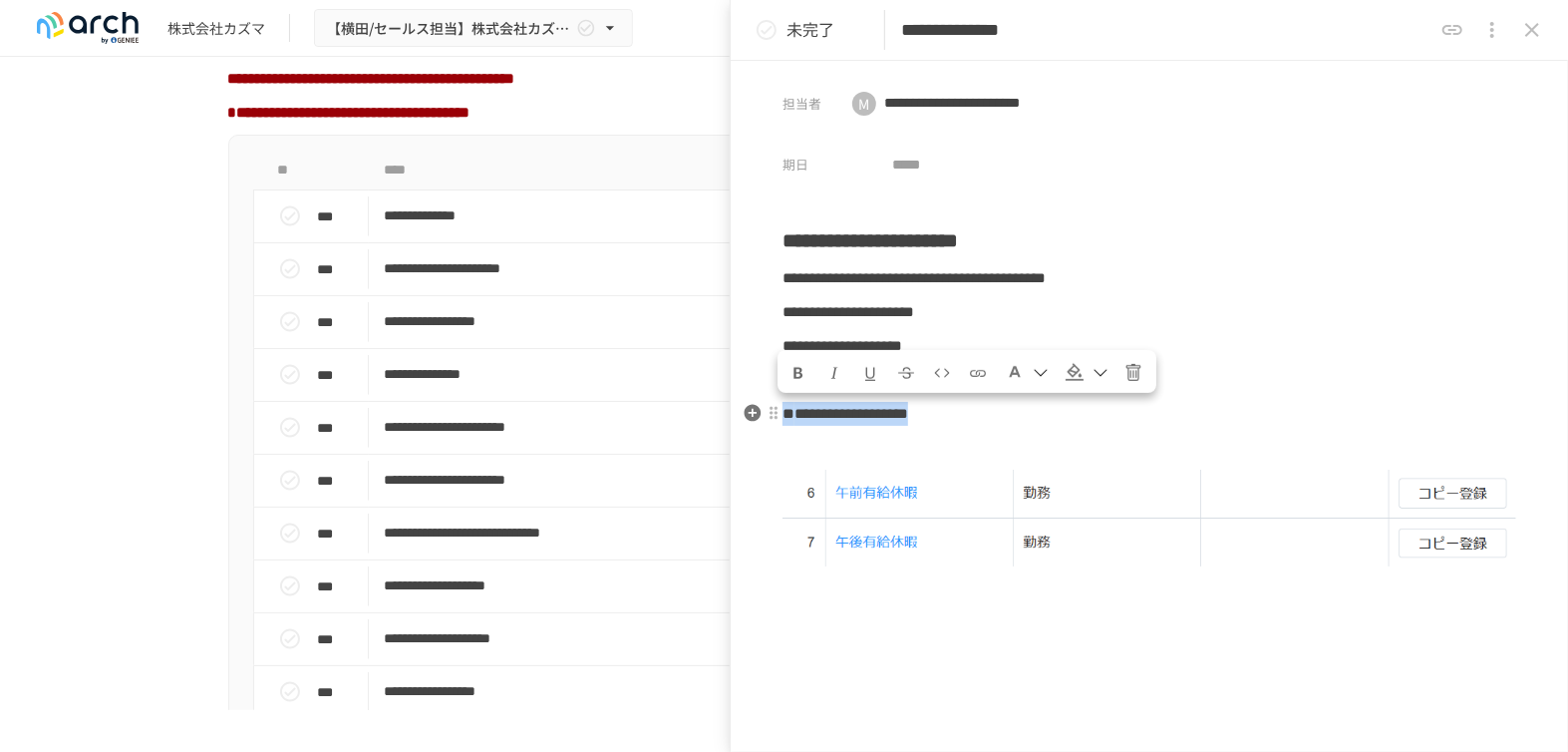 drag, startPoint x: 789, startPoint y: 416, endPoint x: 1077, endPoint y: 427, distance: 288.21 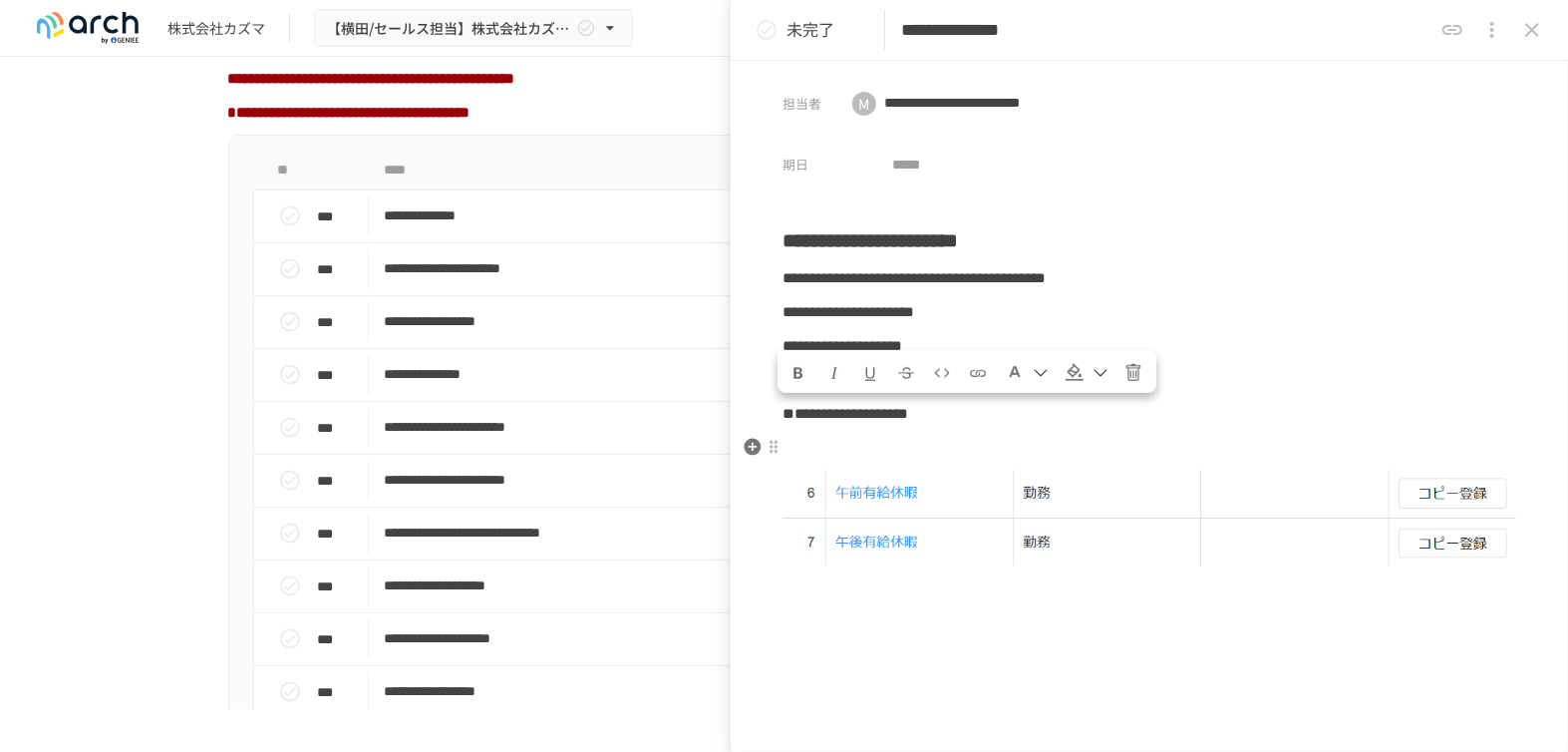 click at bounding box center [1149, 448] 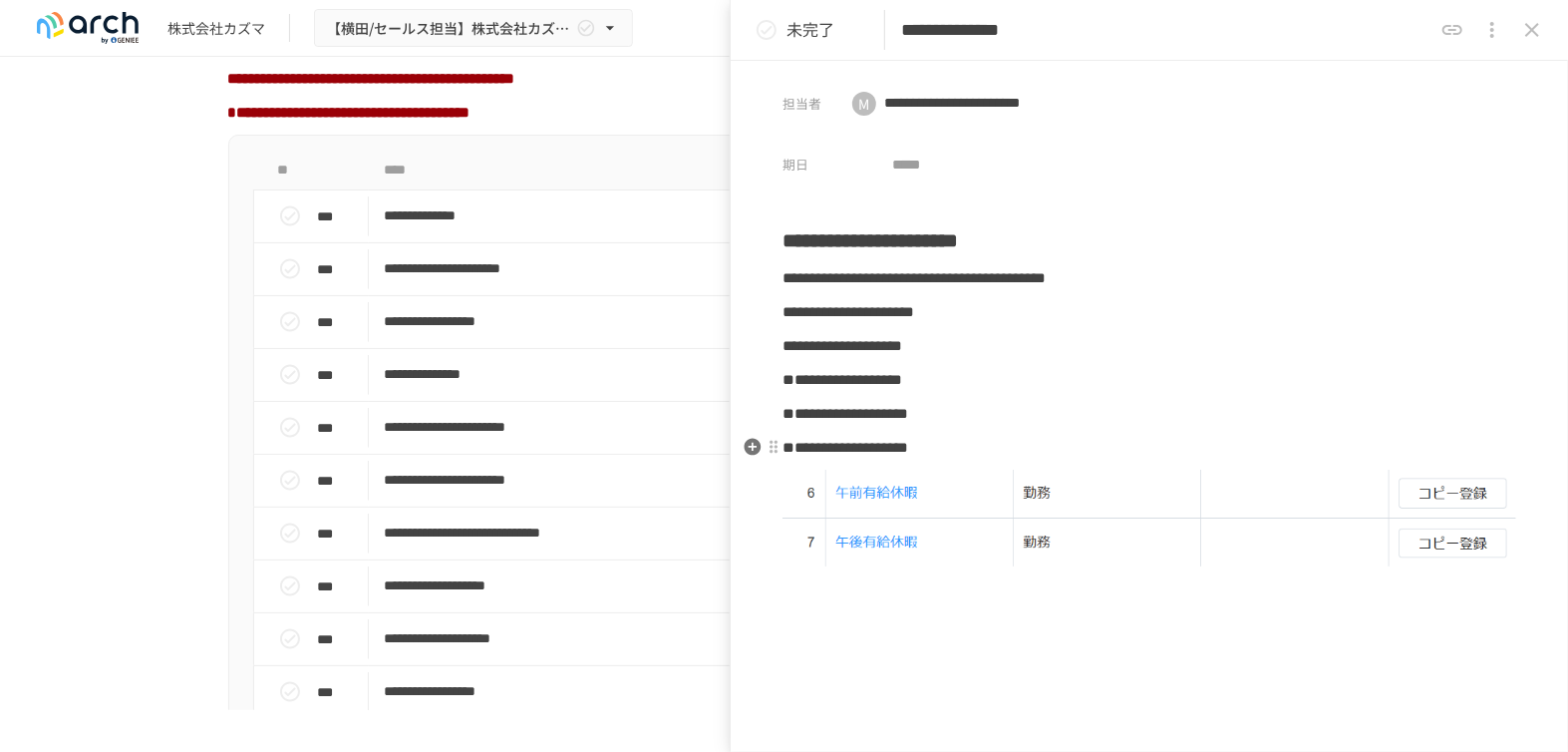 click on "**********" at bounding box center [845, 447] 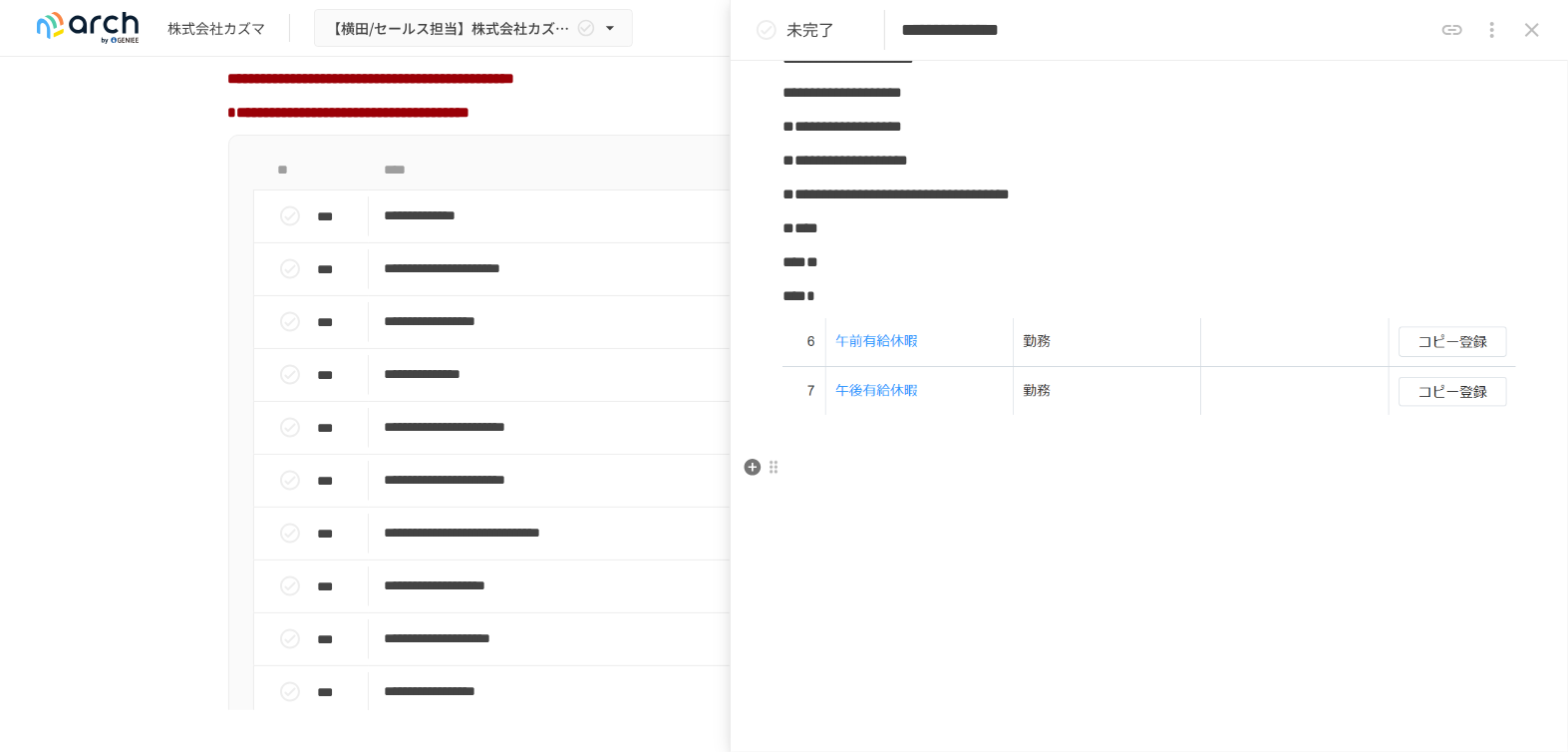 scroll, scrollTop: 111, scrollLeft: 0, axis: vertical 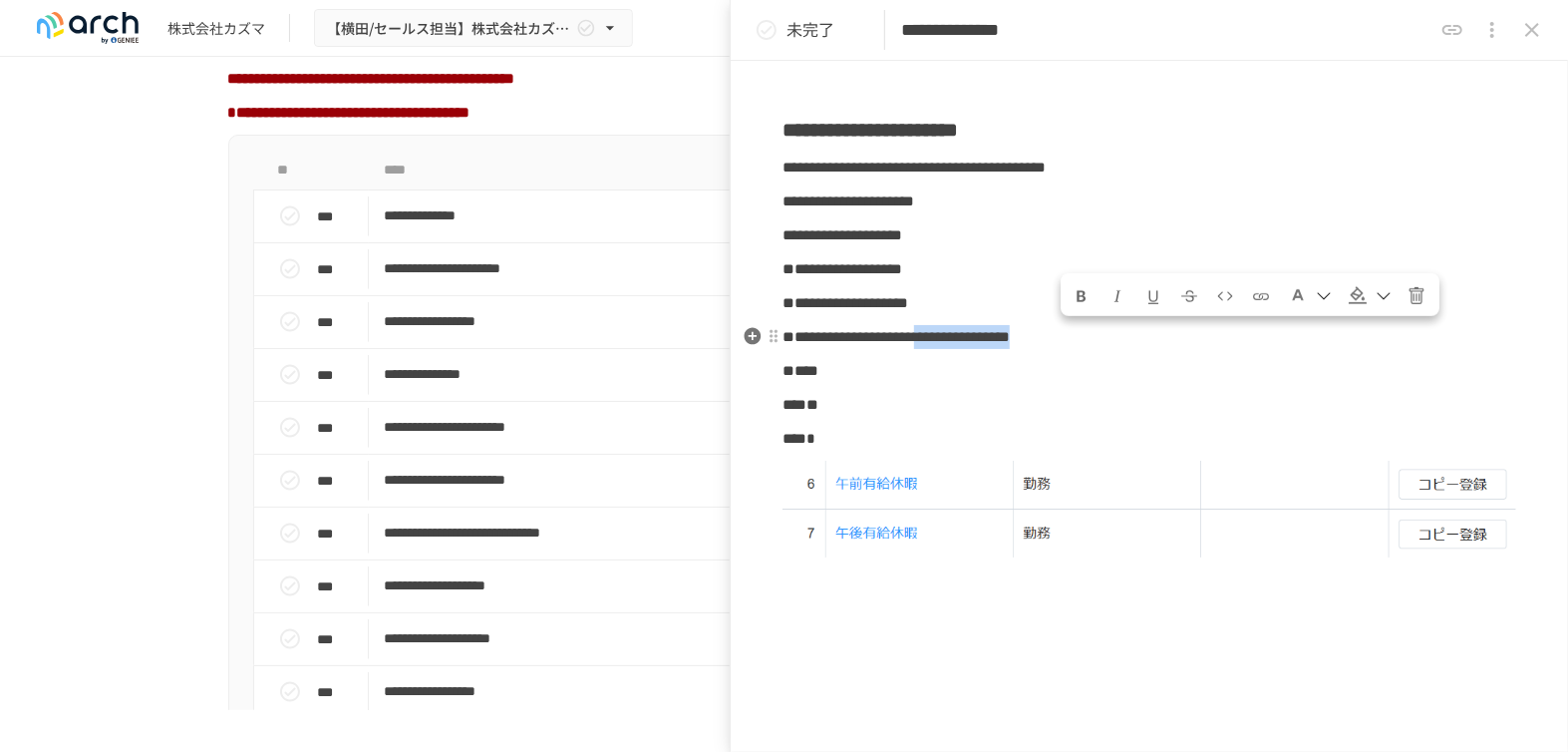 drag, startPoint x: 1069, startPoint y: 336, endPoint x: 1337, endPoint y: 345, distance: 268.1511 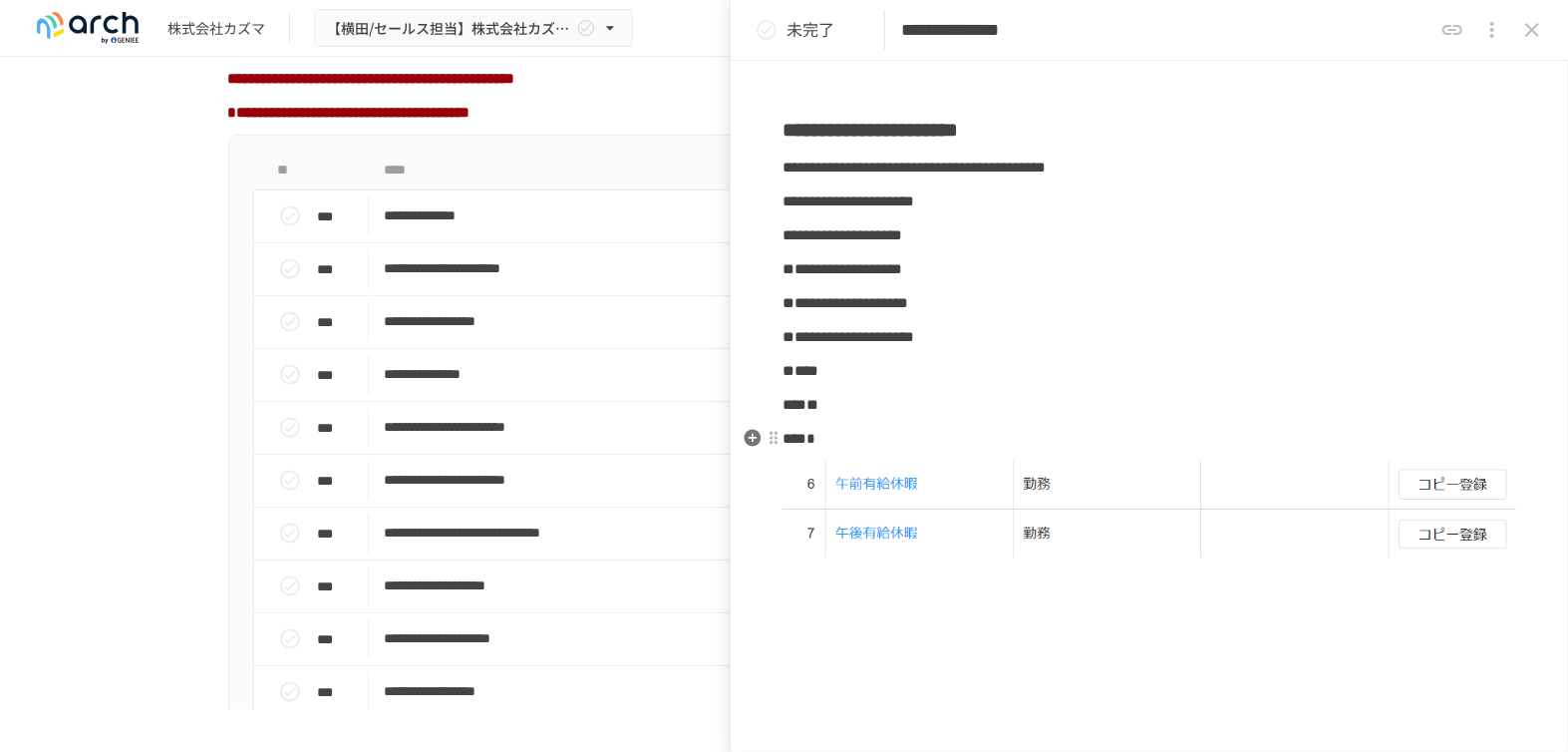 click on "*" at bounding box center (1149, 439) 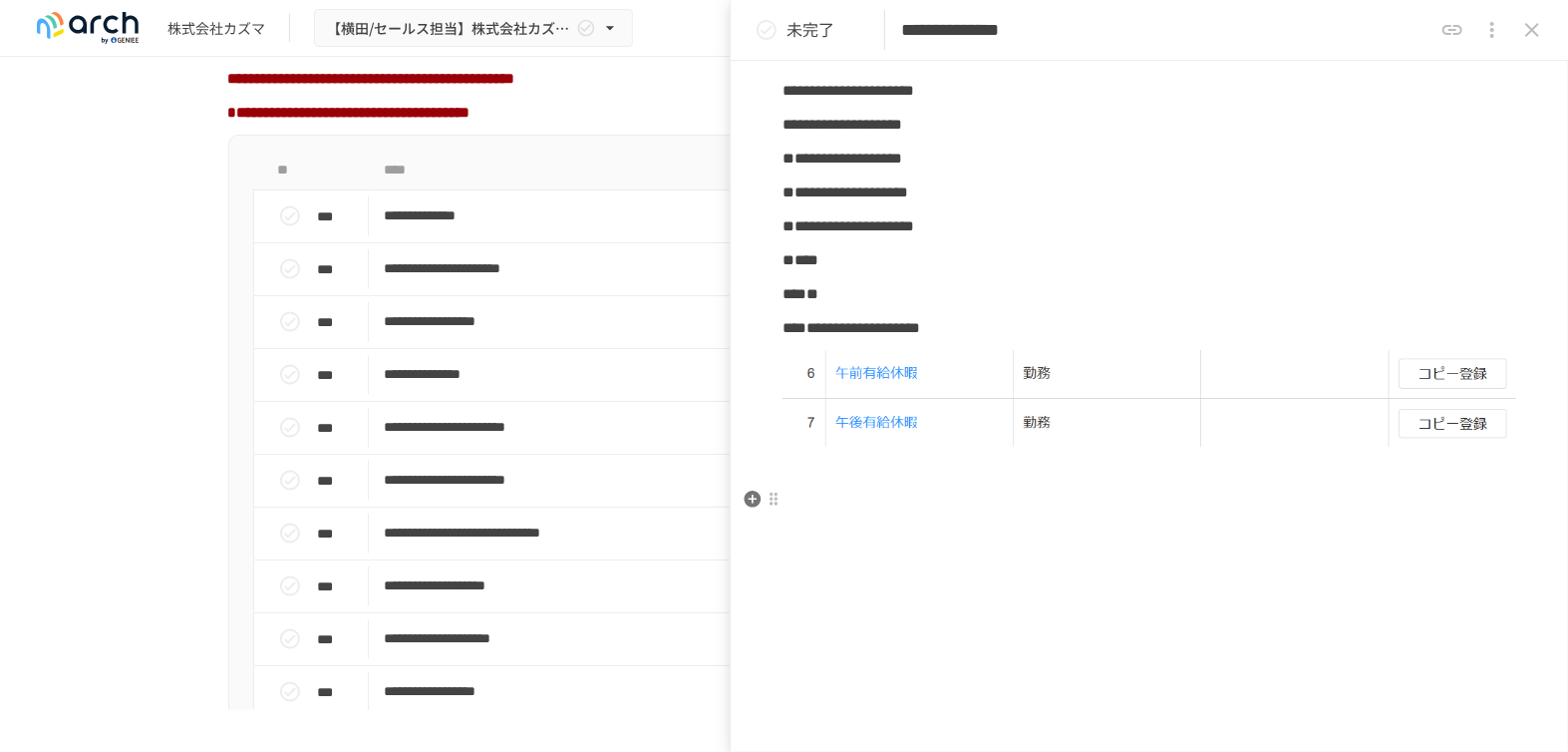 scroll, scrollTop: 0, scrollLeft: 0, axis: both 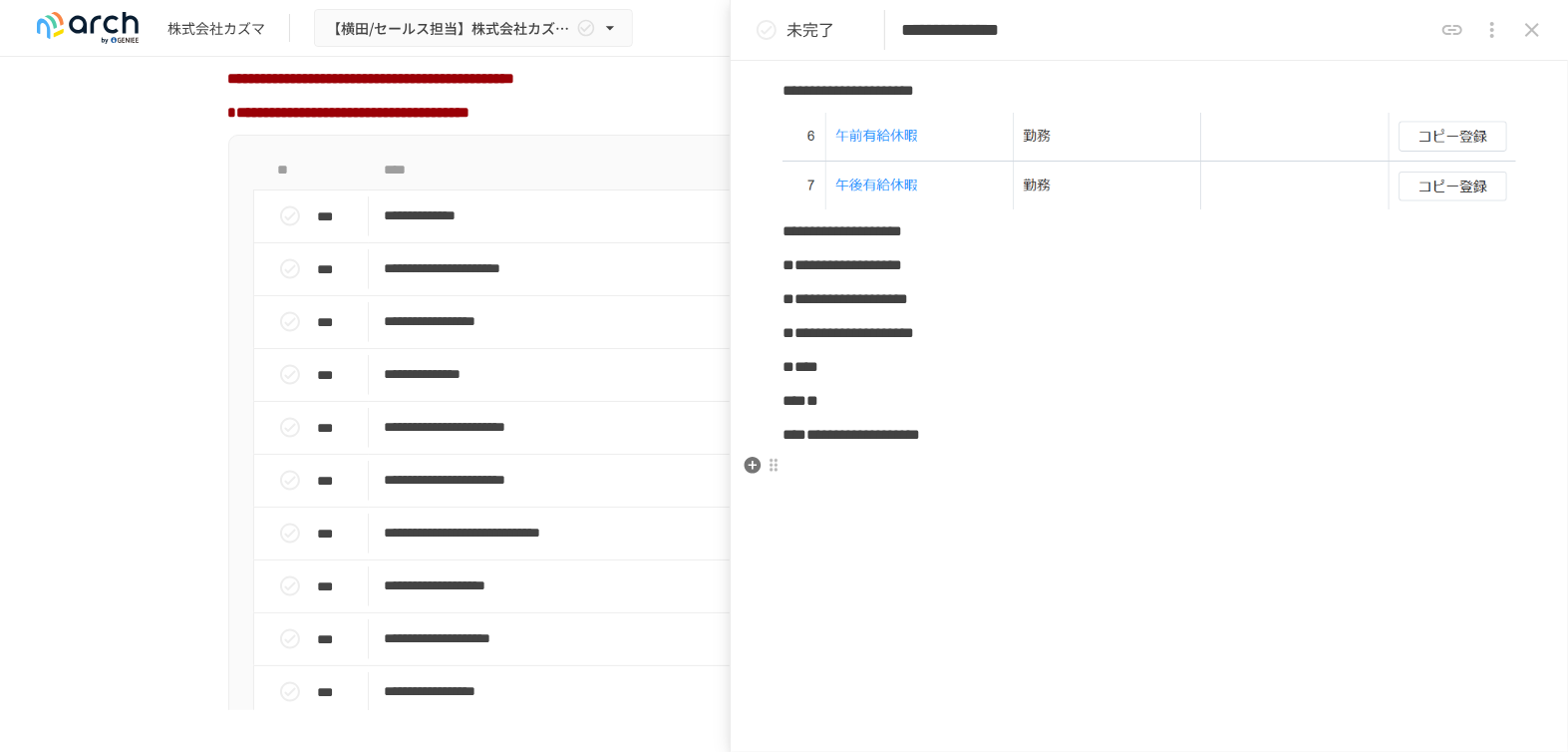 click on "**********" at bounding box center [1149, 292] 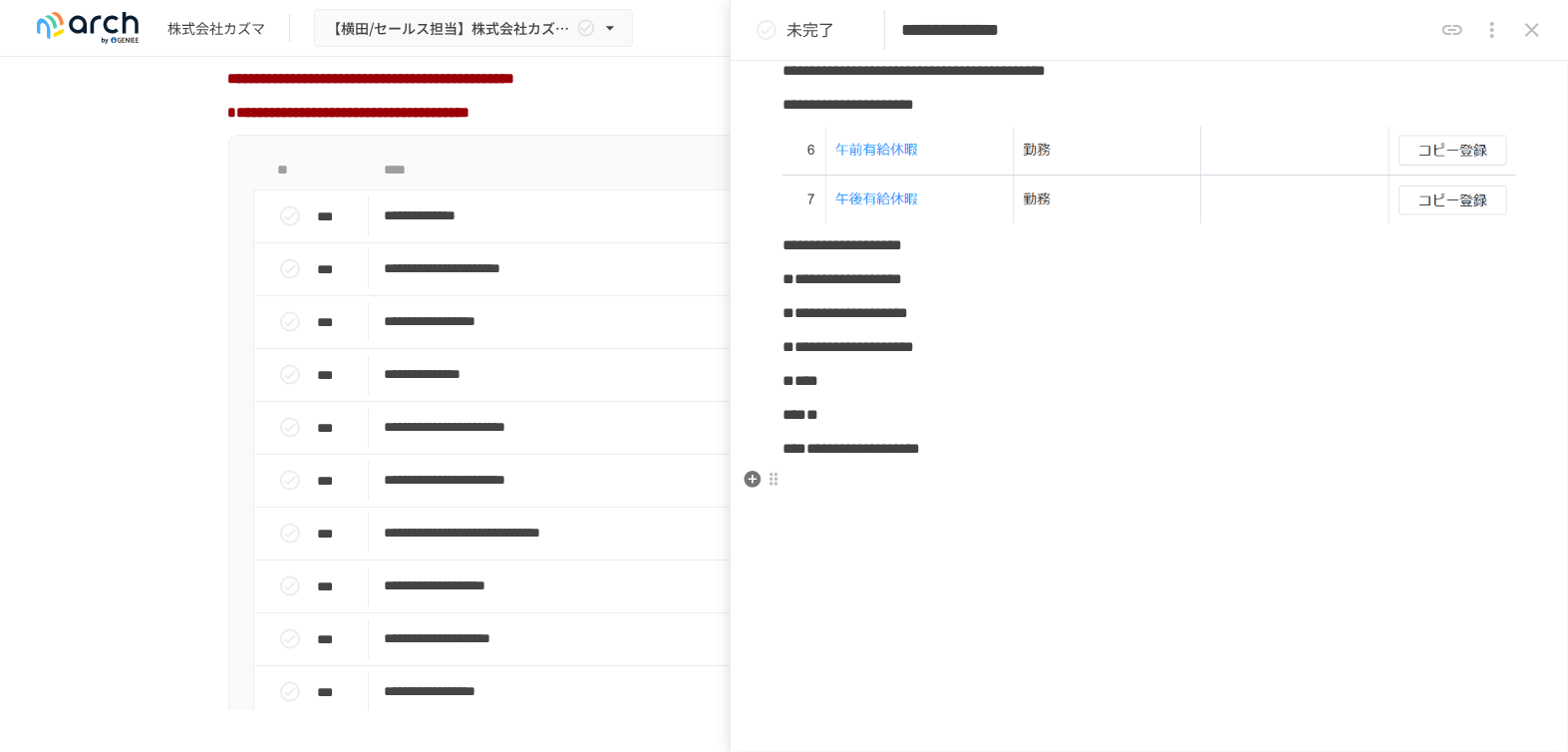 scroll, scrollTop: 221, scrollLeft: 0, axis: vertical 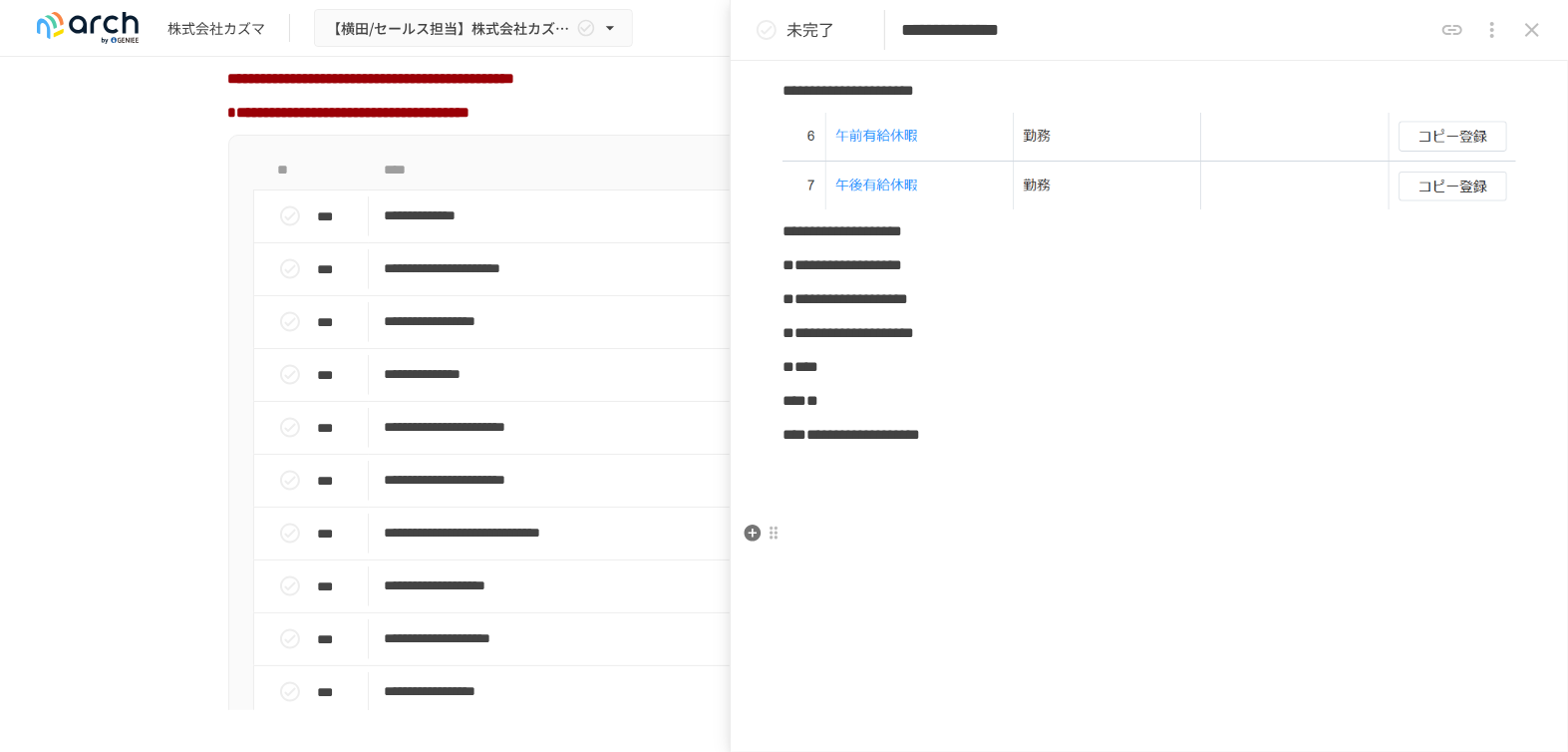 click at bounding box center [1149, 537] 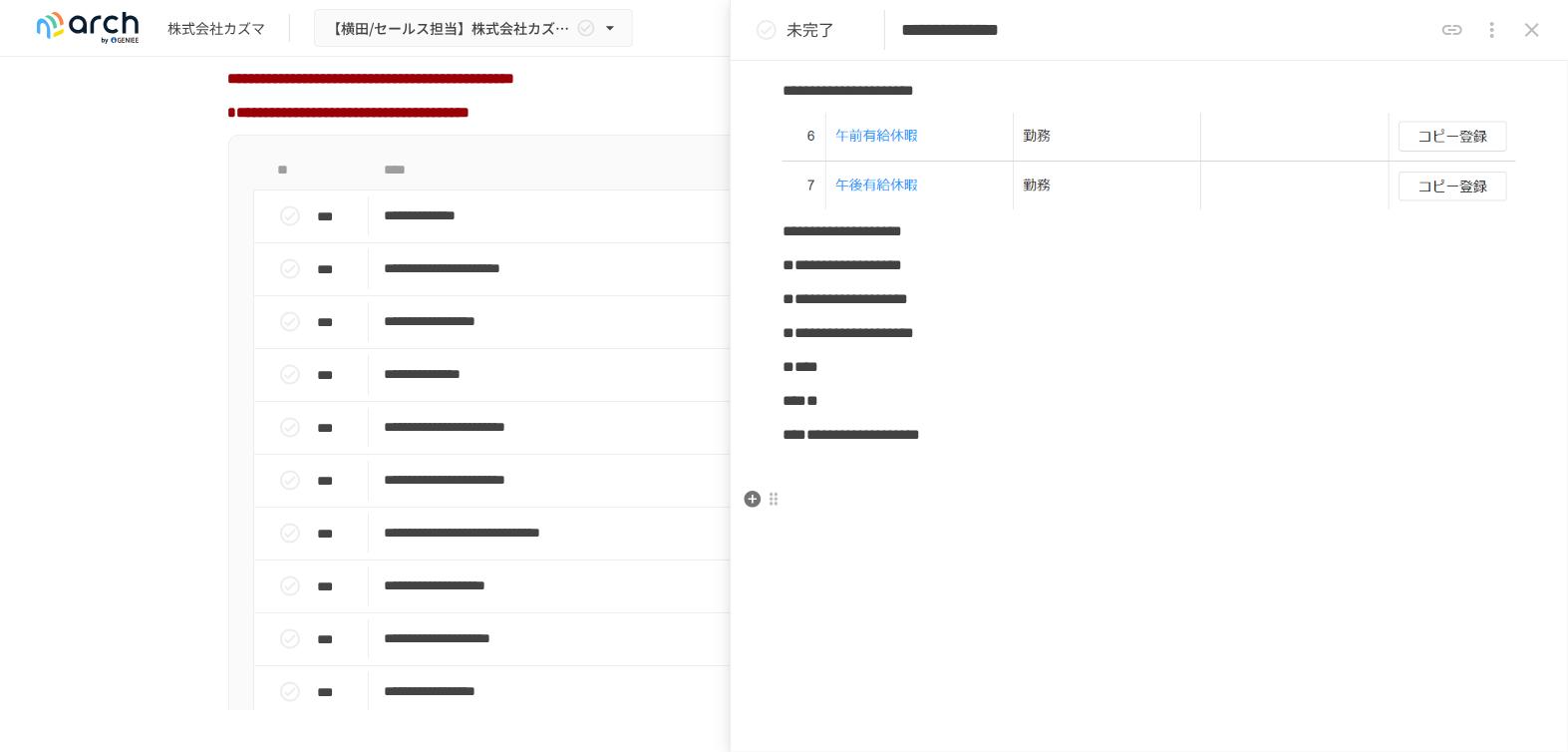 click at bounding box center (1149, 503) 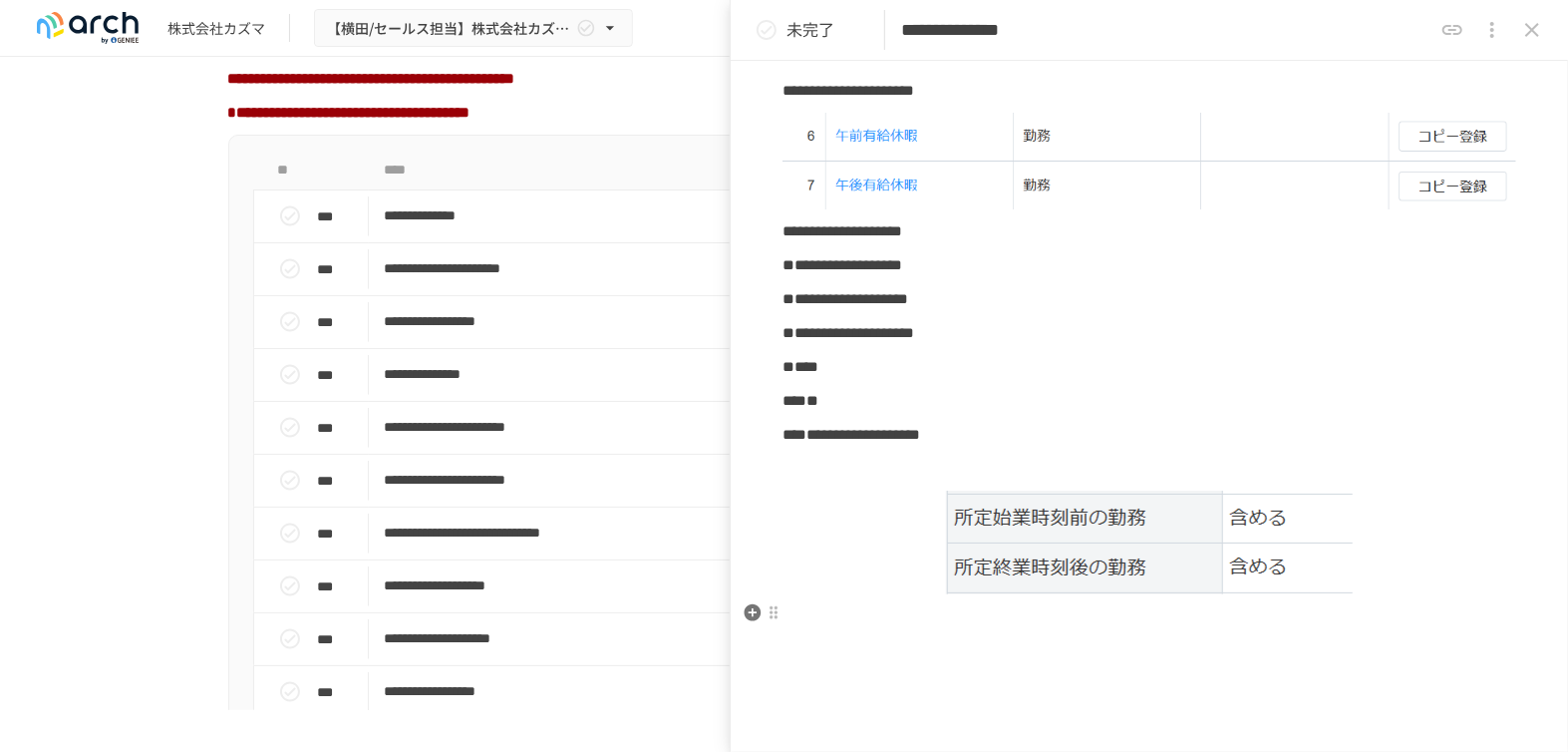 click at bounding box center (1149, 616) 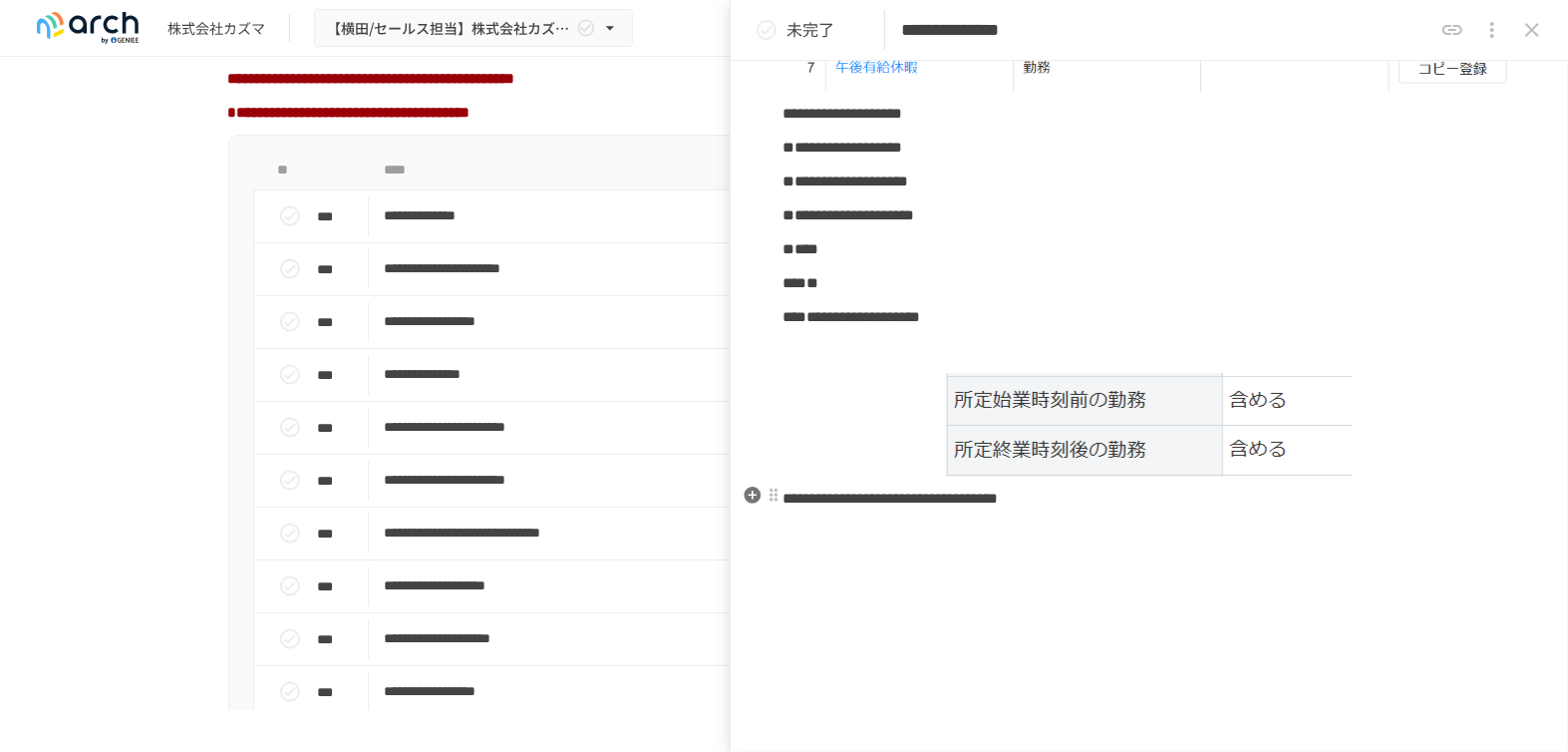 scroll, scrollTop: 471, scrollLeft: 0, axis: vertical 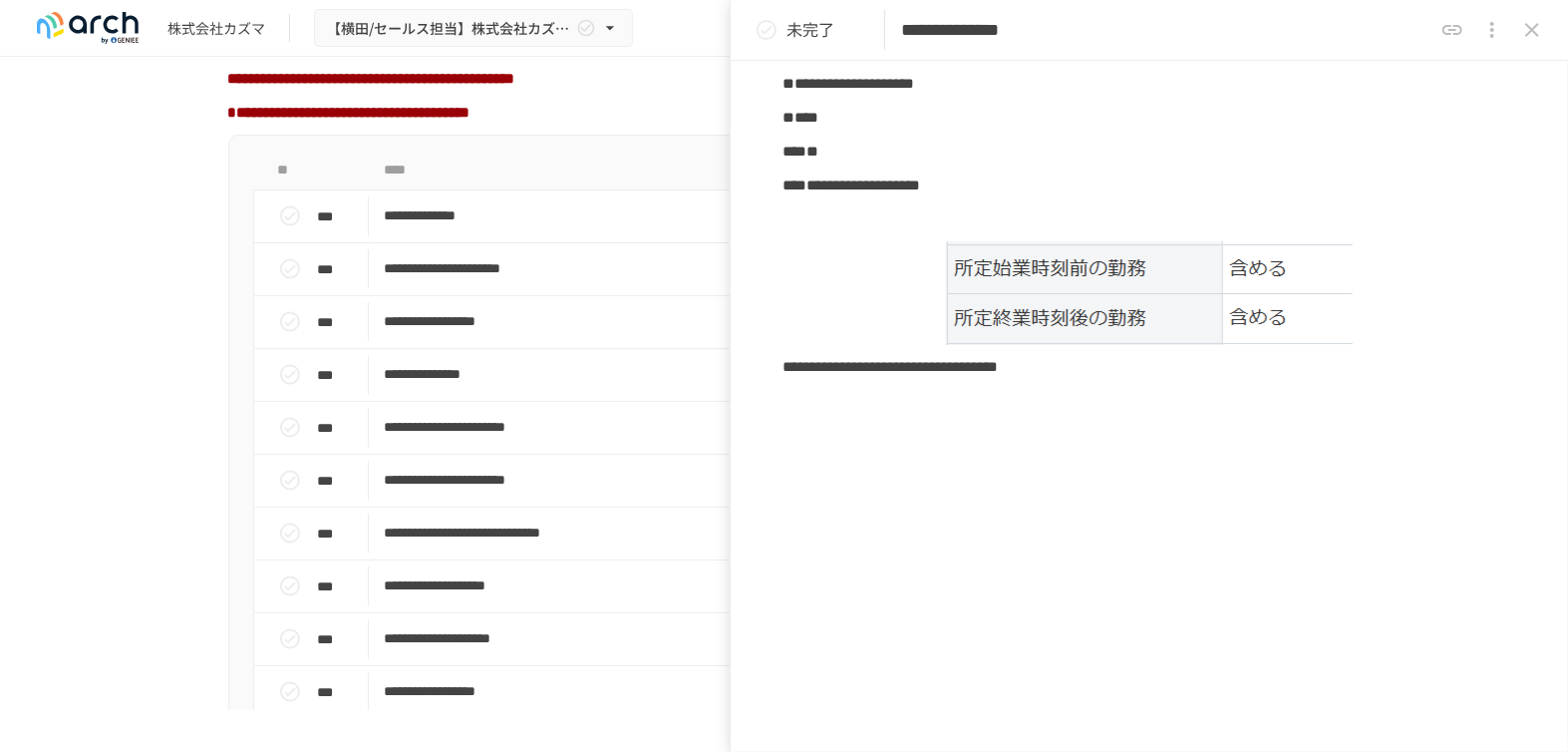 click on "**********" at bounding box center (1166, 30) 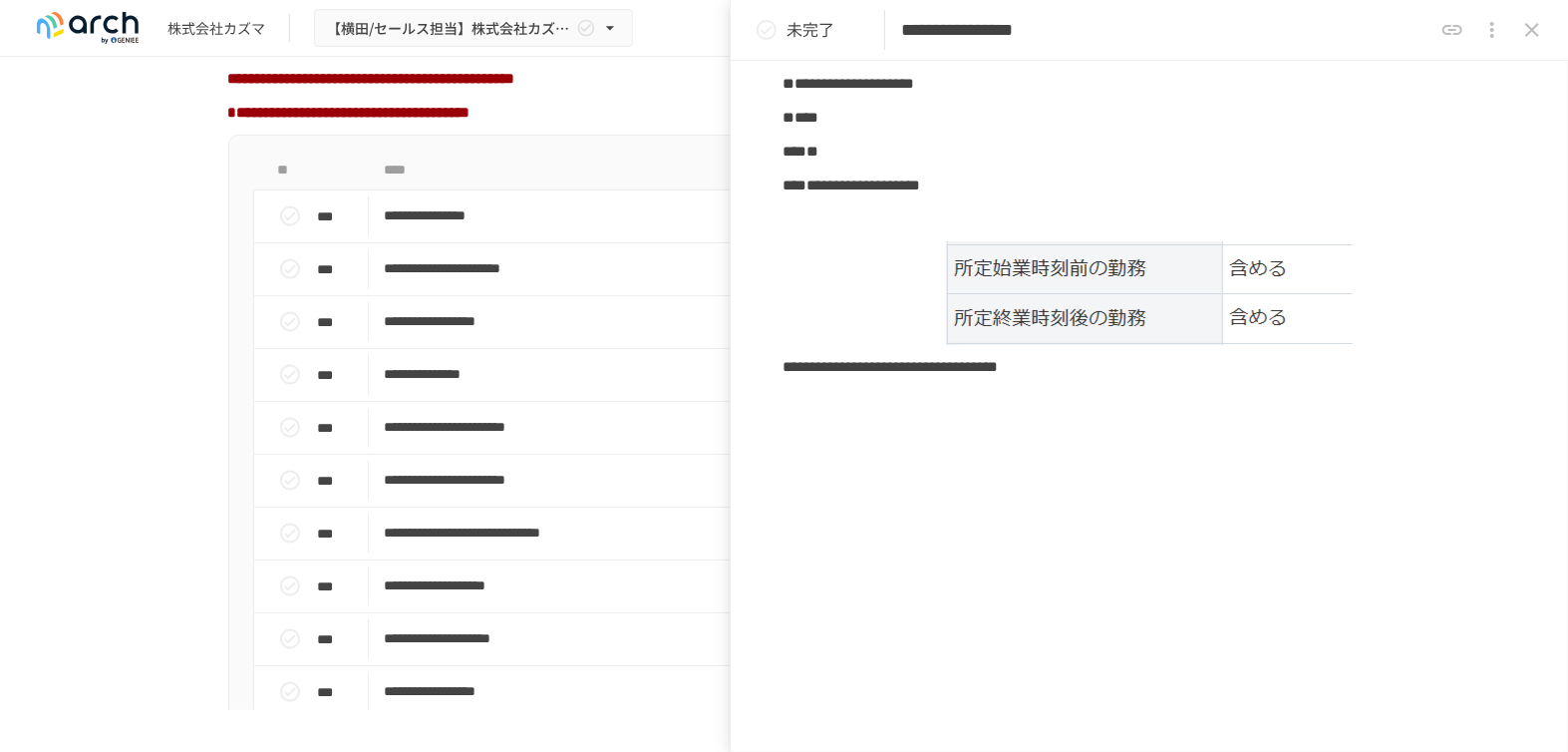 type on "**********" 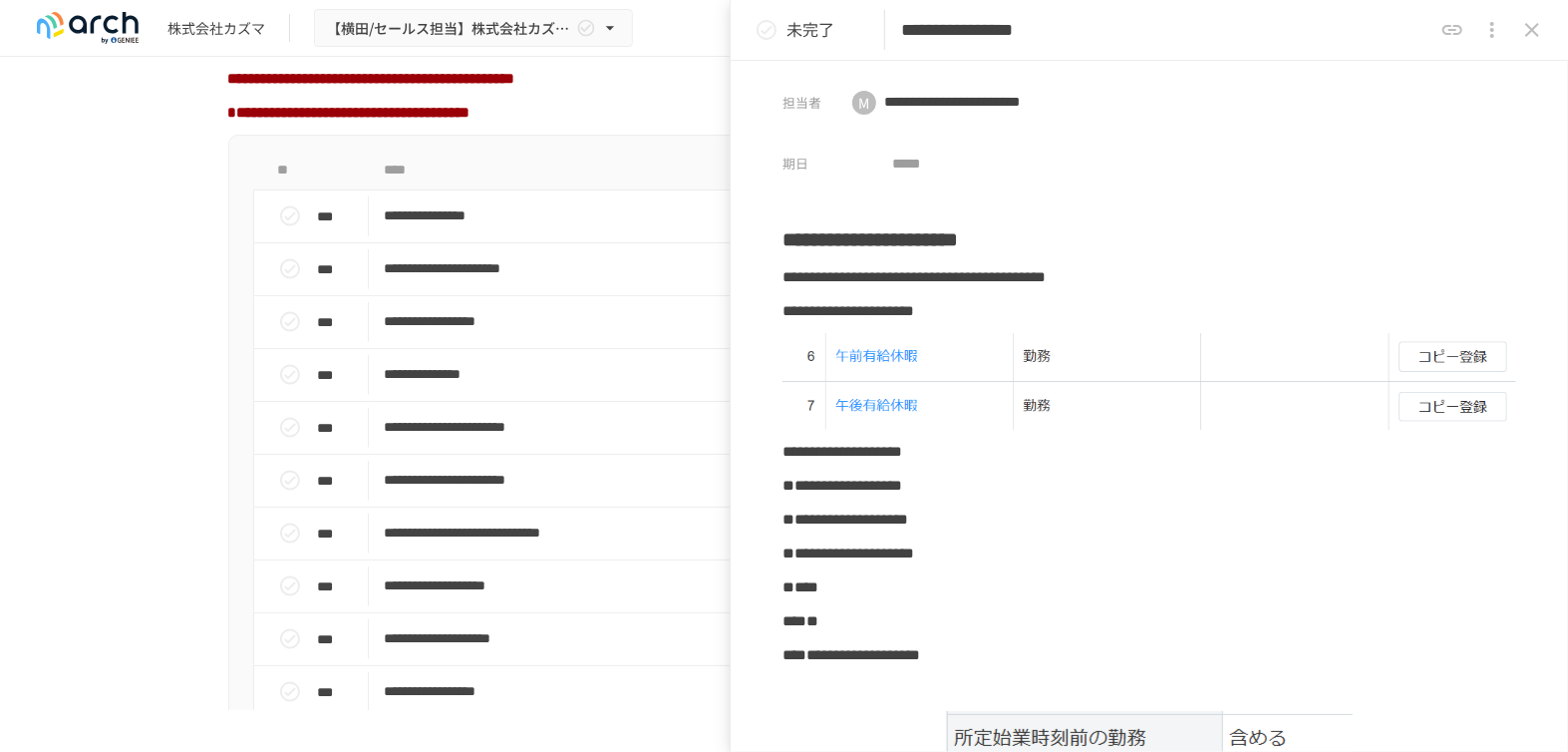 scroll, scrollTop: 0, scrollLeft: 0, axis: both 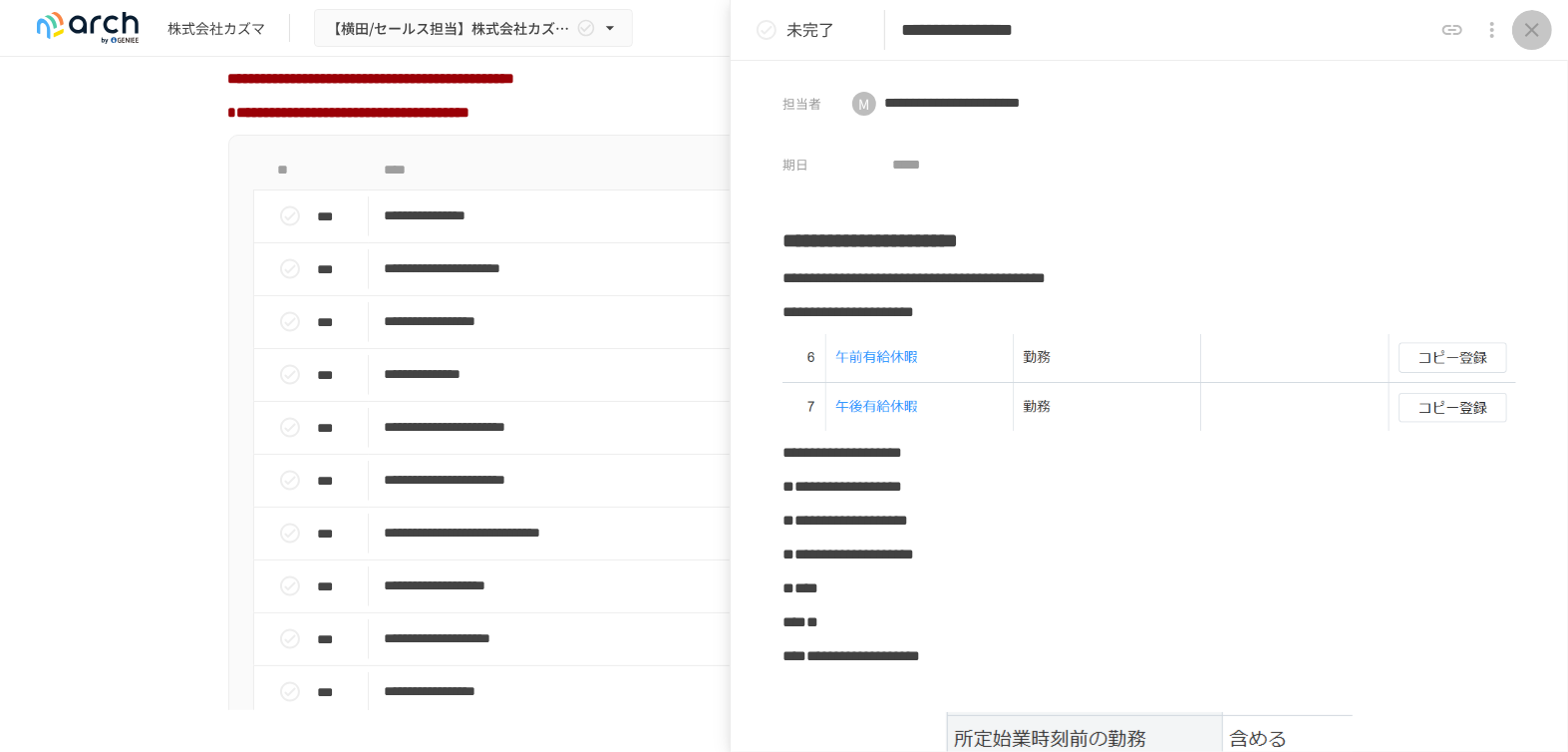 click 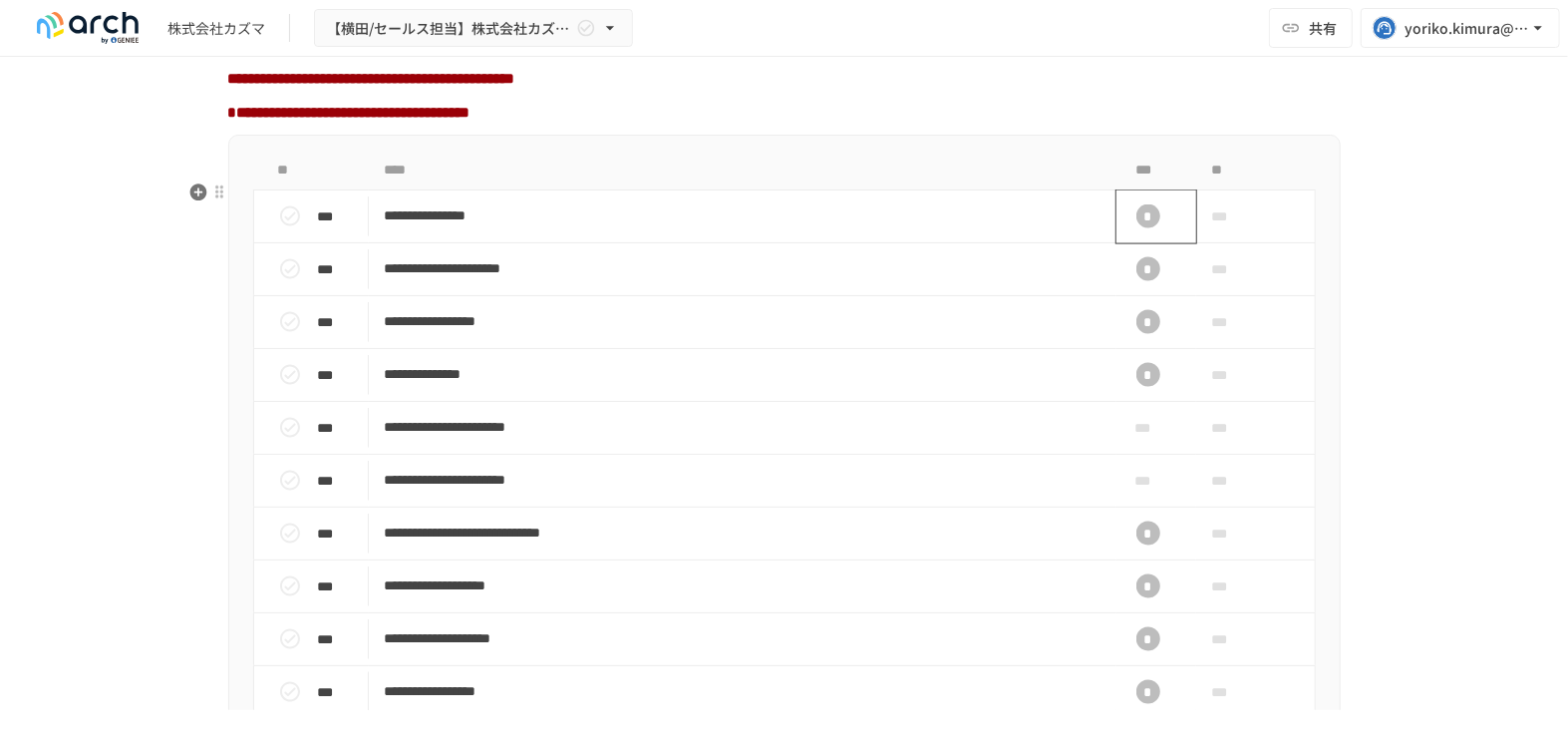 click on "*" at bounding box center [1148, 216] 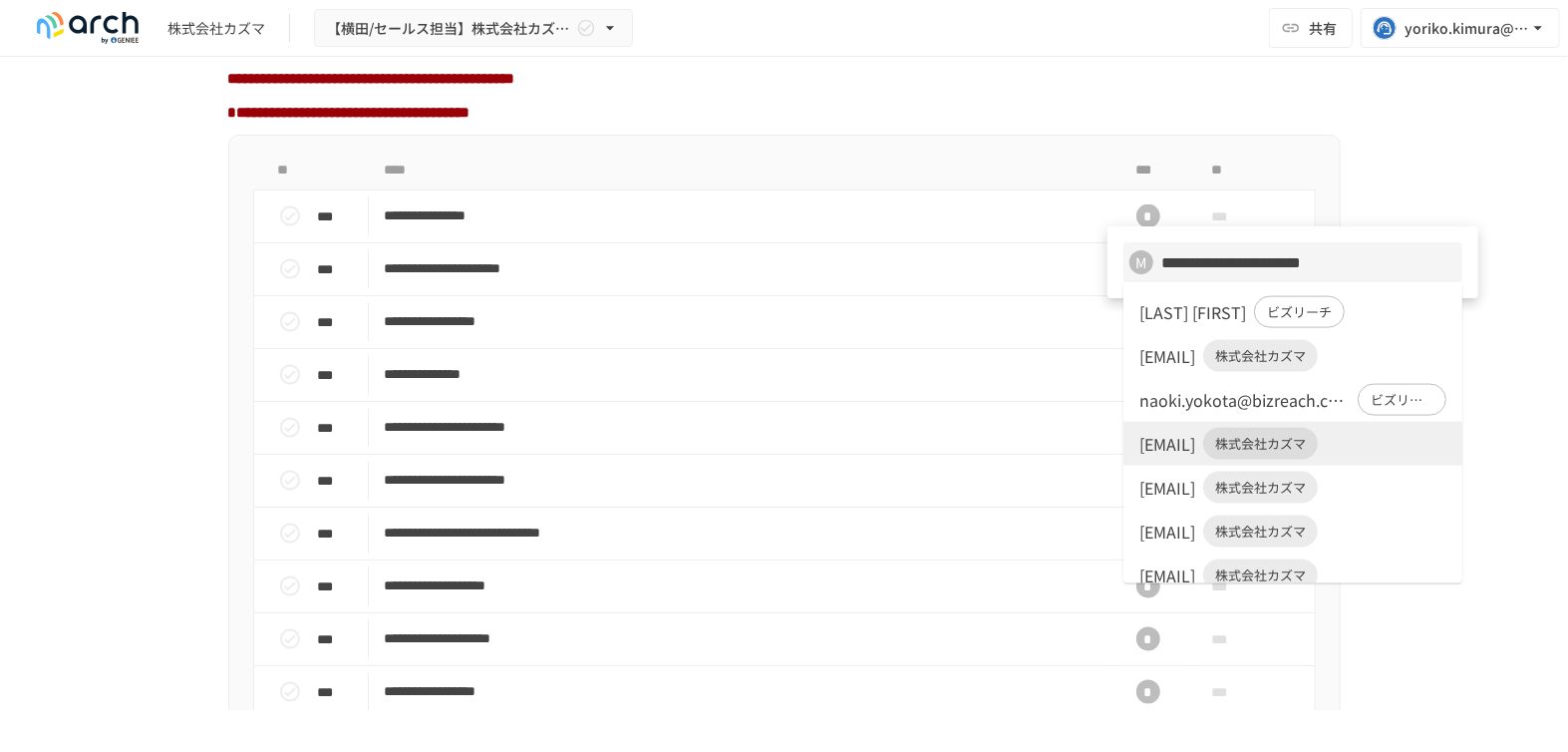 click at bounding box center [784, 376] 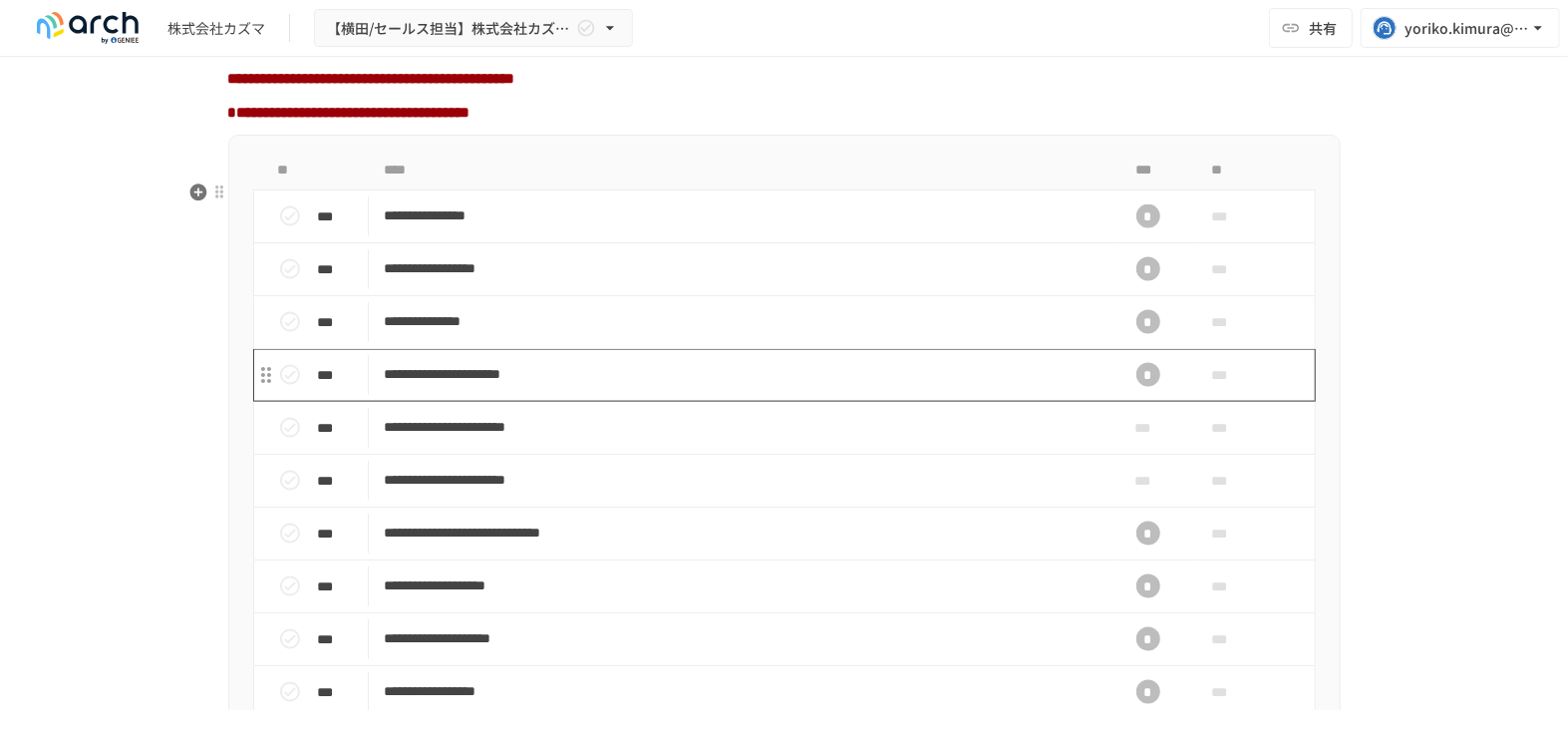 click on "**********" at bounding box center (743, 374) 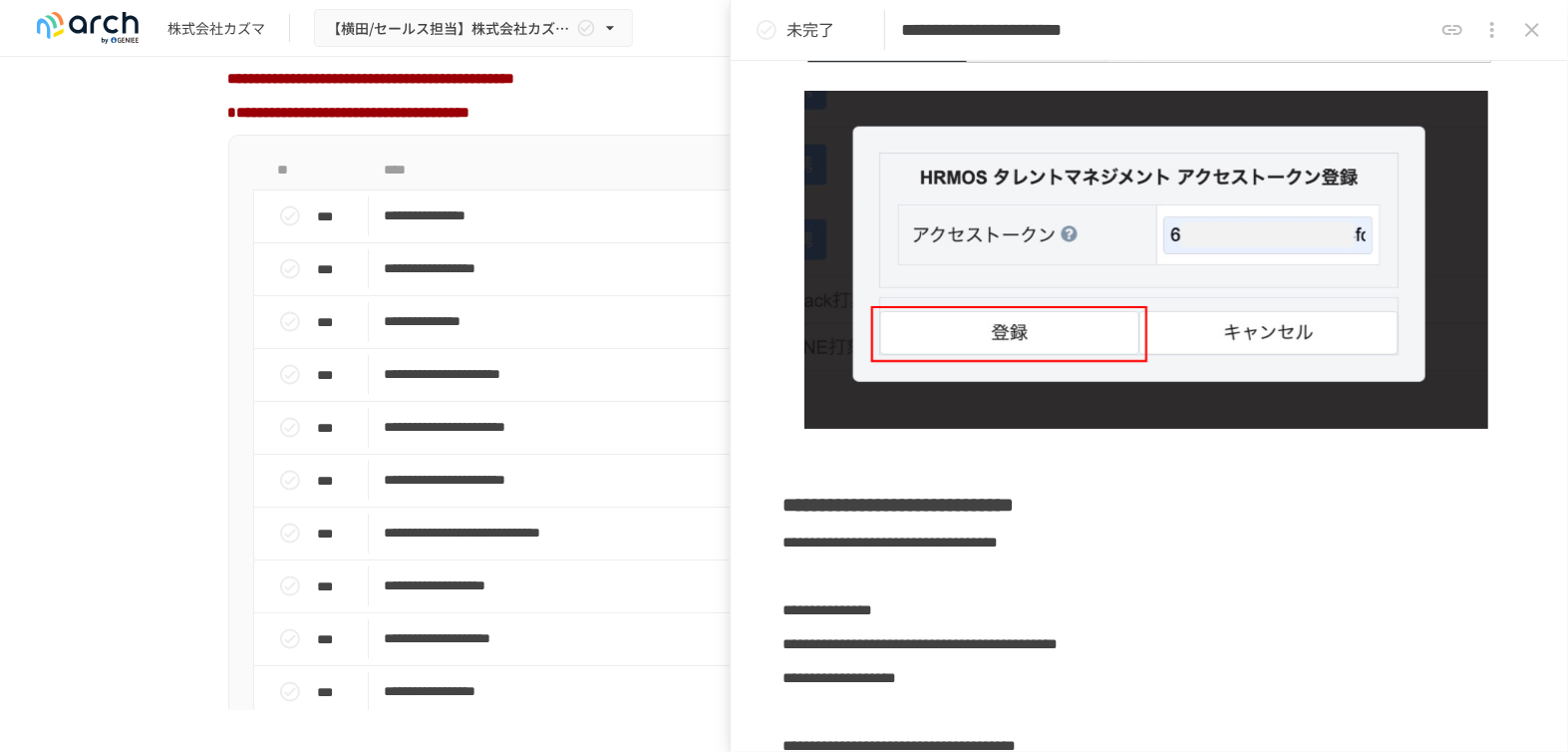 scroll, scrollTop: 1329, scrollLeft: 0, axis: vertical 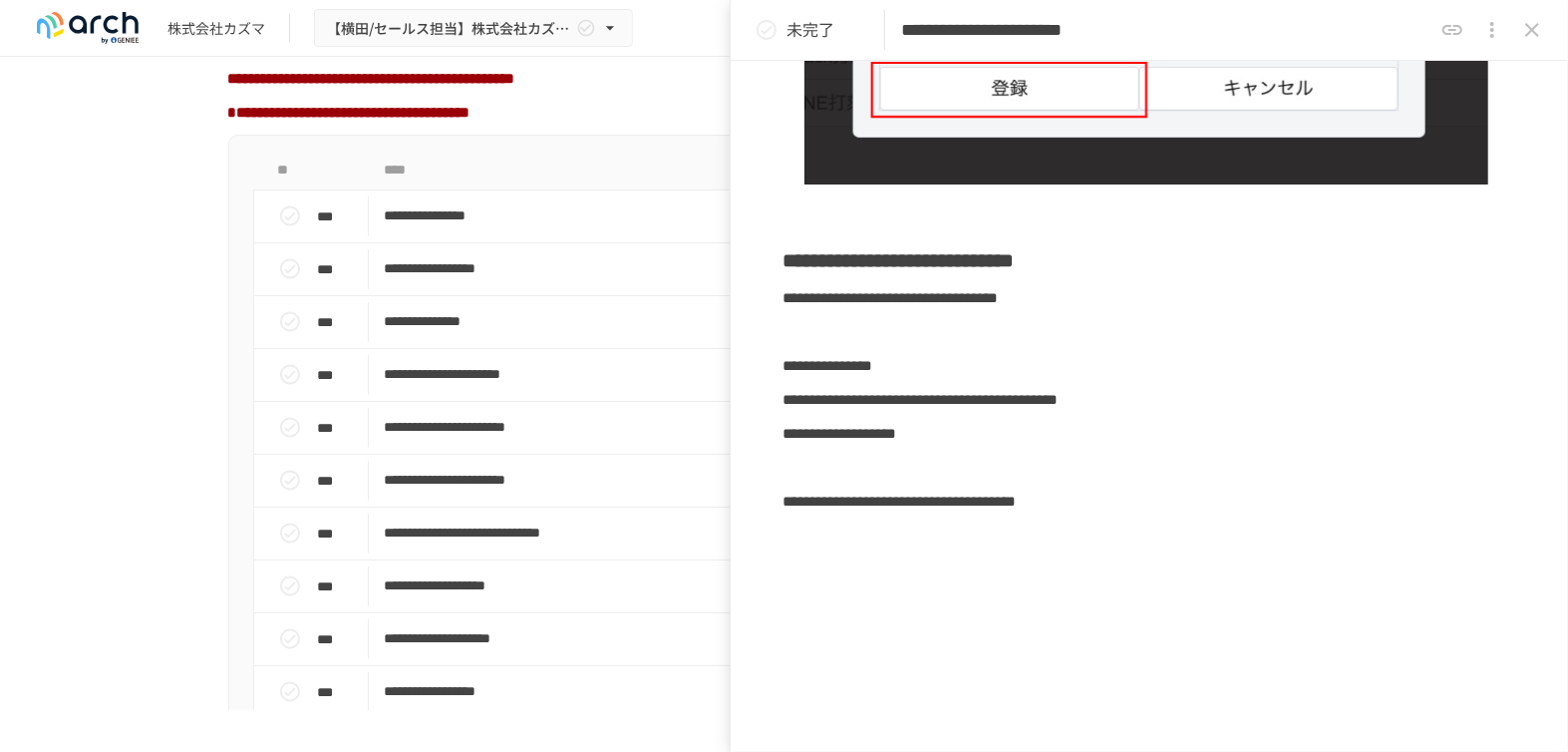 click on "**********" at bounding box center (1166, 30) 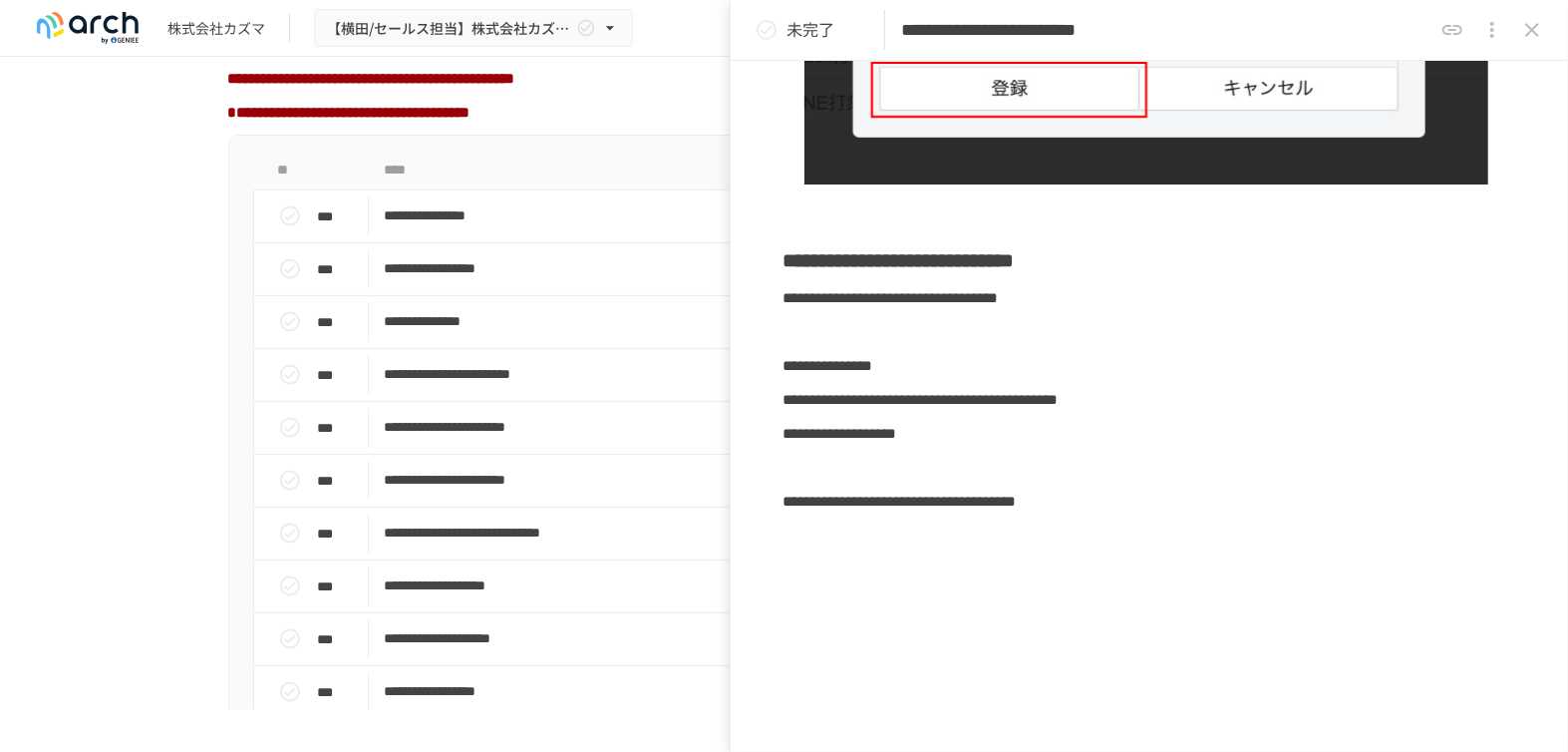 type on "**********" 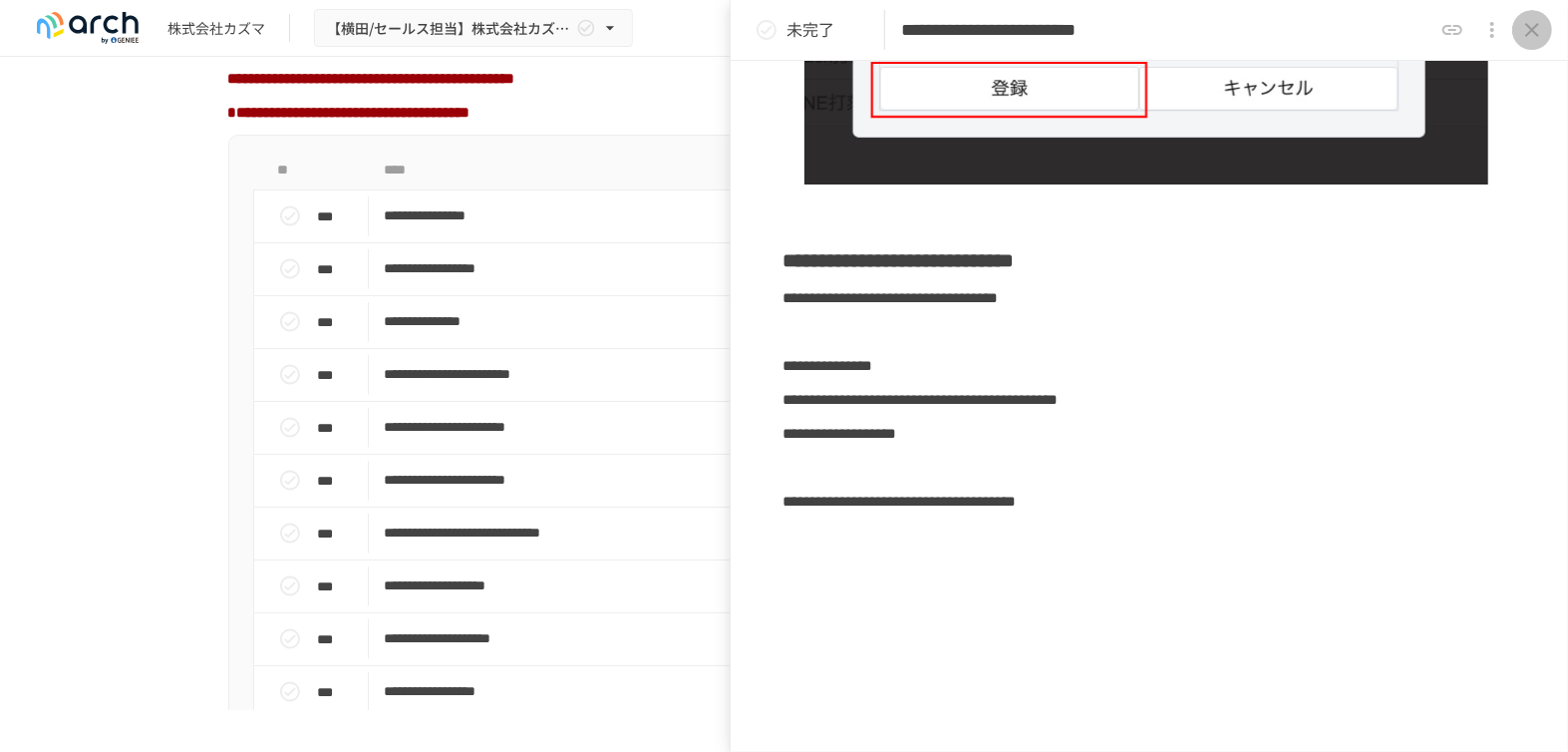 click 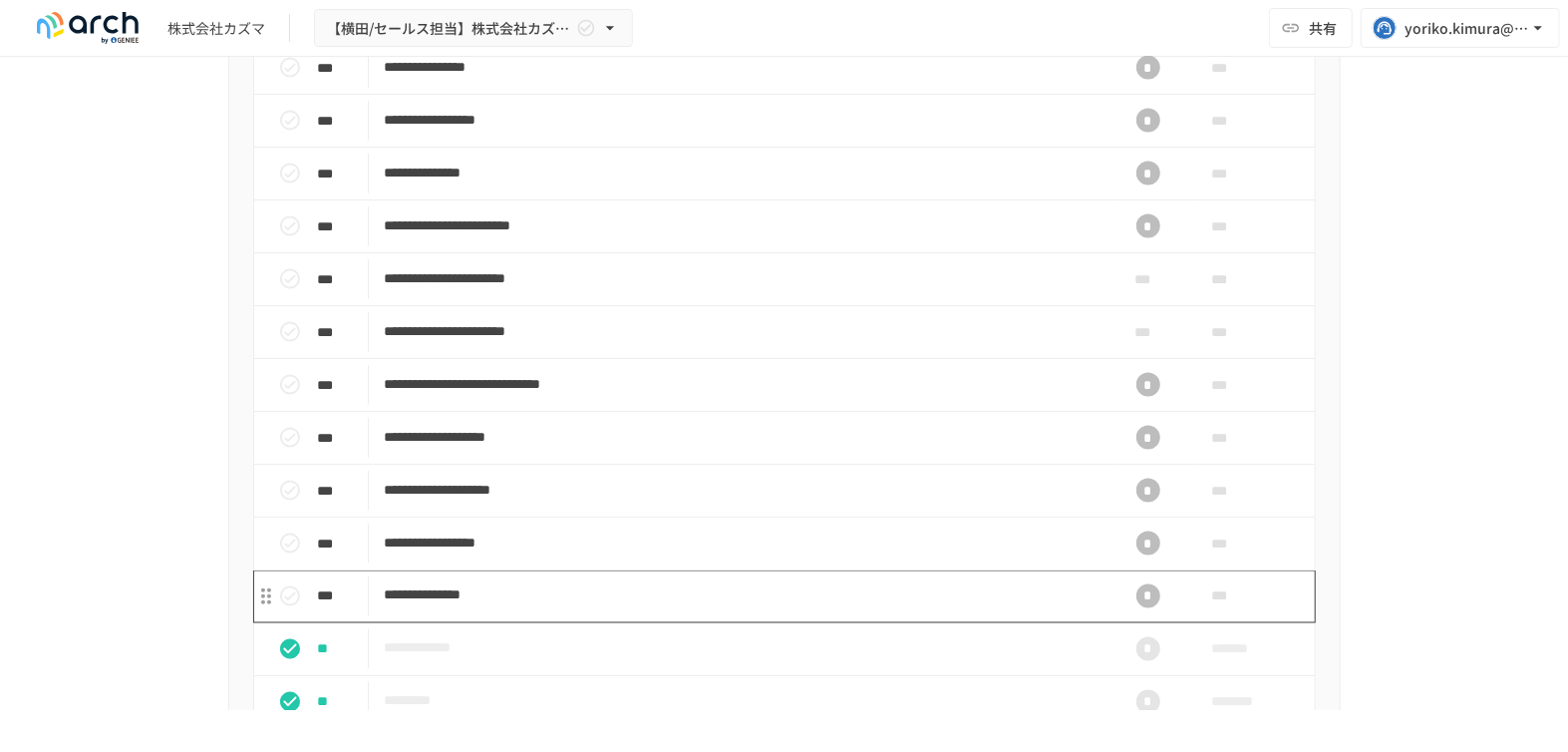 scroll, scrollTop: 1777, scrollLeft: 0, axis: vertical 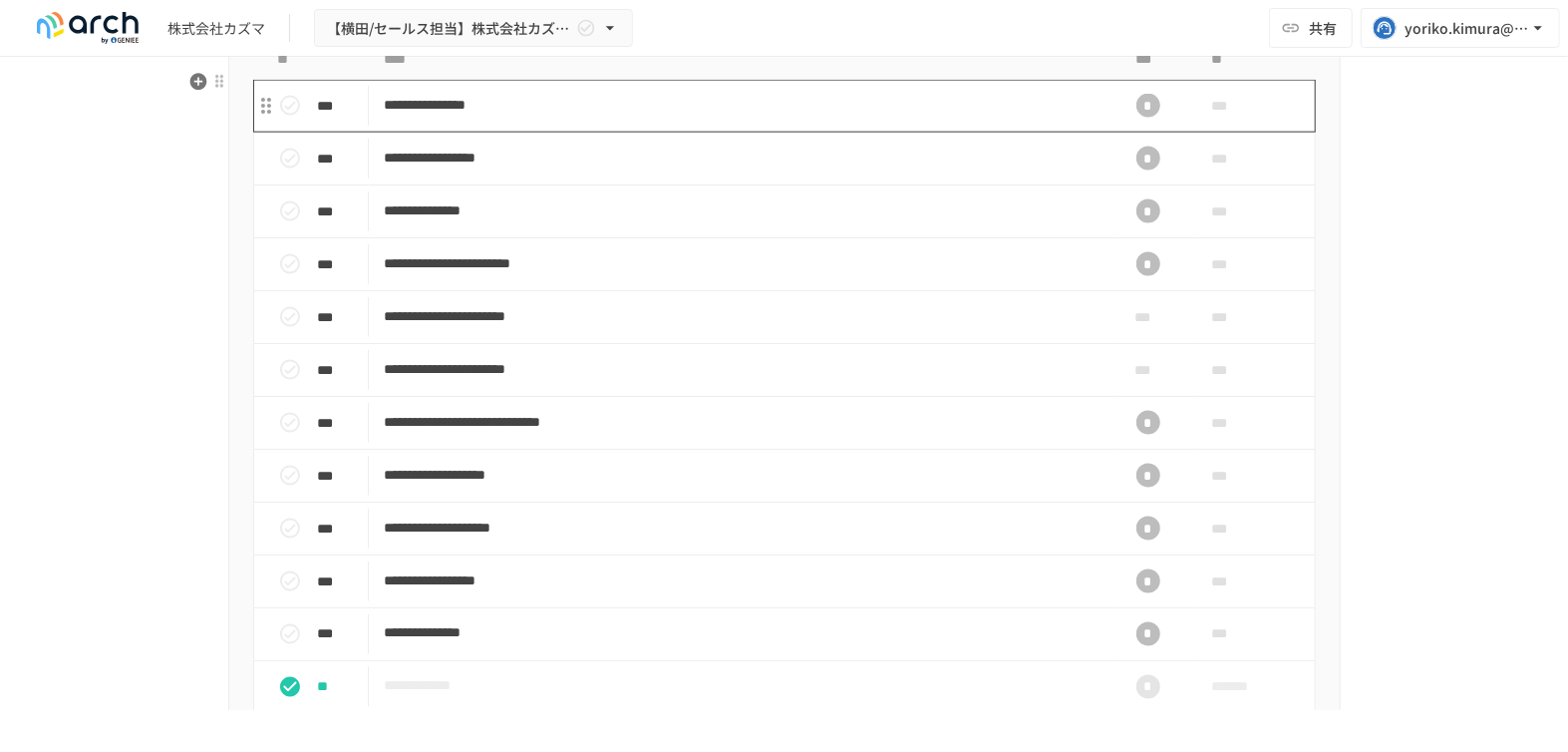 click on "**********" at bounding box center (743, 106) 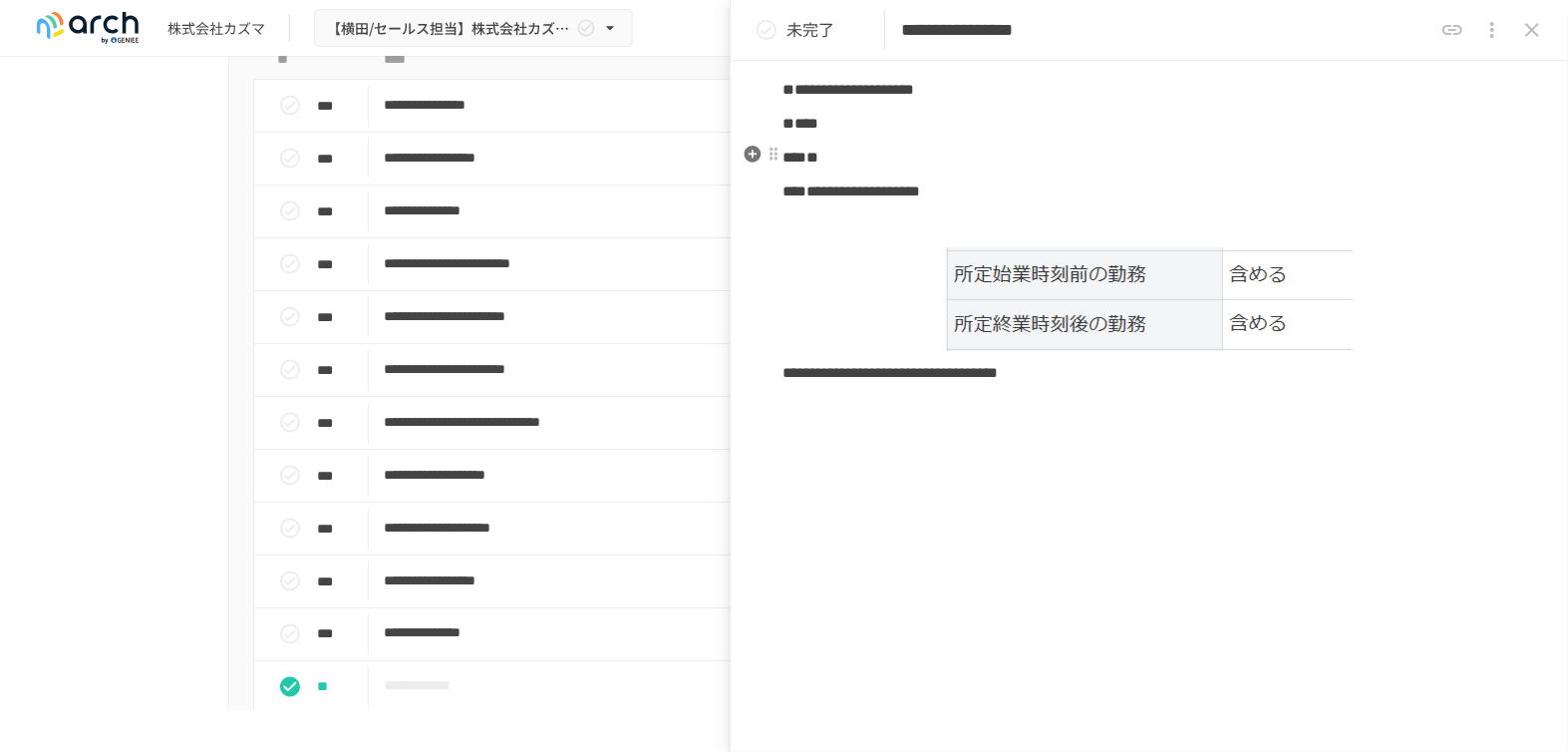 scroll, scrollTop: 471, scrollLeft: 0, axis: vertical 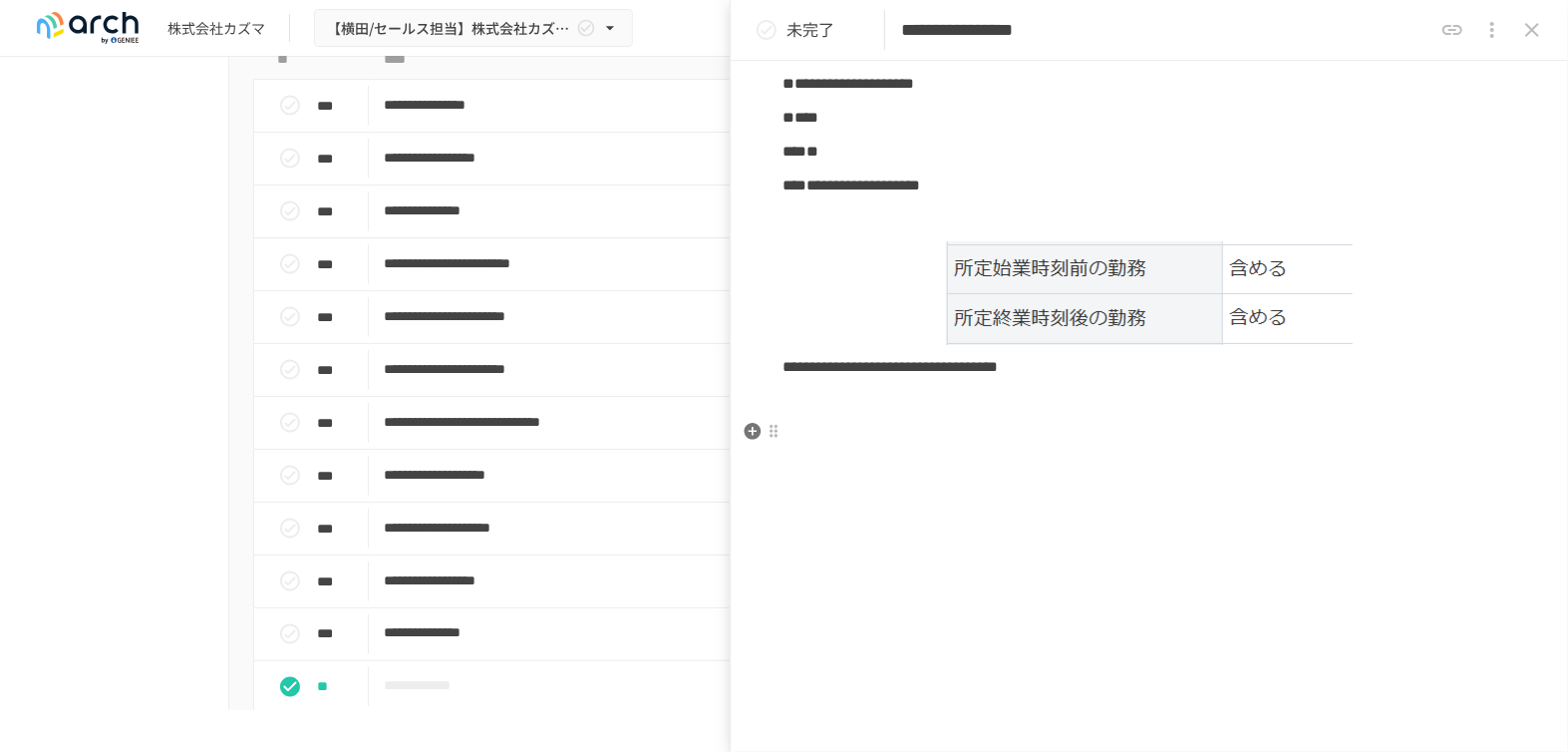 click on "**********" at bounding box center (1149, 253) 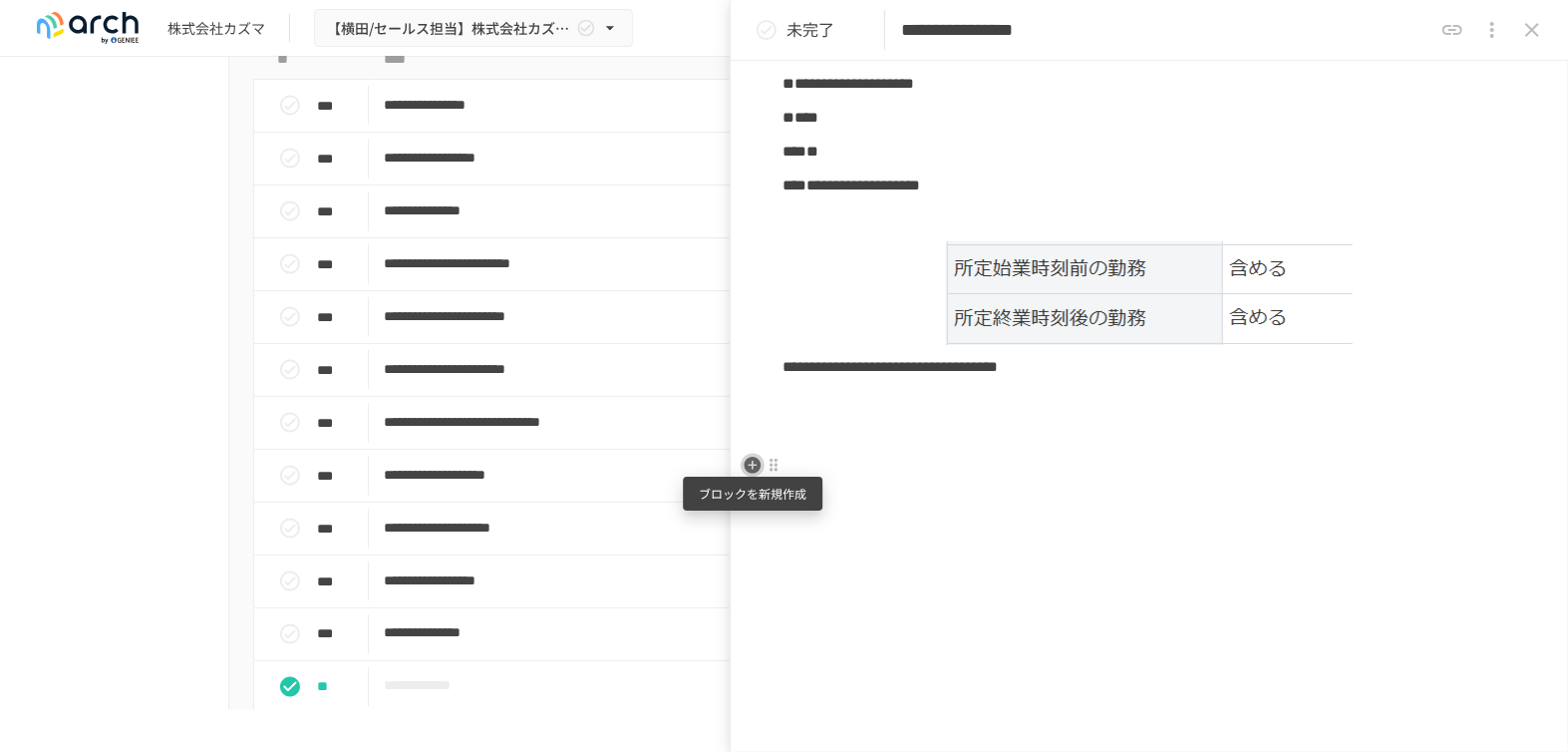 click 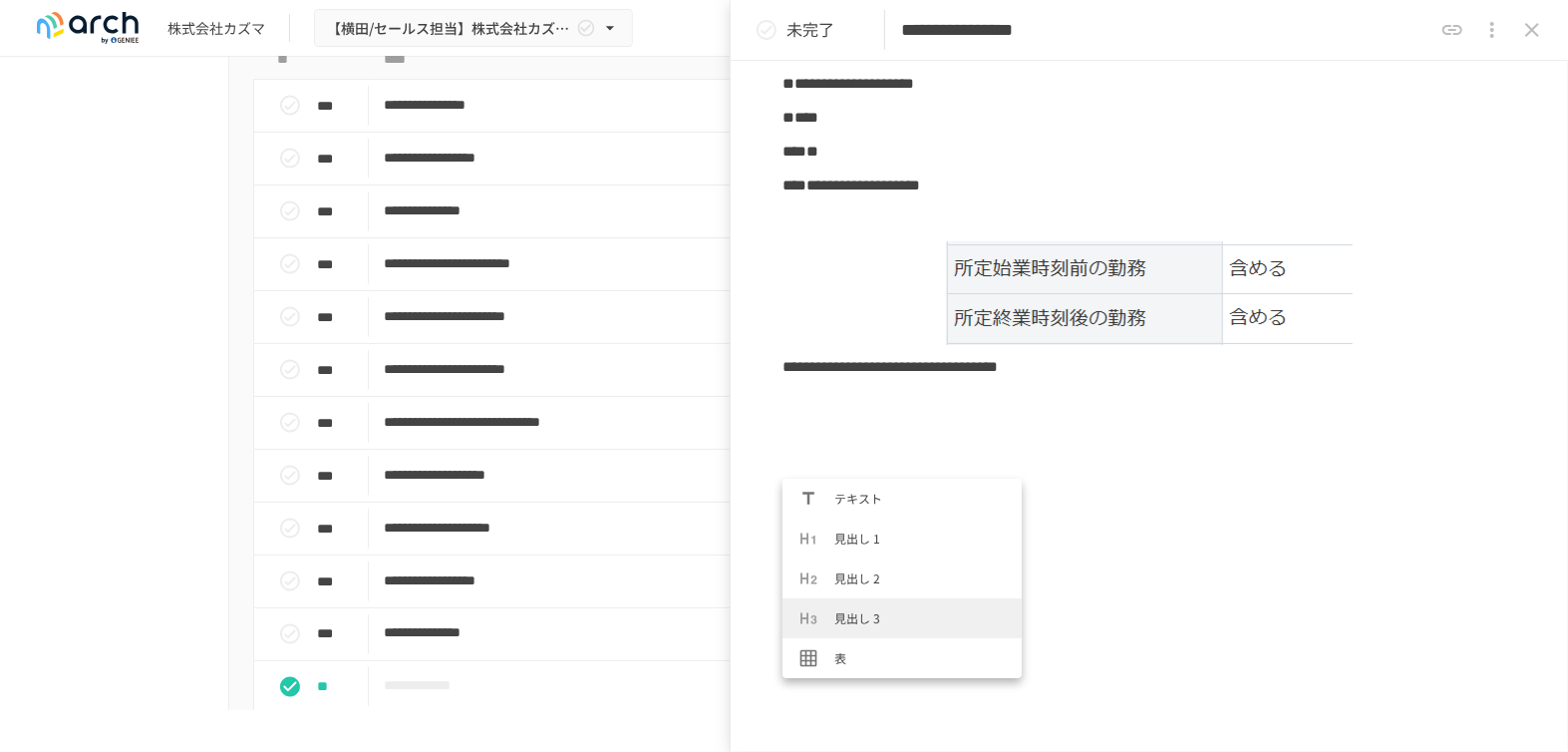 click 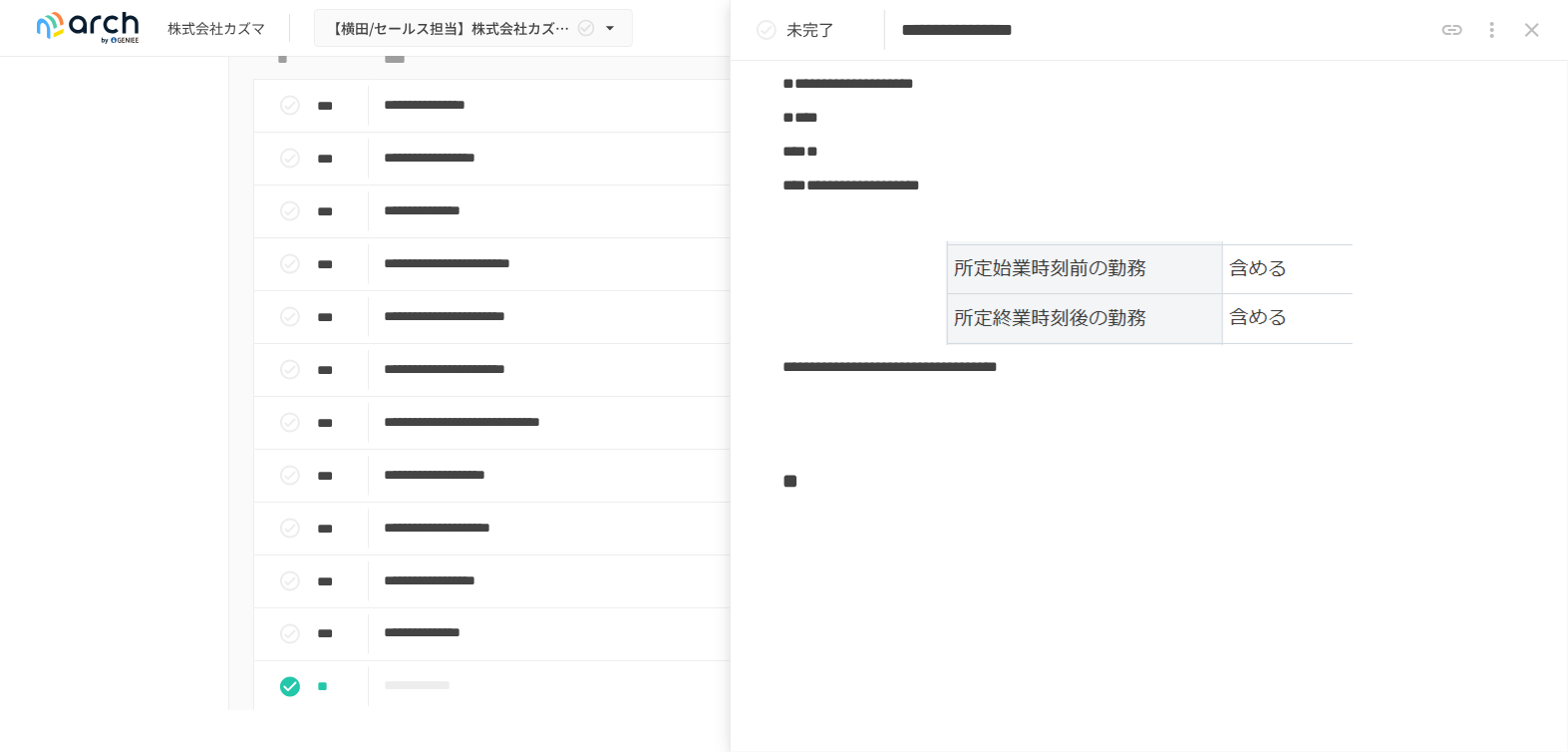 type 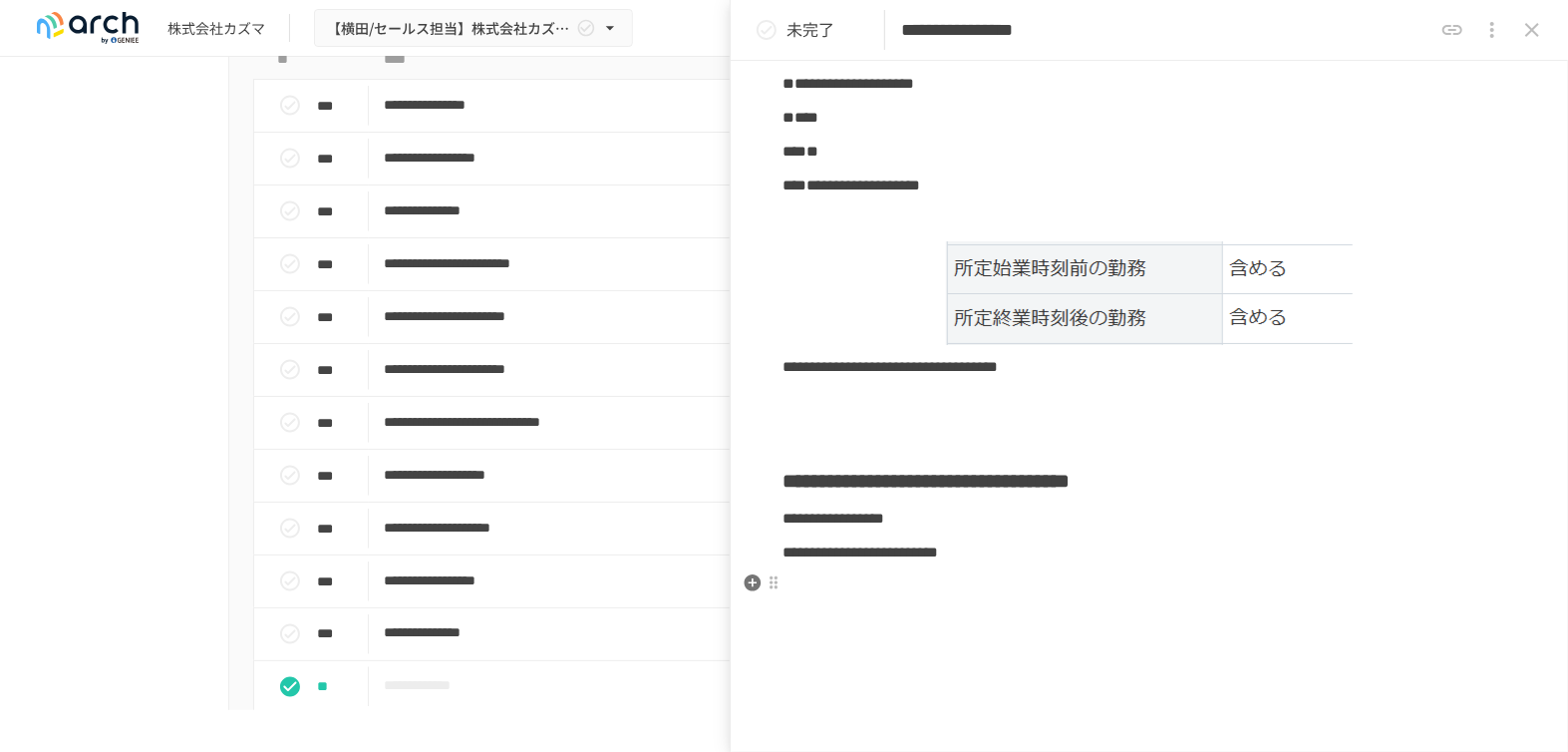 click at bounding box center [1149, 586] 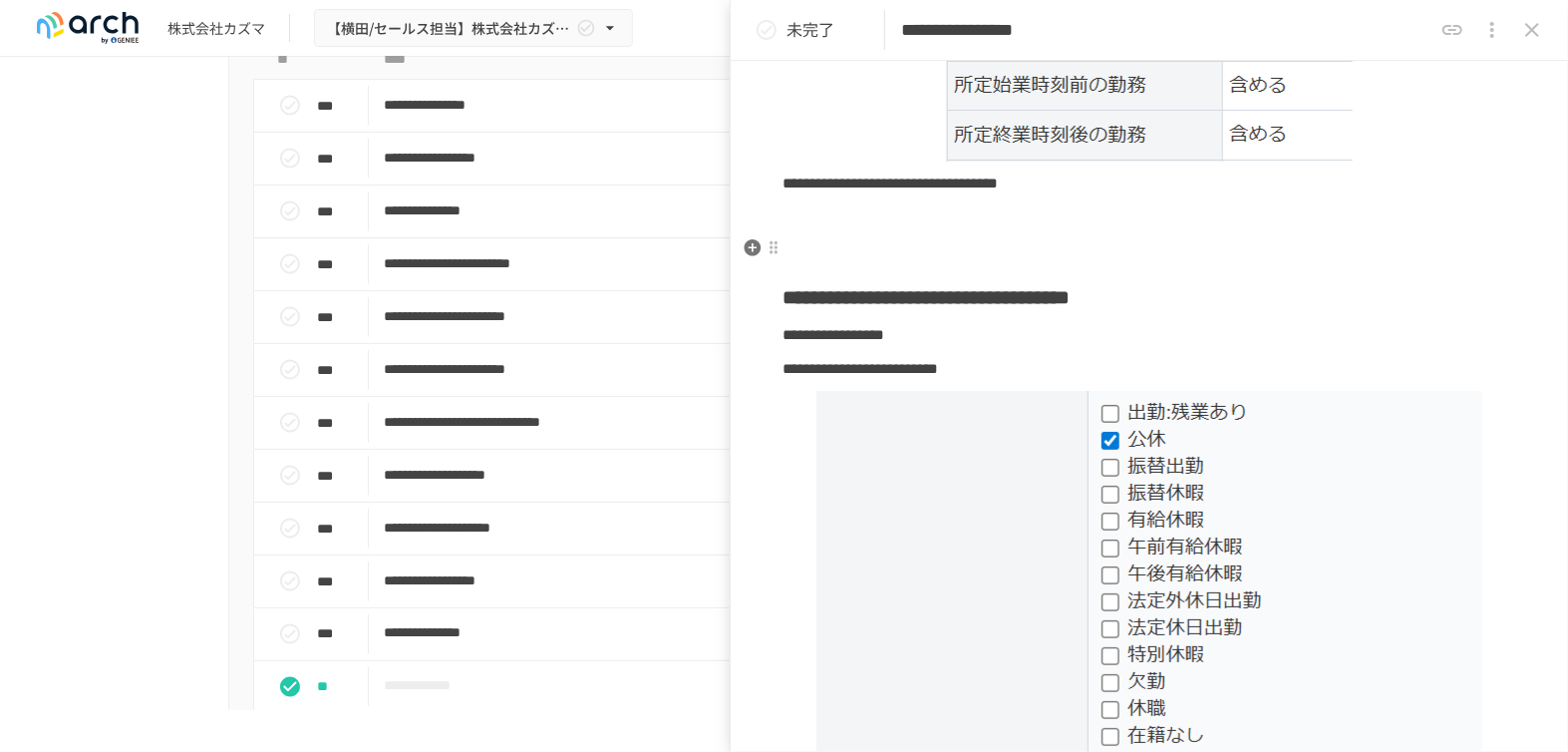 scroll, scrollTop: 692, scrollLeft: 0, axis: vertical 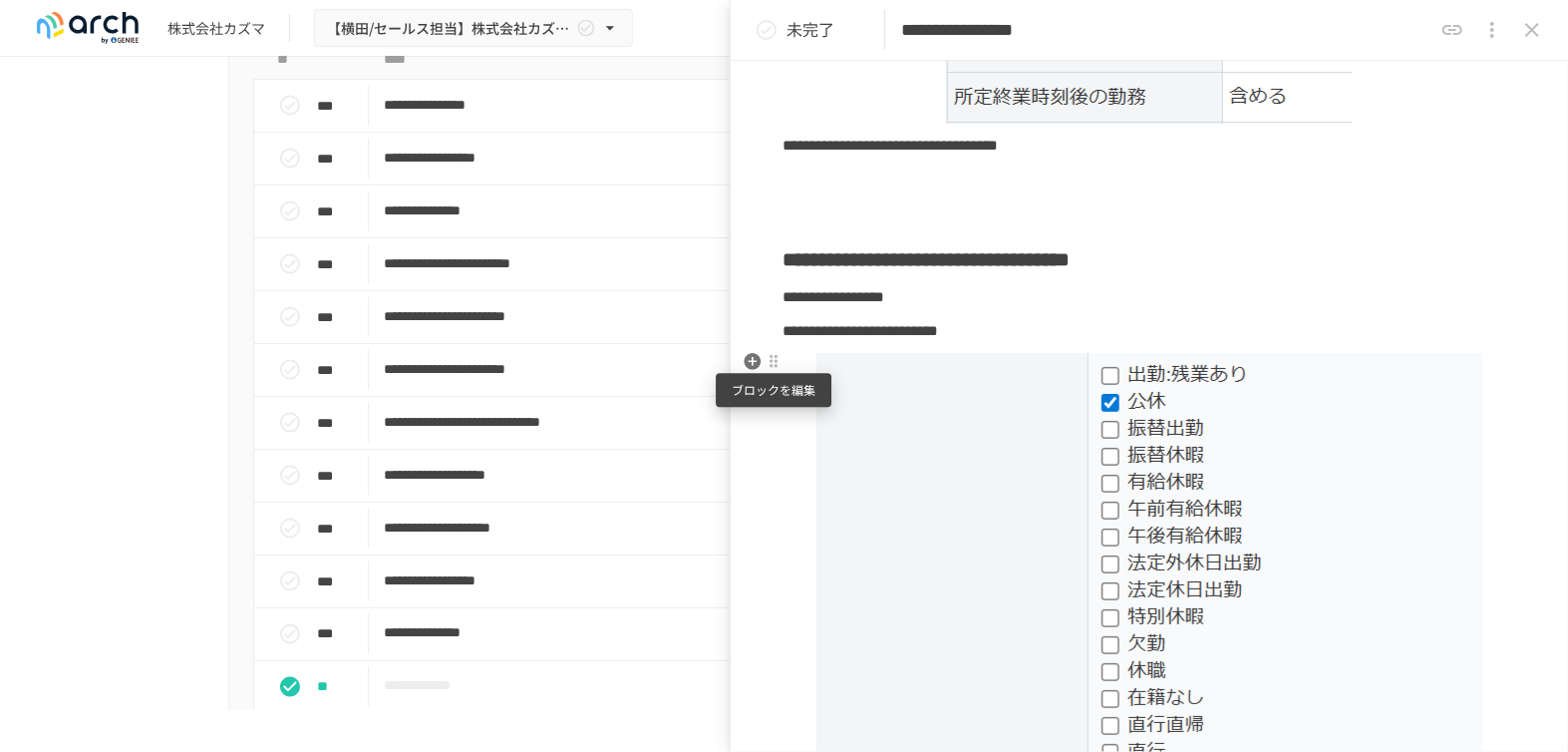 click at bounding box center [774, 362] 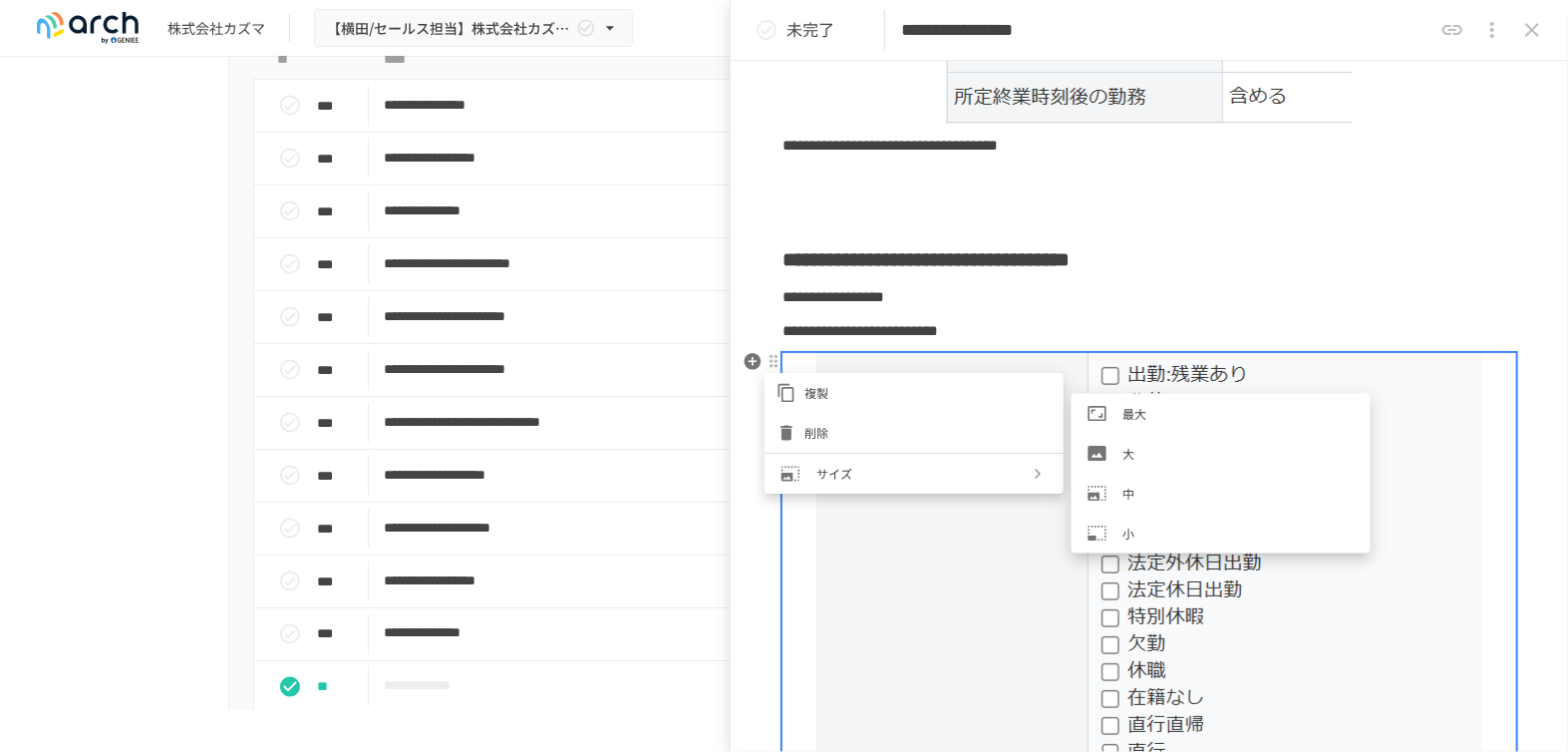 click on "大" at bounding box center (1239, 453) 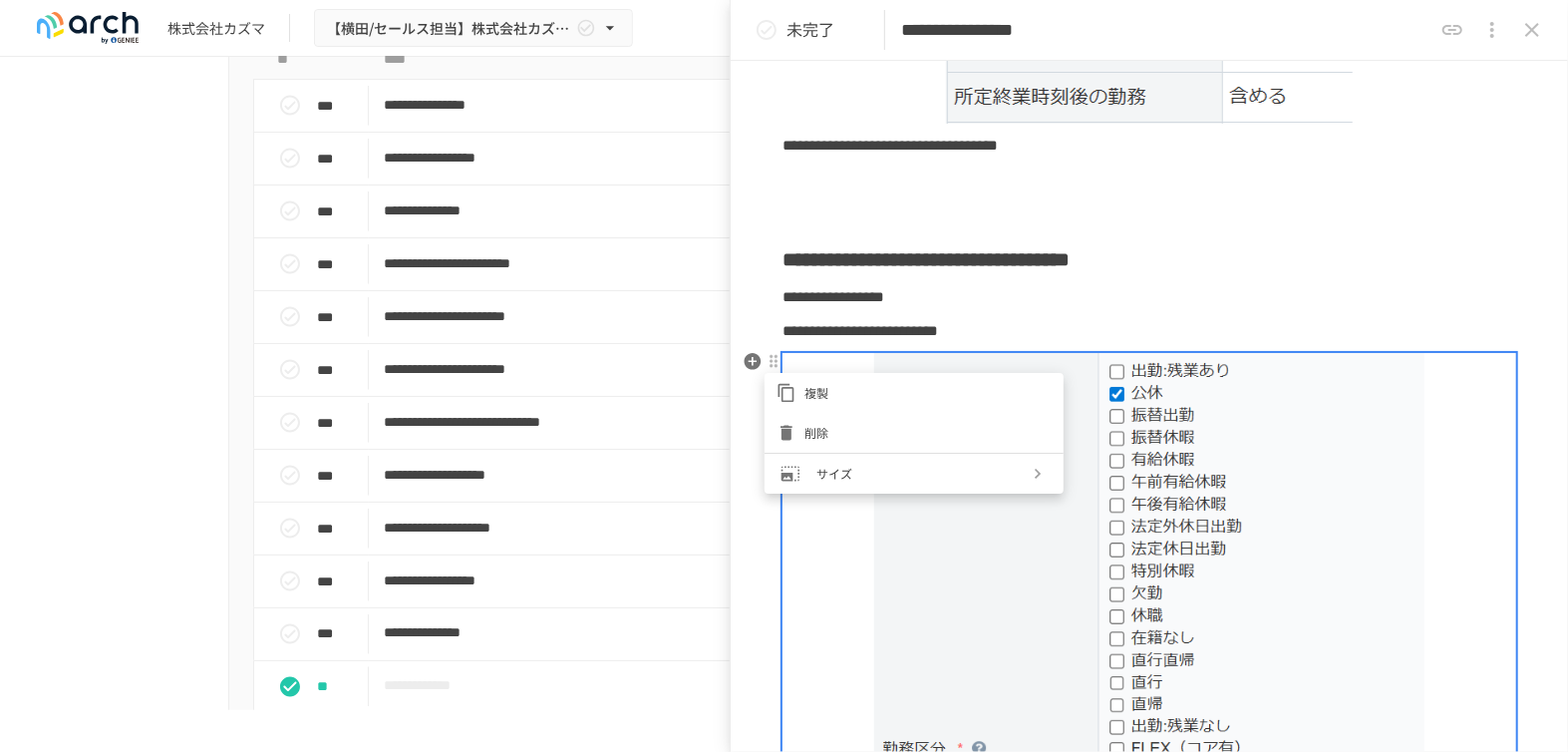click at bounding box center (784, 376) 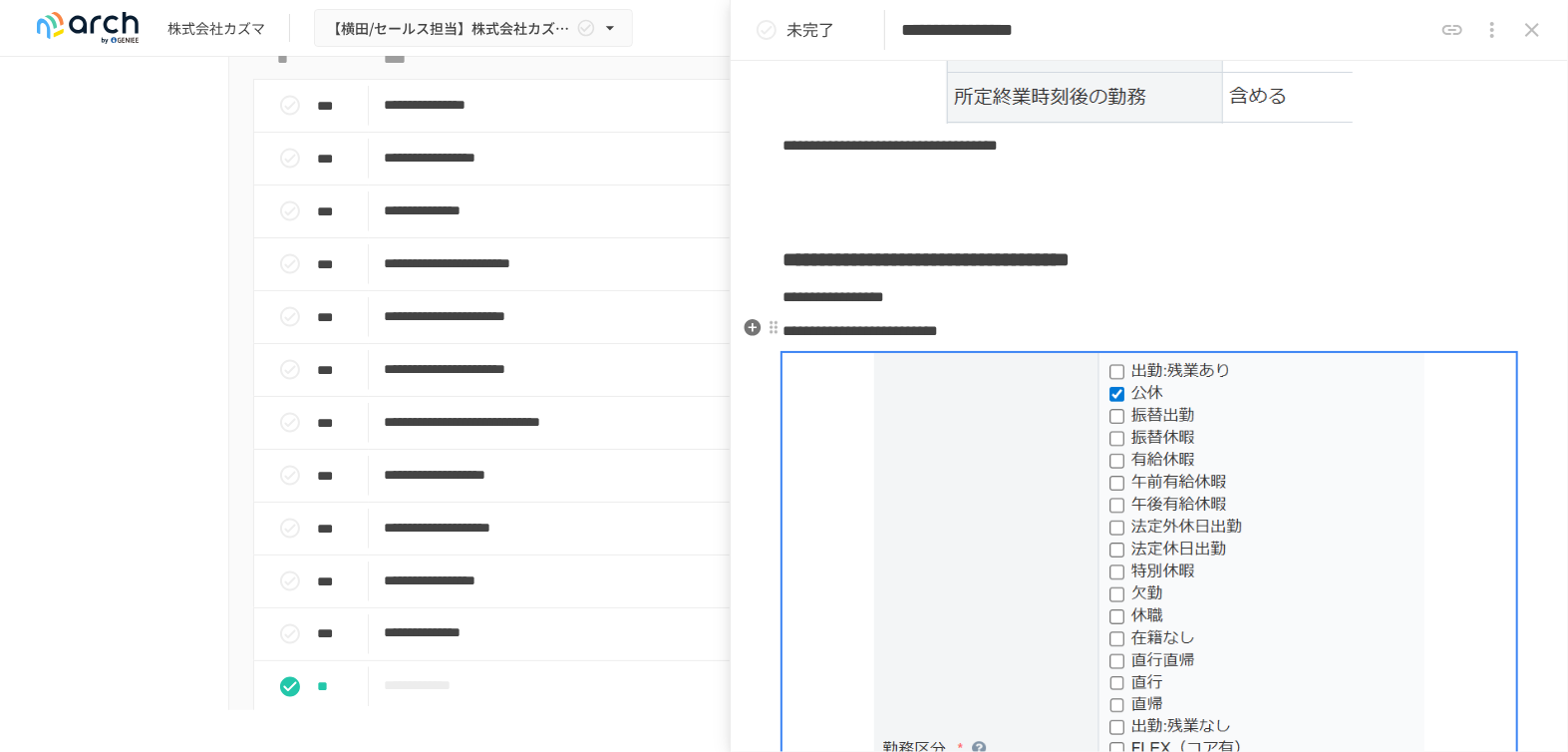 click on "**********" at bounding box center [860, 330] 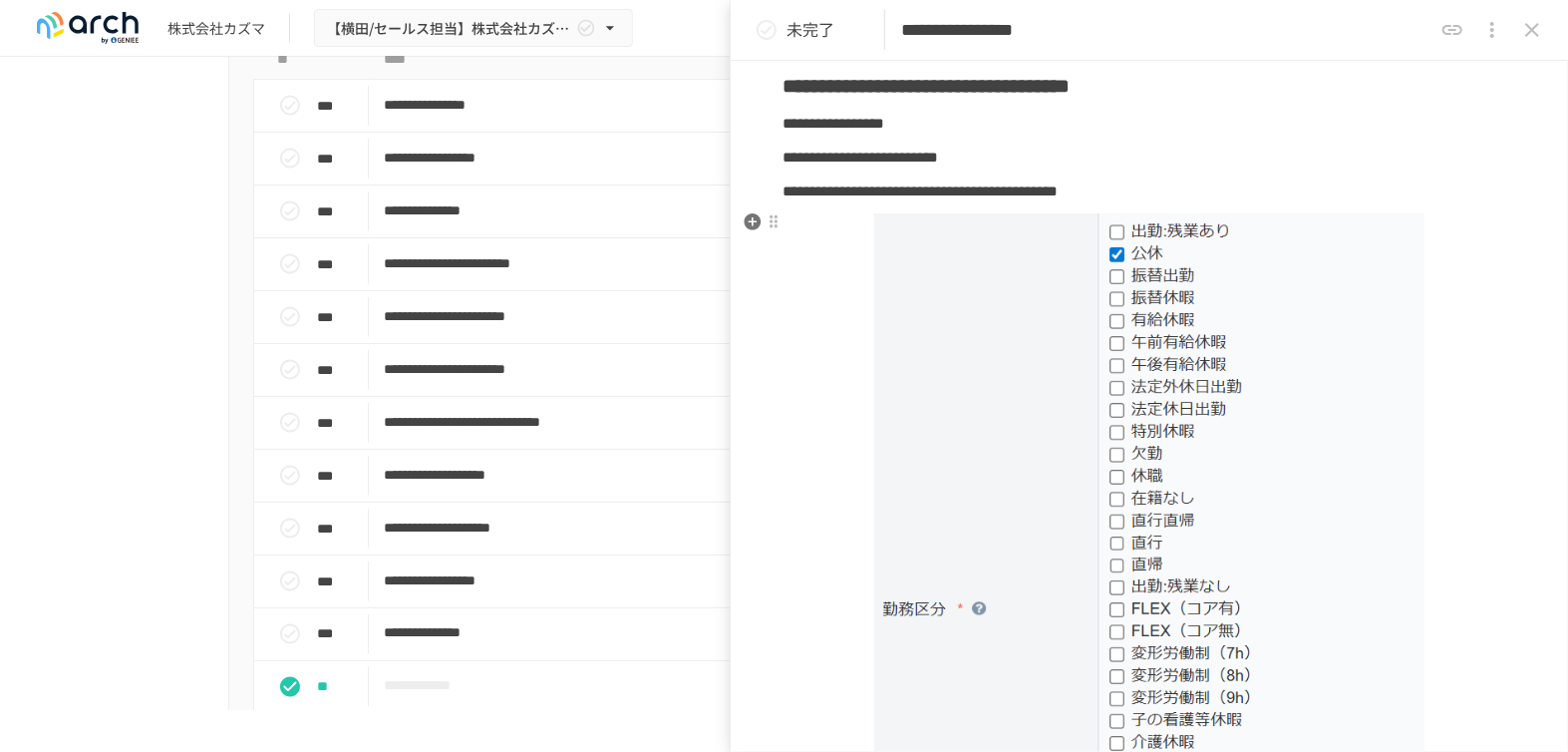 scroll, scrollTop: 731, scrollLeft: 0, axis: vertical 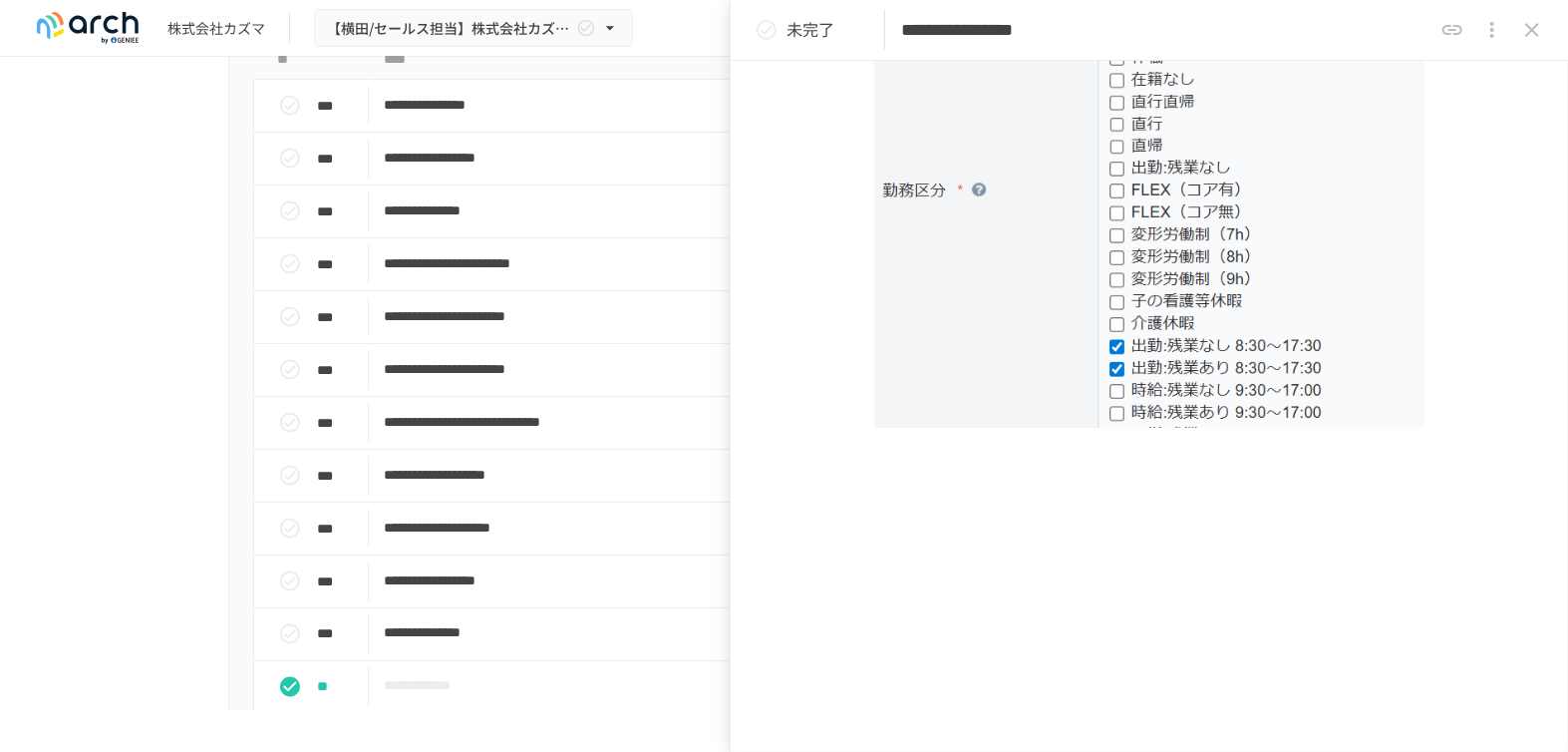 click on "**********" at bounding box center (1149, -147) 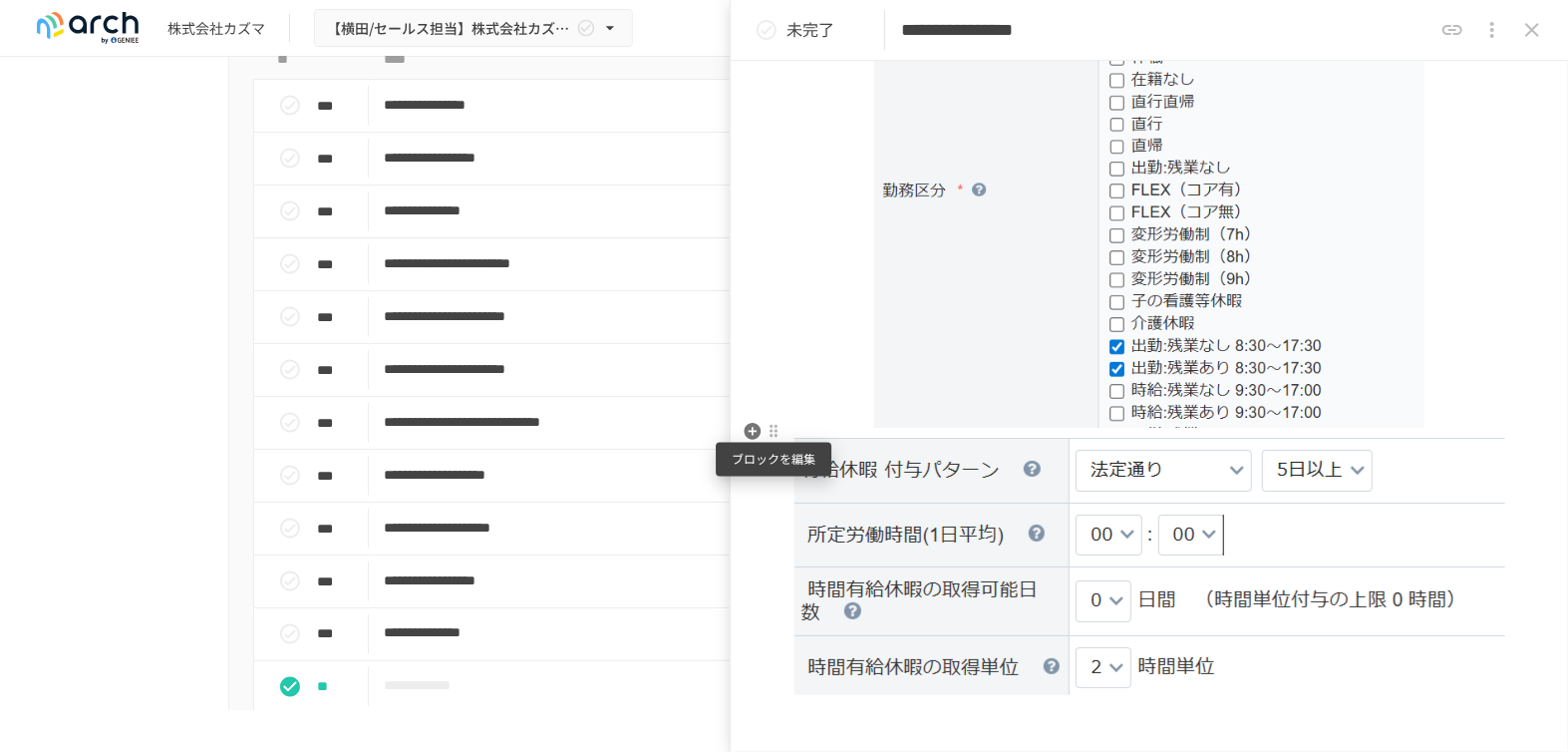 click at bounding box center [774, 432] 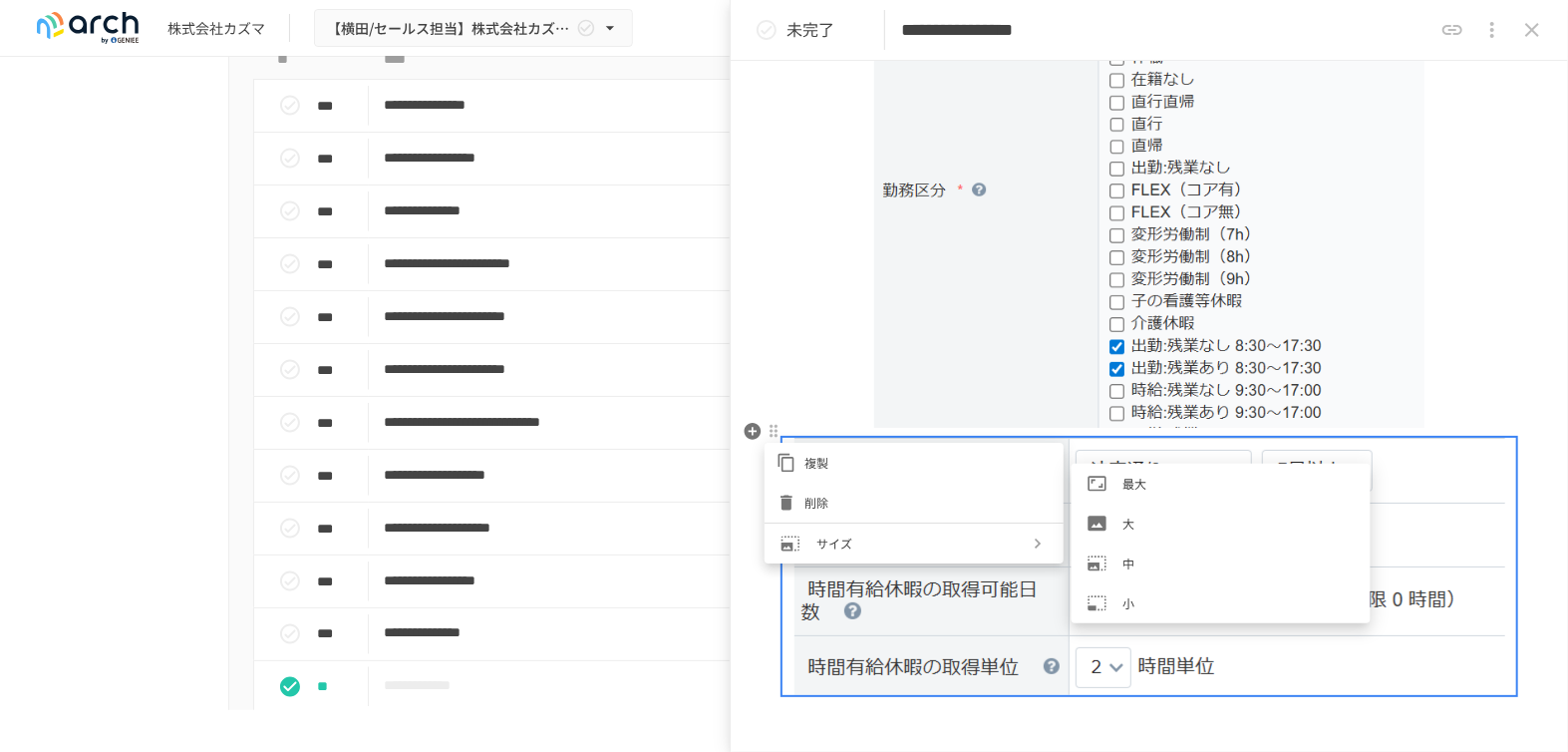 click 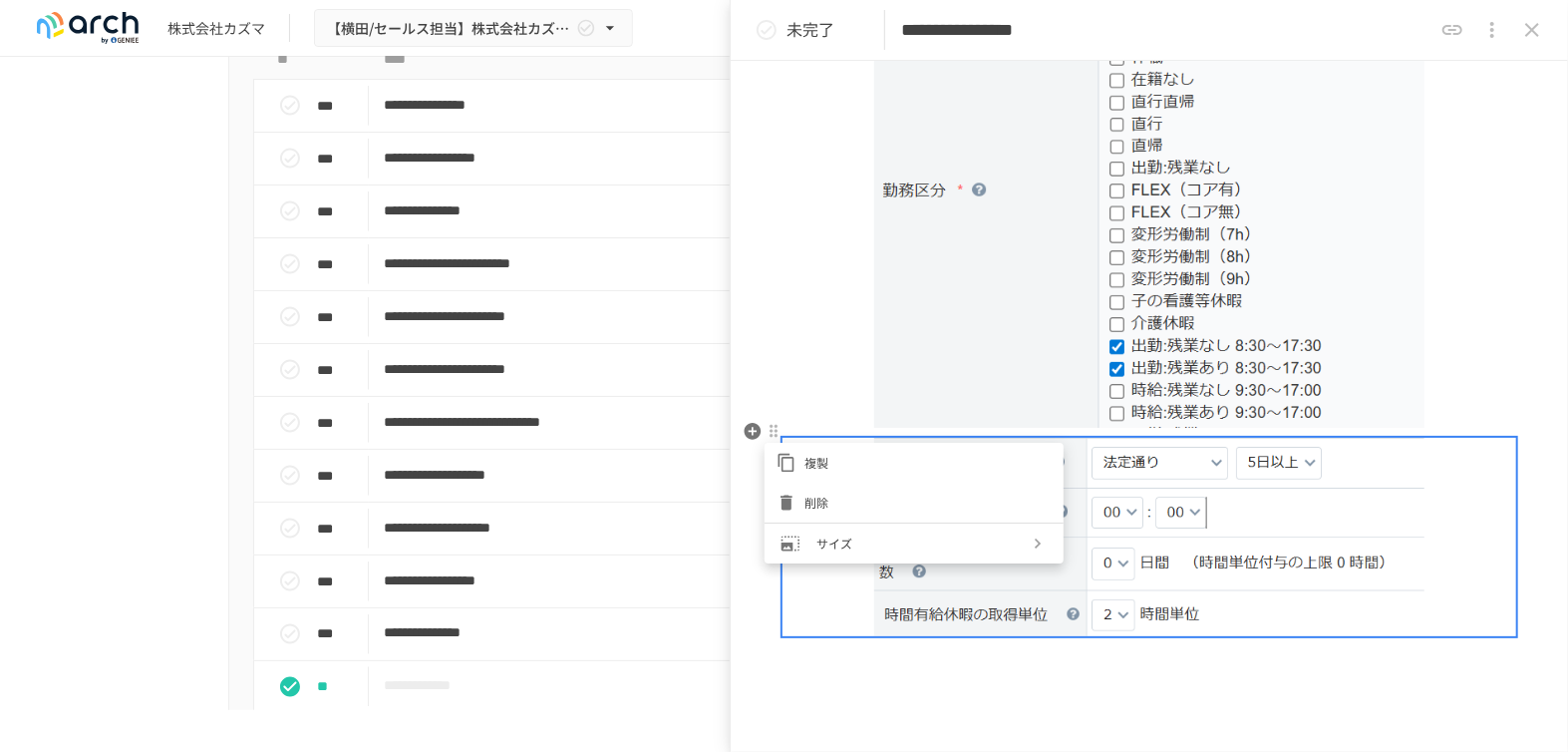 click at bounding box center (784, 376) 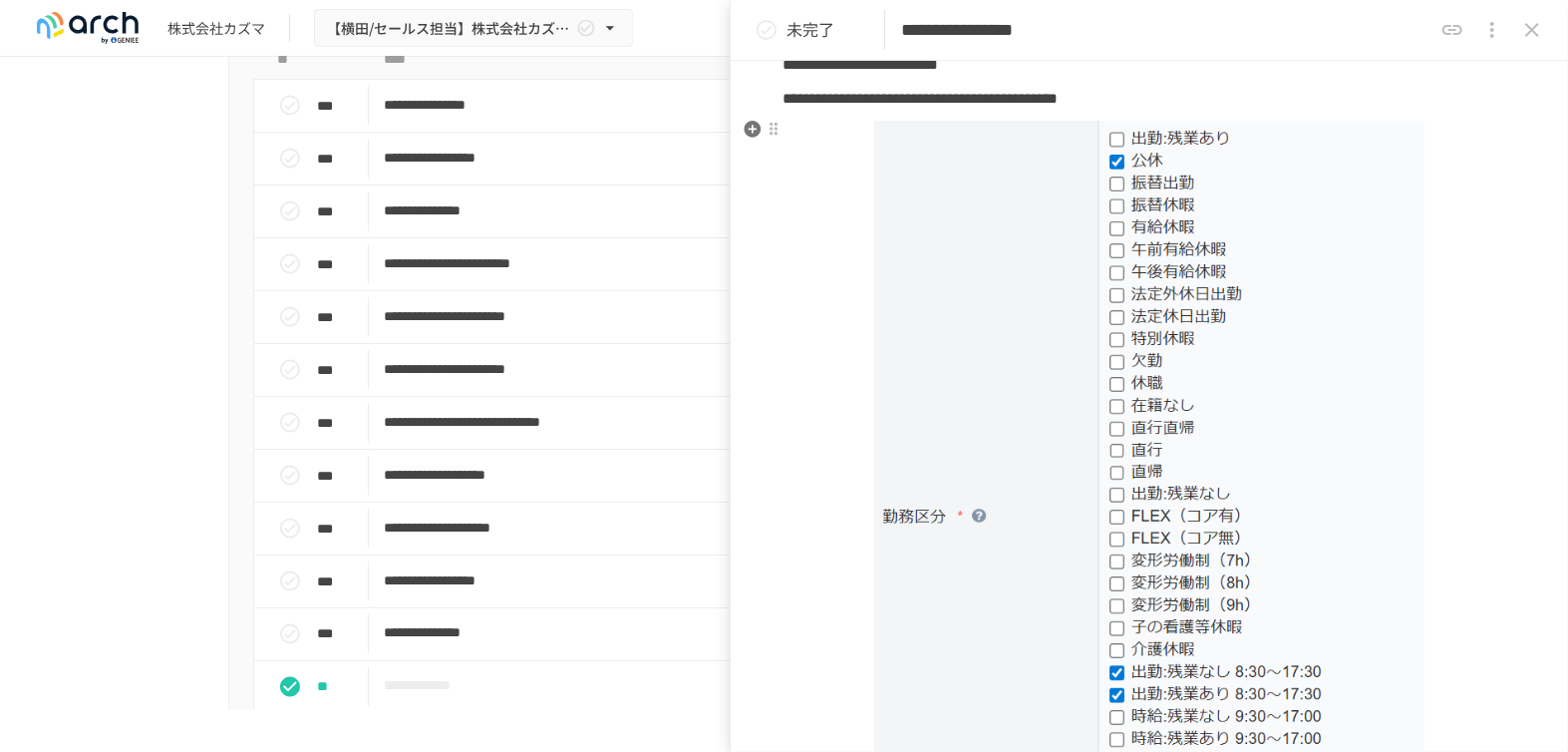 scroll, scrollTop: 952, scrollLeft: 0, axis: vertical 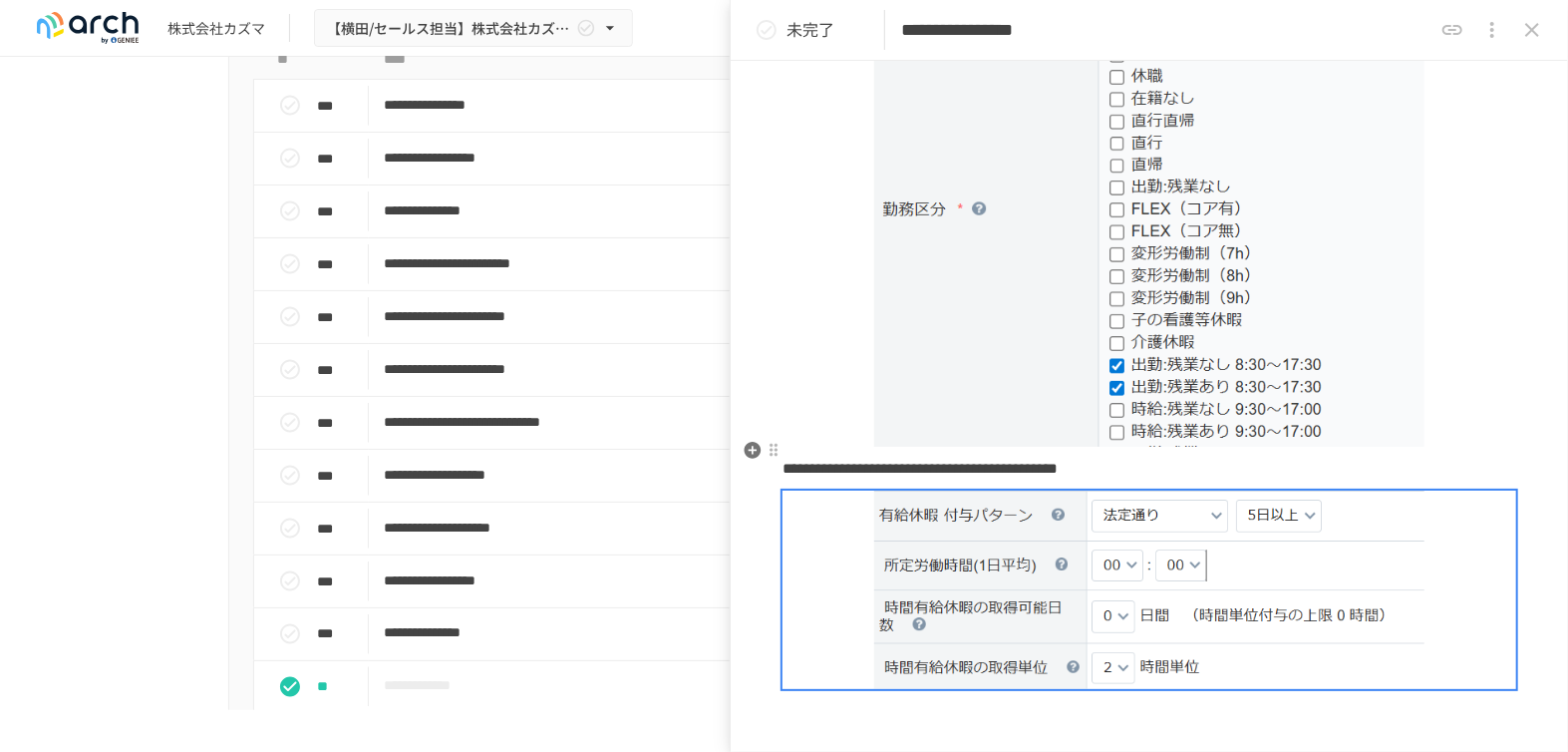 click on "**********" at bounding box center [920, 468] 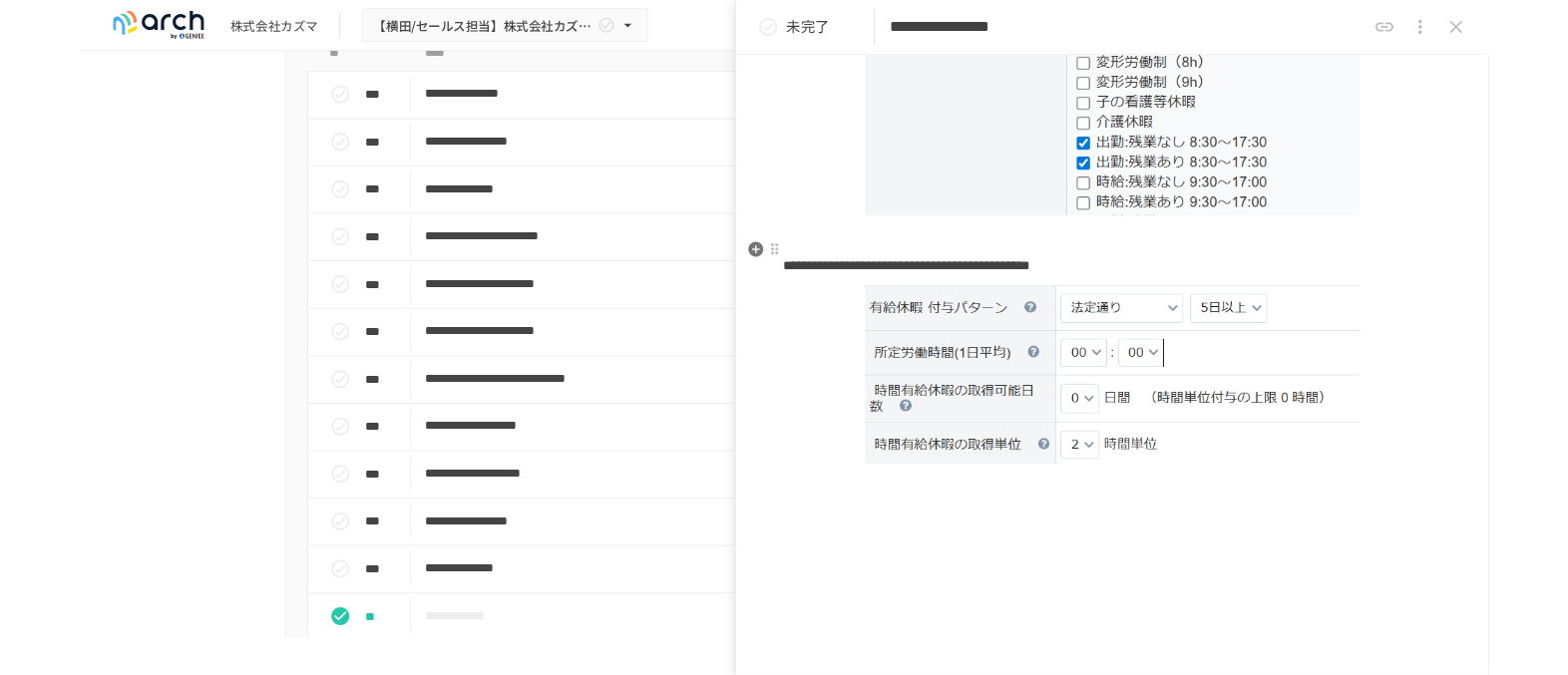 scroll, scrollTop: 1523, scrollLeft: 0, axis: vertical 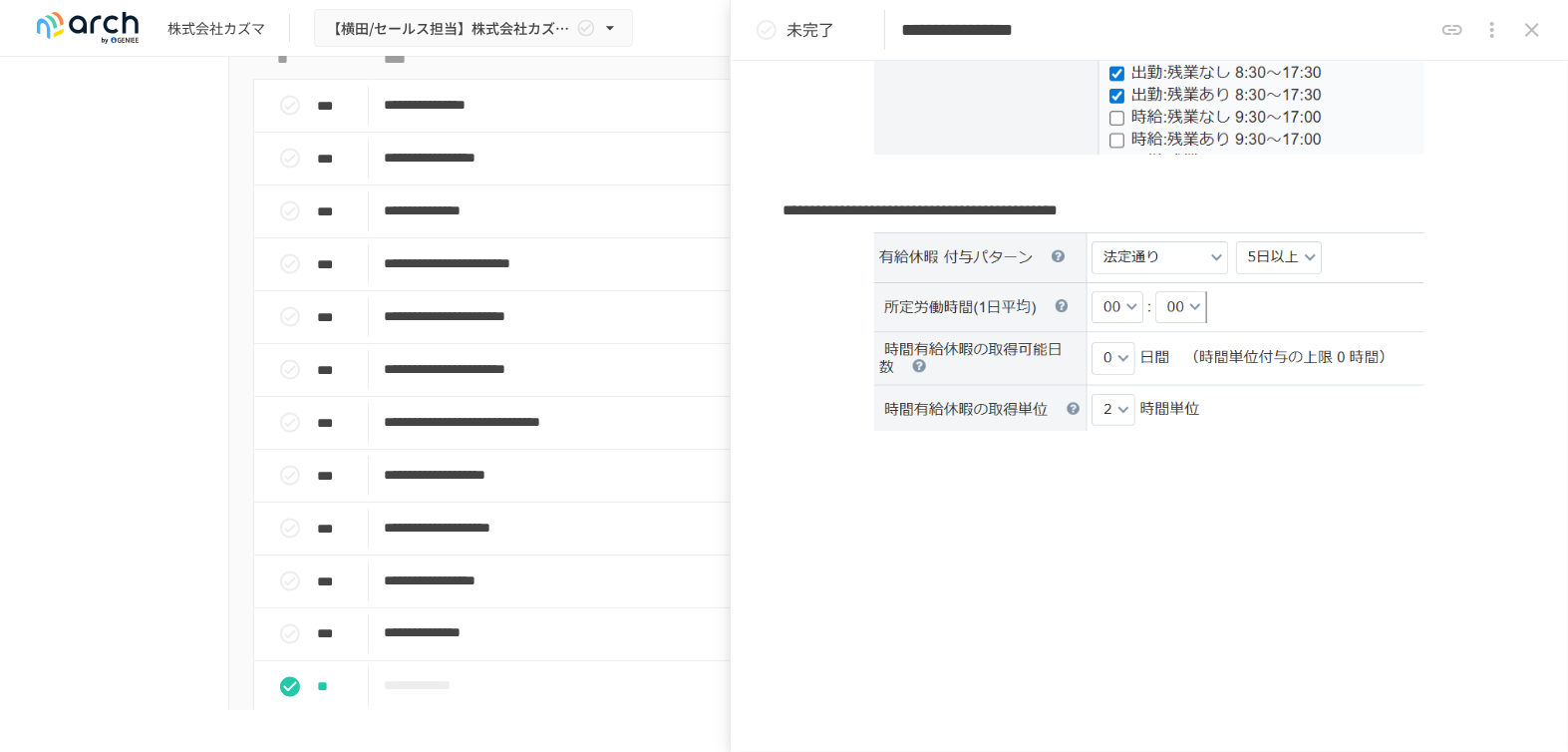 click on "**********" at bounding box center [1149, -264] 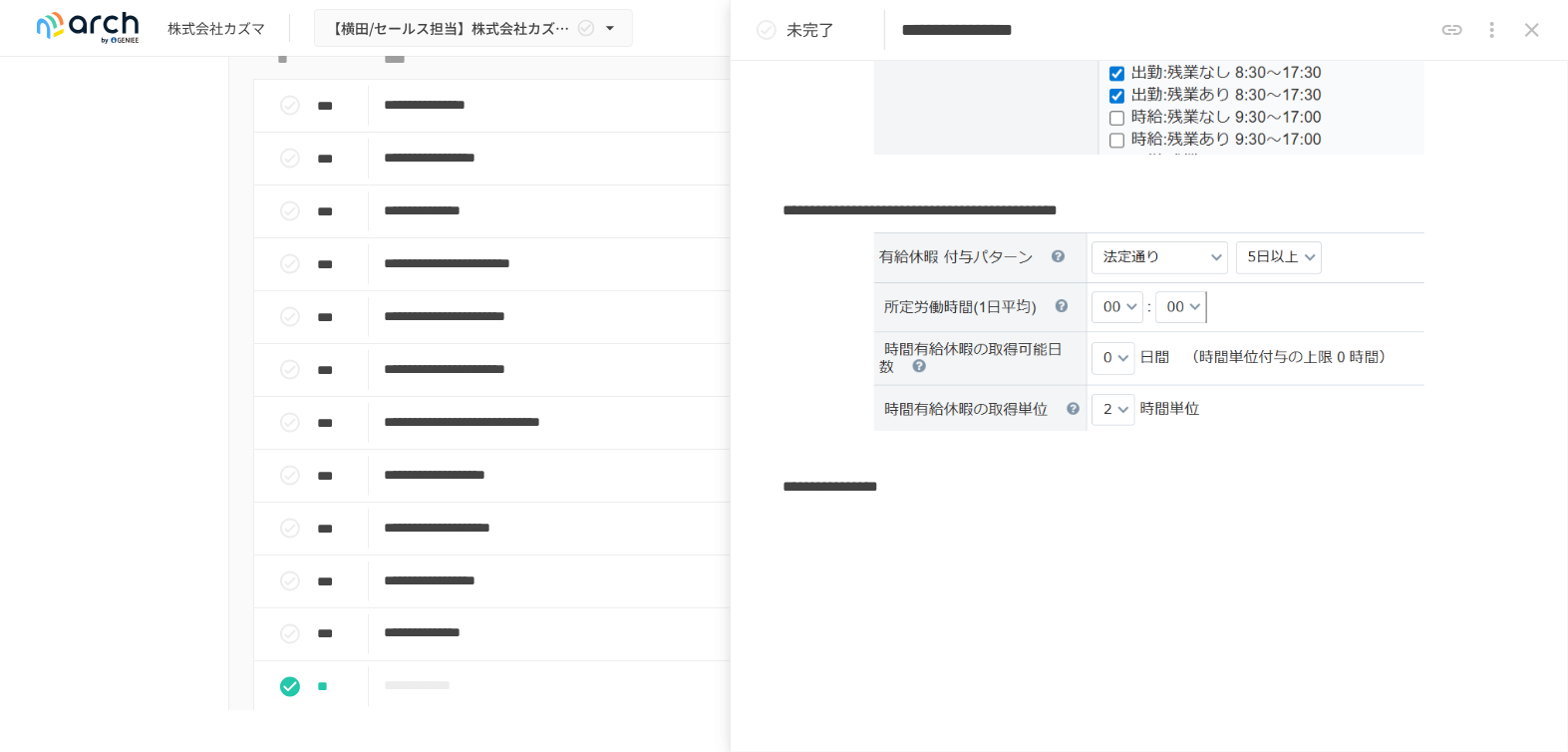 click on "**********" at bounding box center (1149, -247) 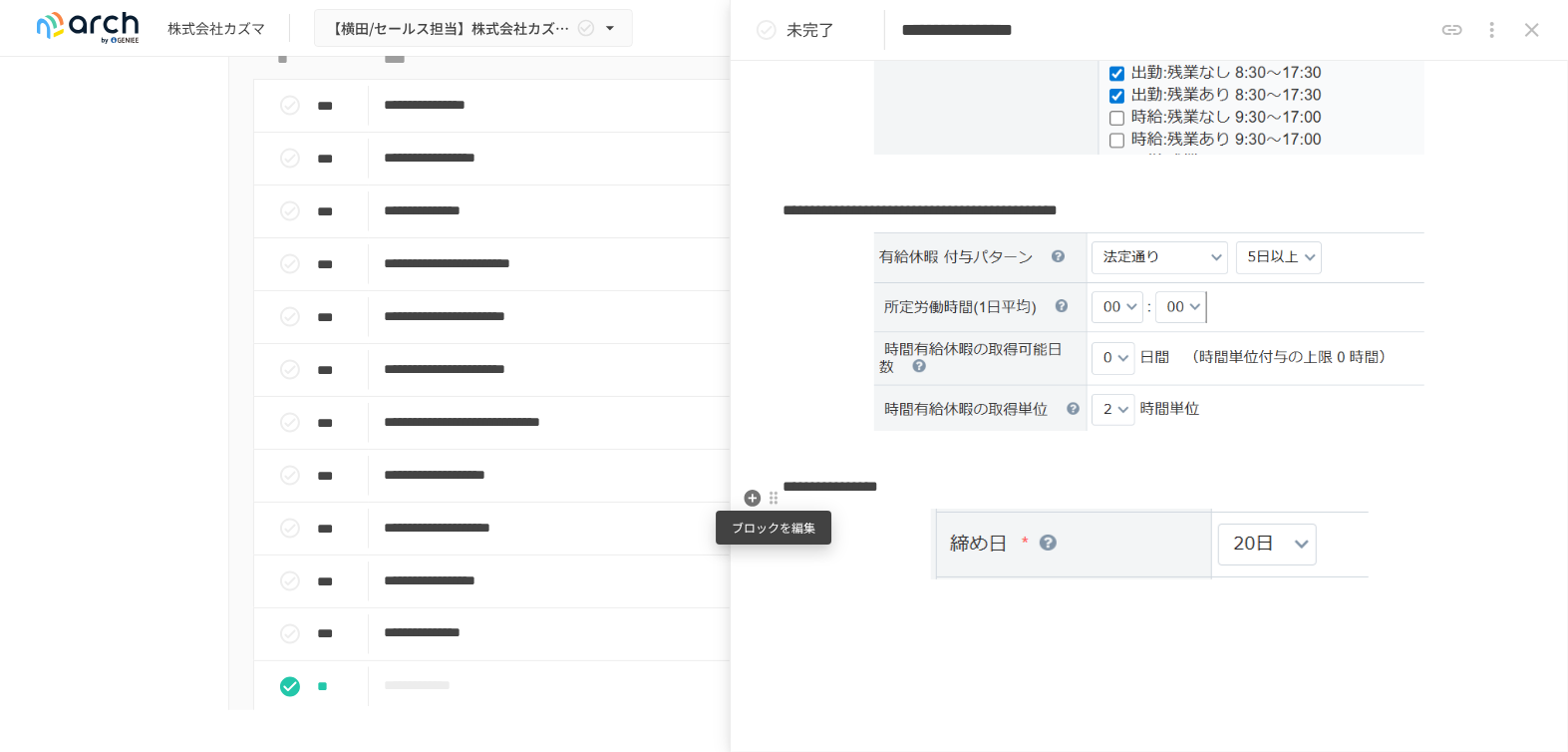 click at bounding box center [774, 499] 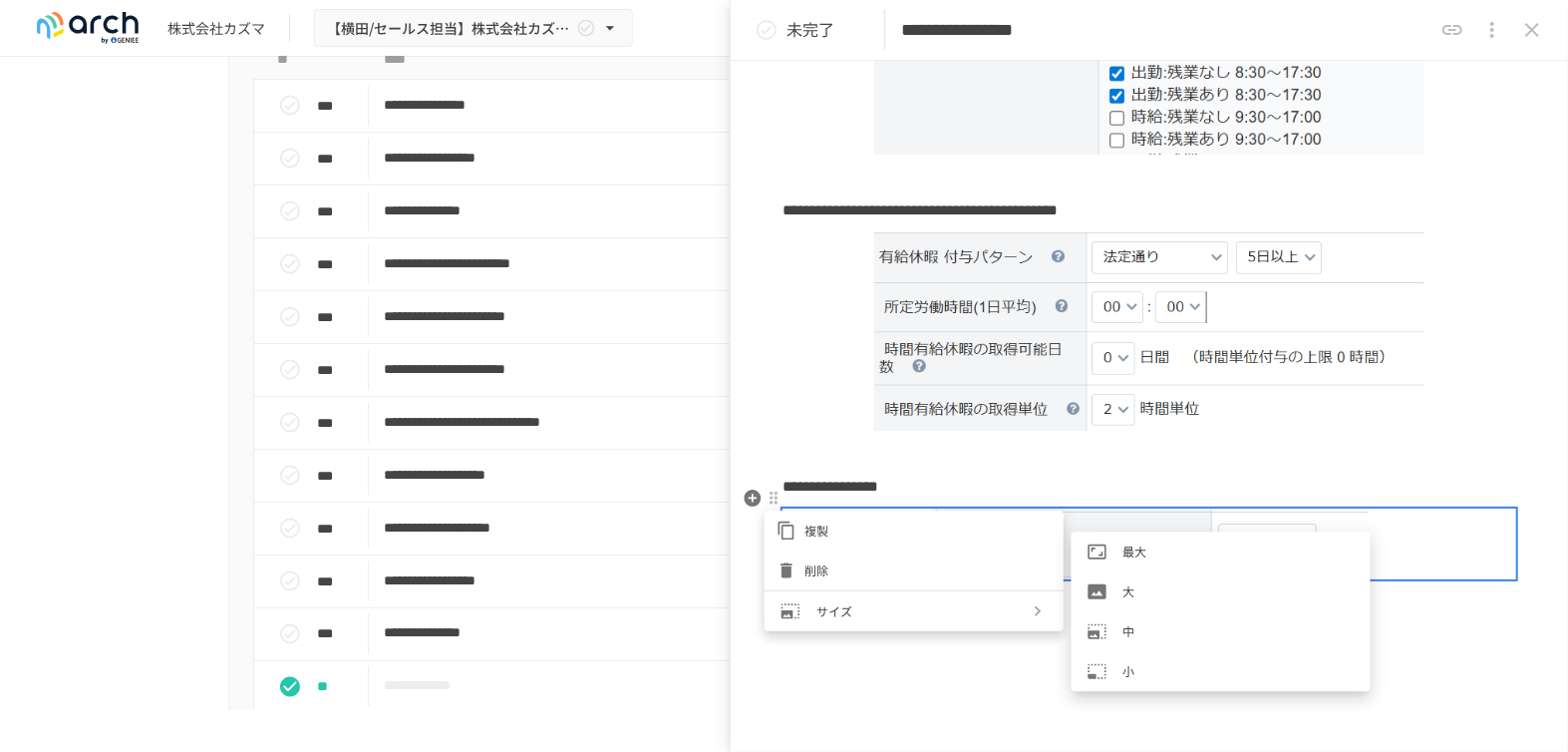 click 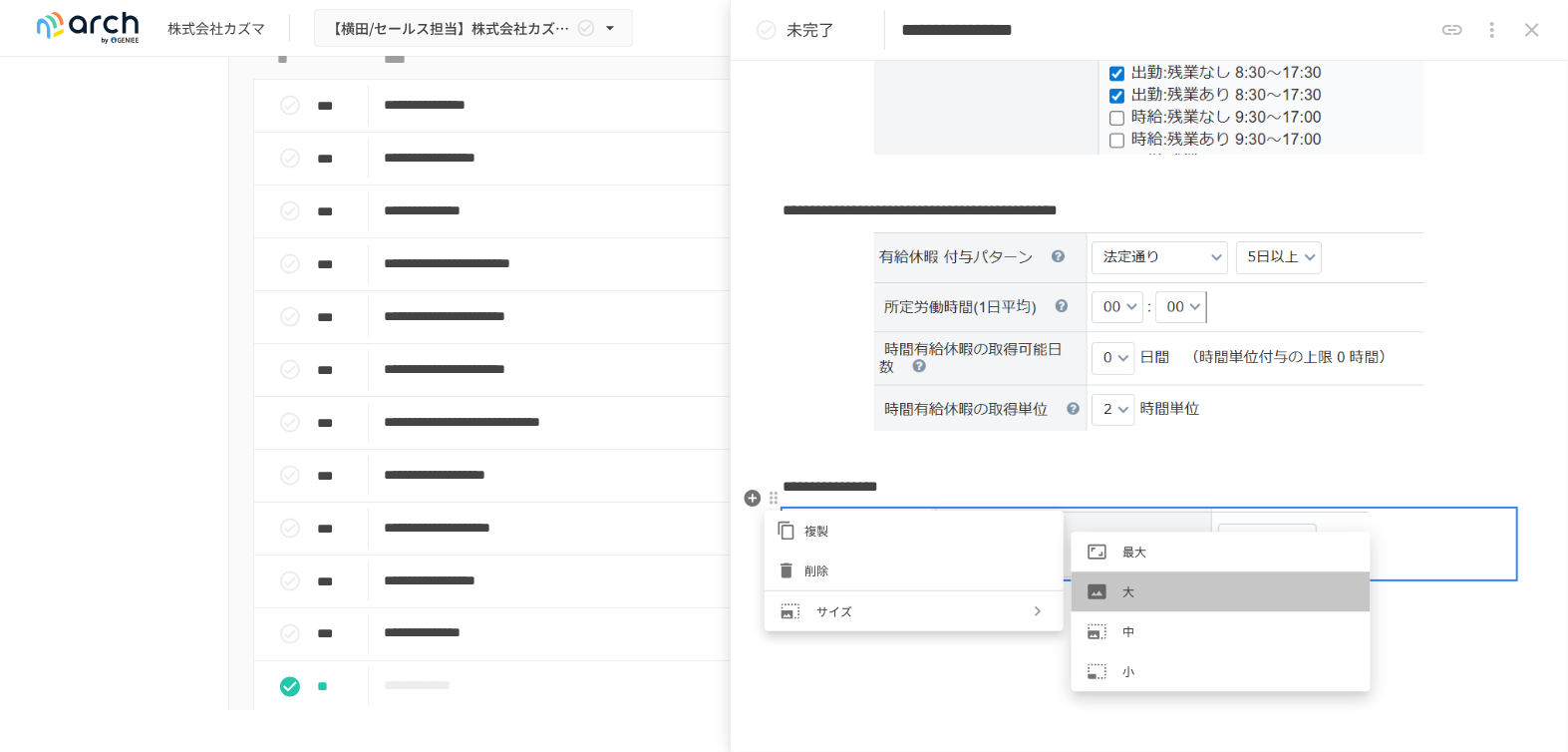 click at bounding box center [1105, 591] 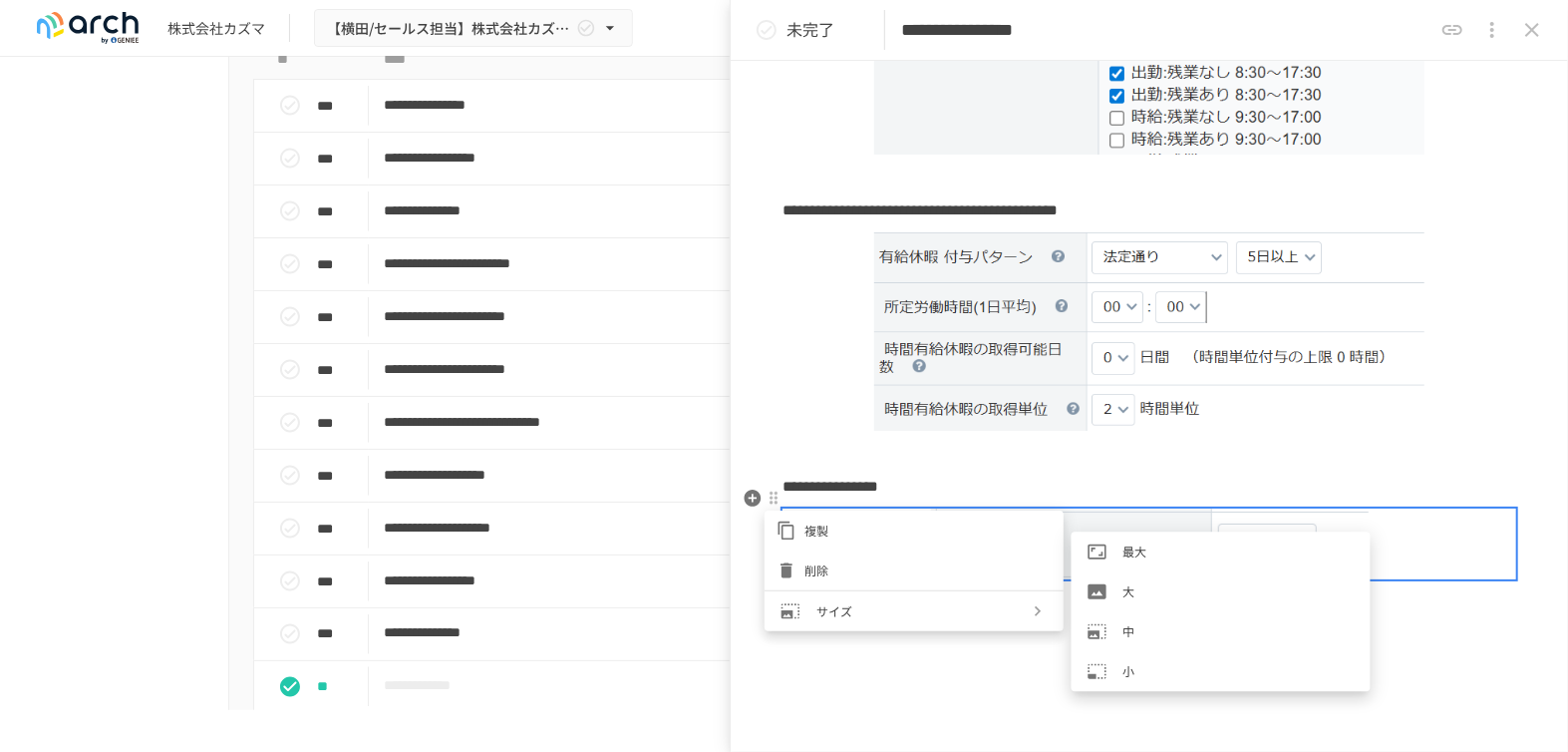 click on "中" at bounding box center (1239, 631) 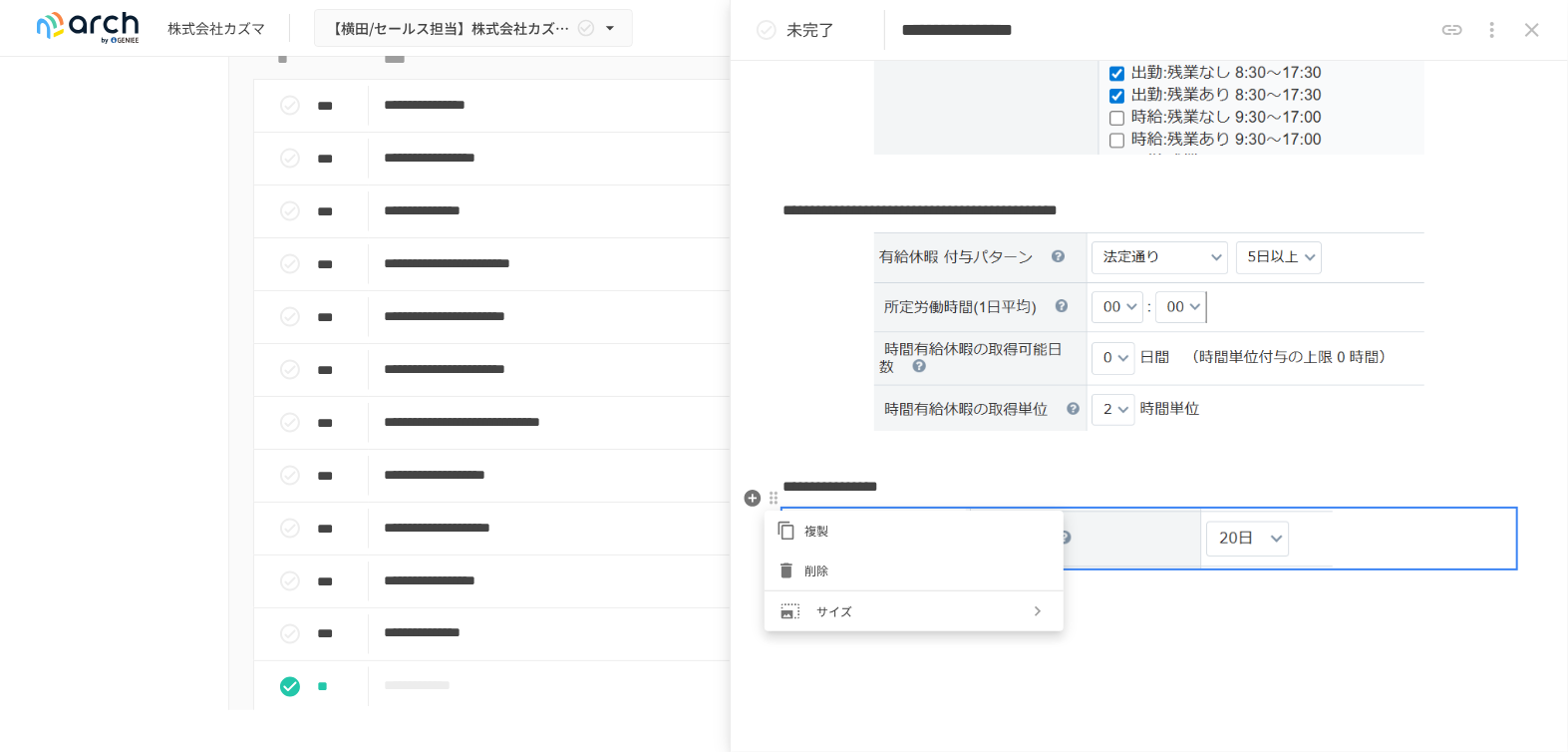 click at bounding box center (784, 376) 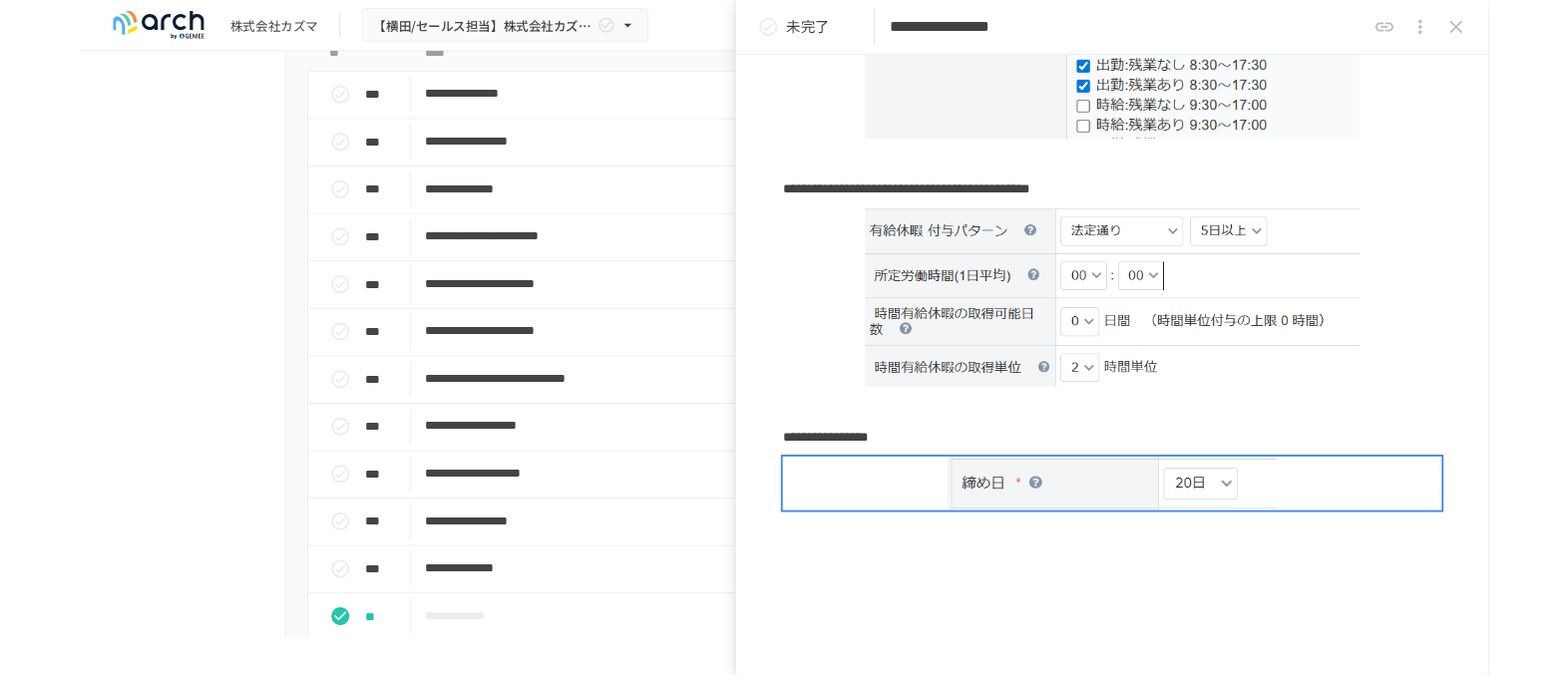 scroll, scrollTop: 1523, scrollLeft: 0, axis: vertical 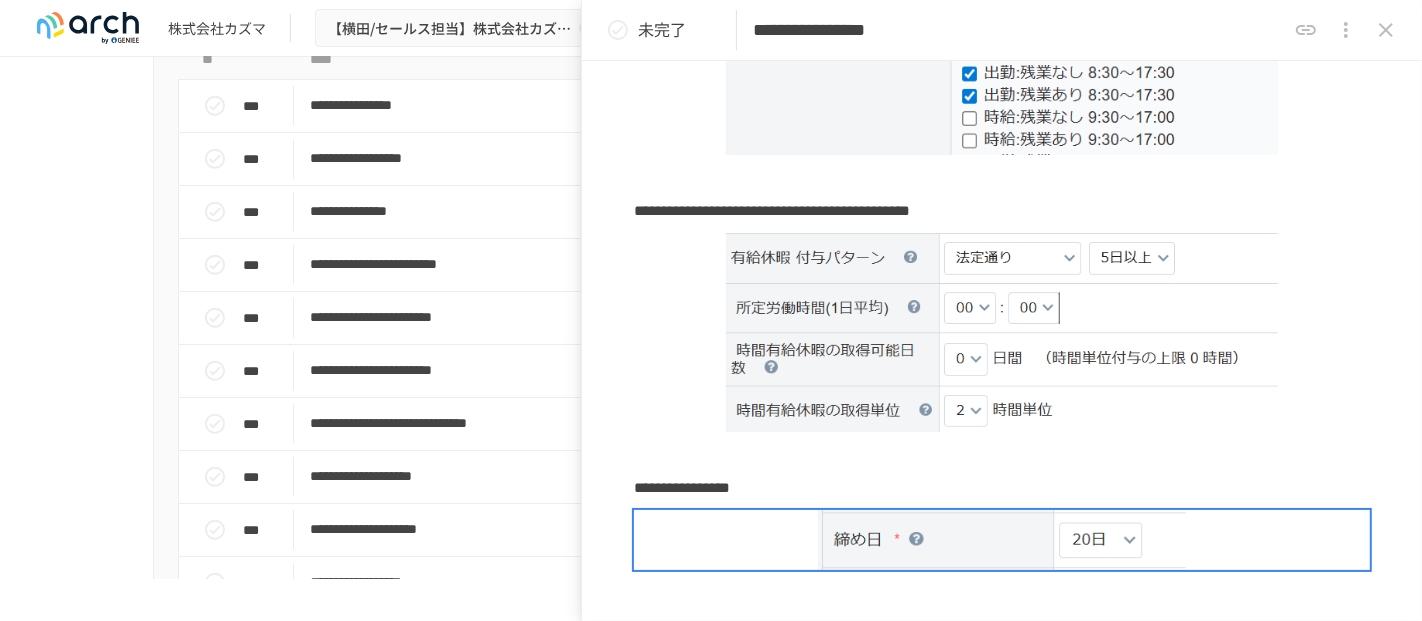 click 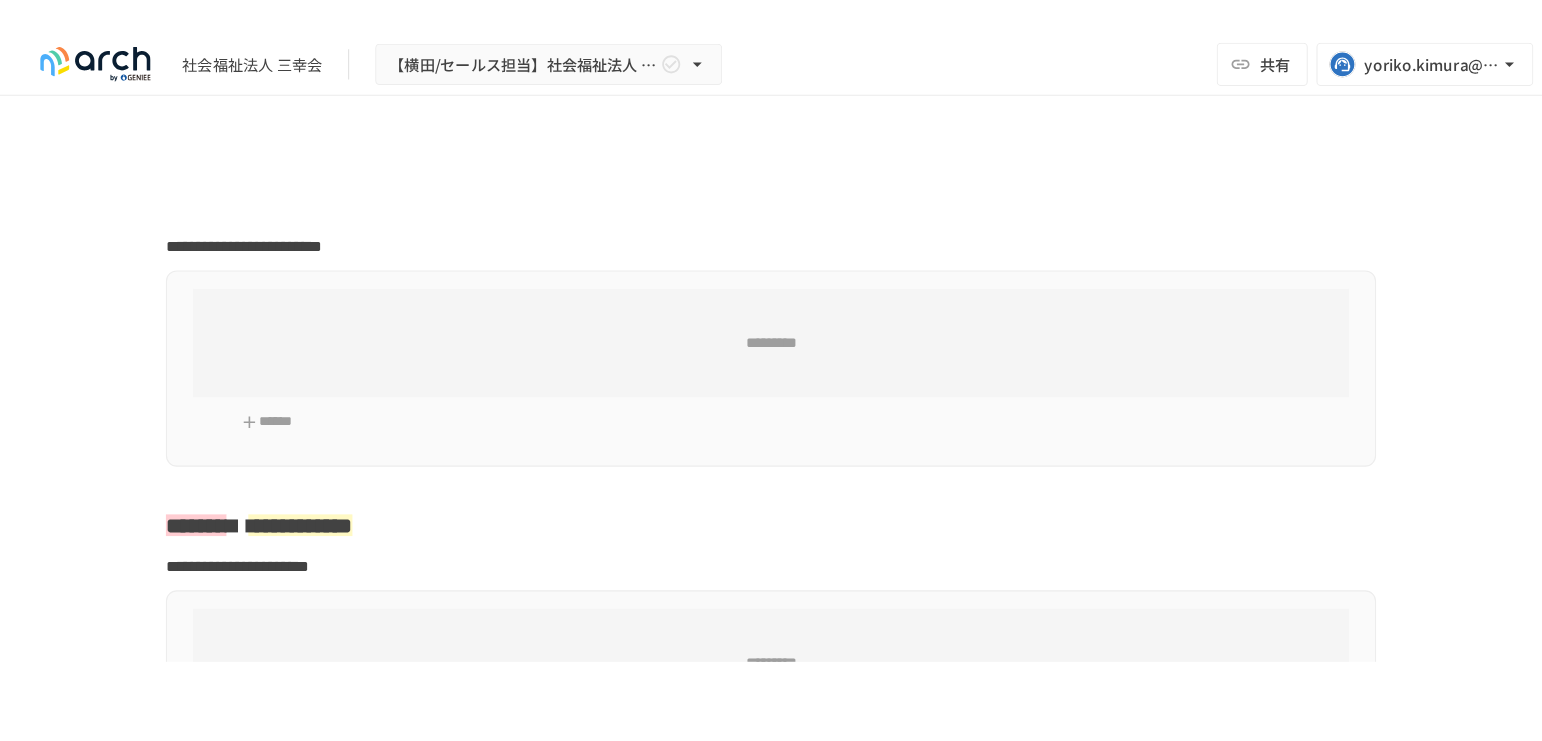 scroll, scrollTop: 0, scrollLeft: 0, axis: both 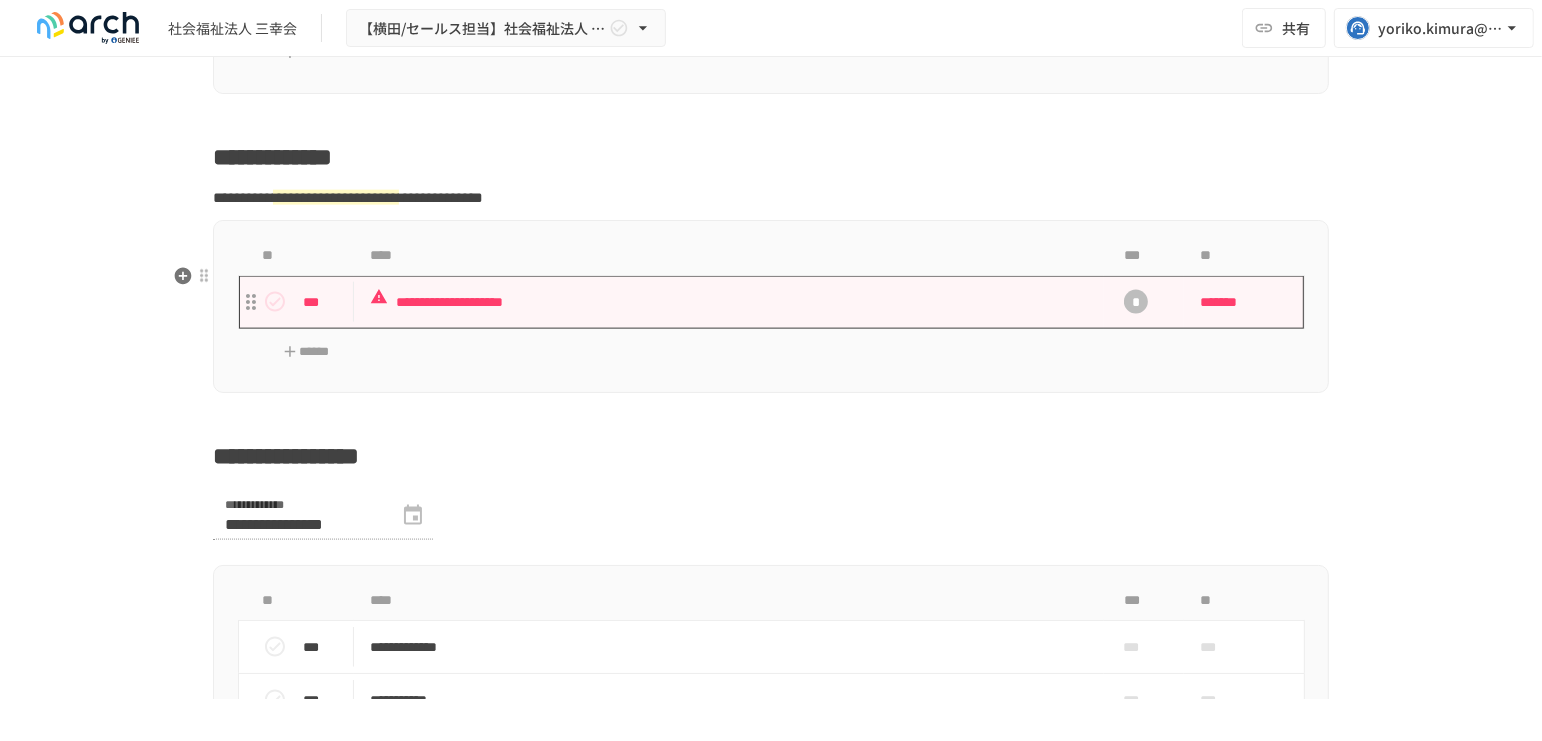 click on "**********" at bounding box center (729, 302) 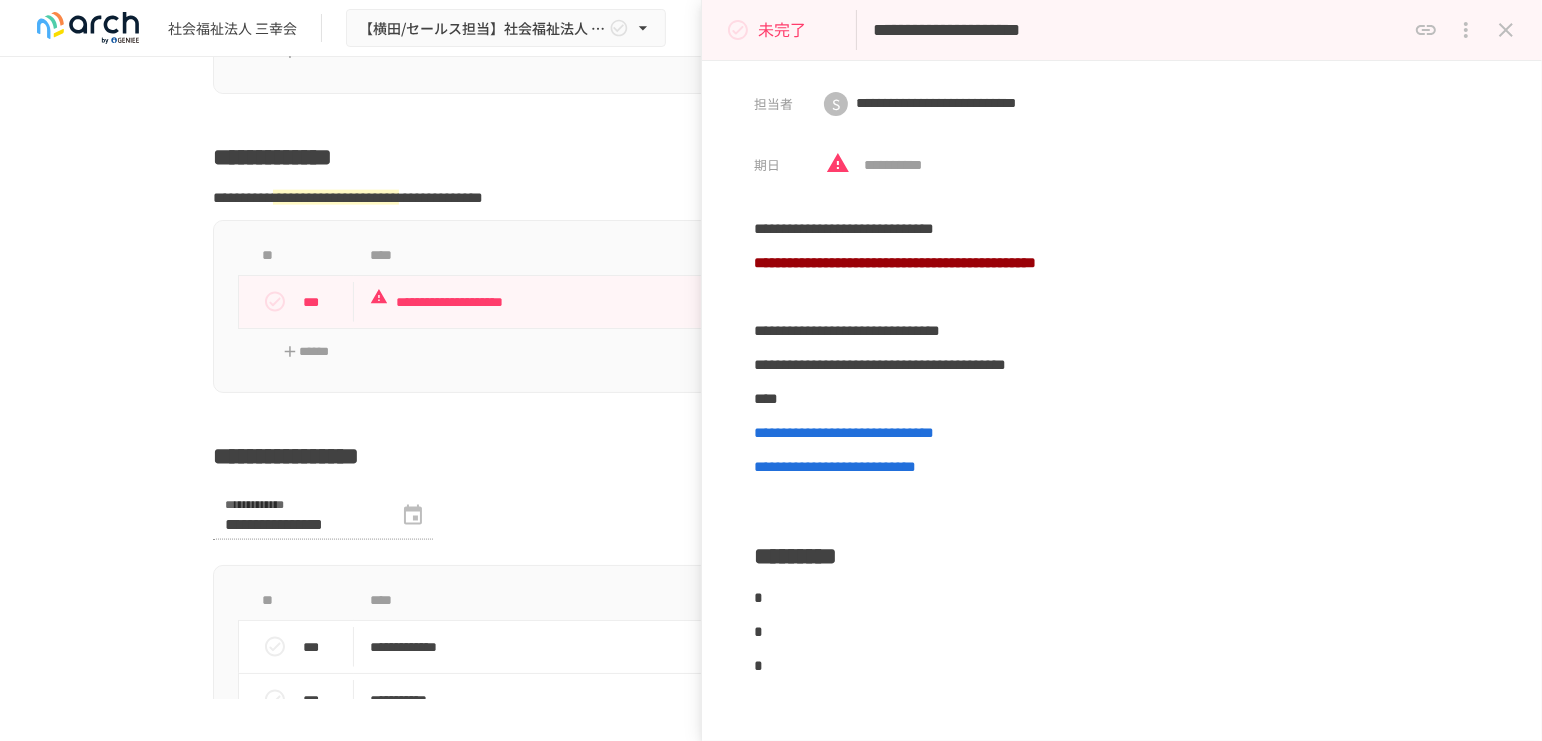 click 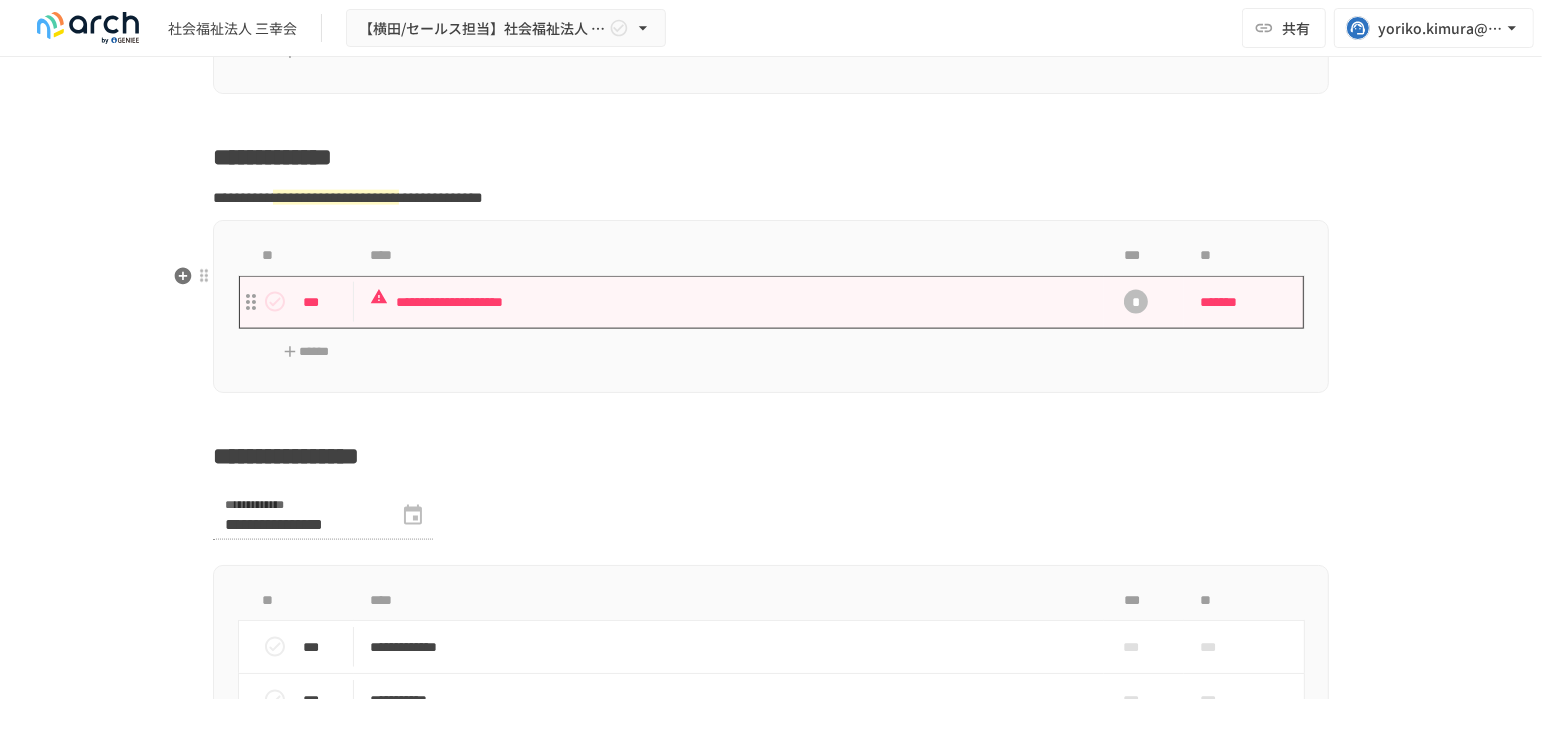 click on "**********" at bounding box center (729, 302) 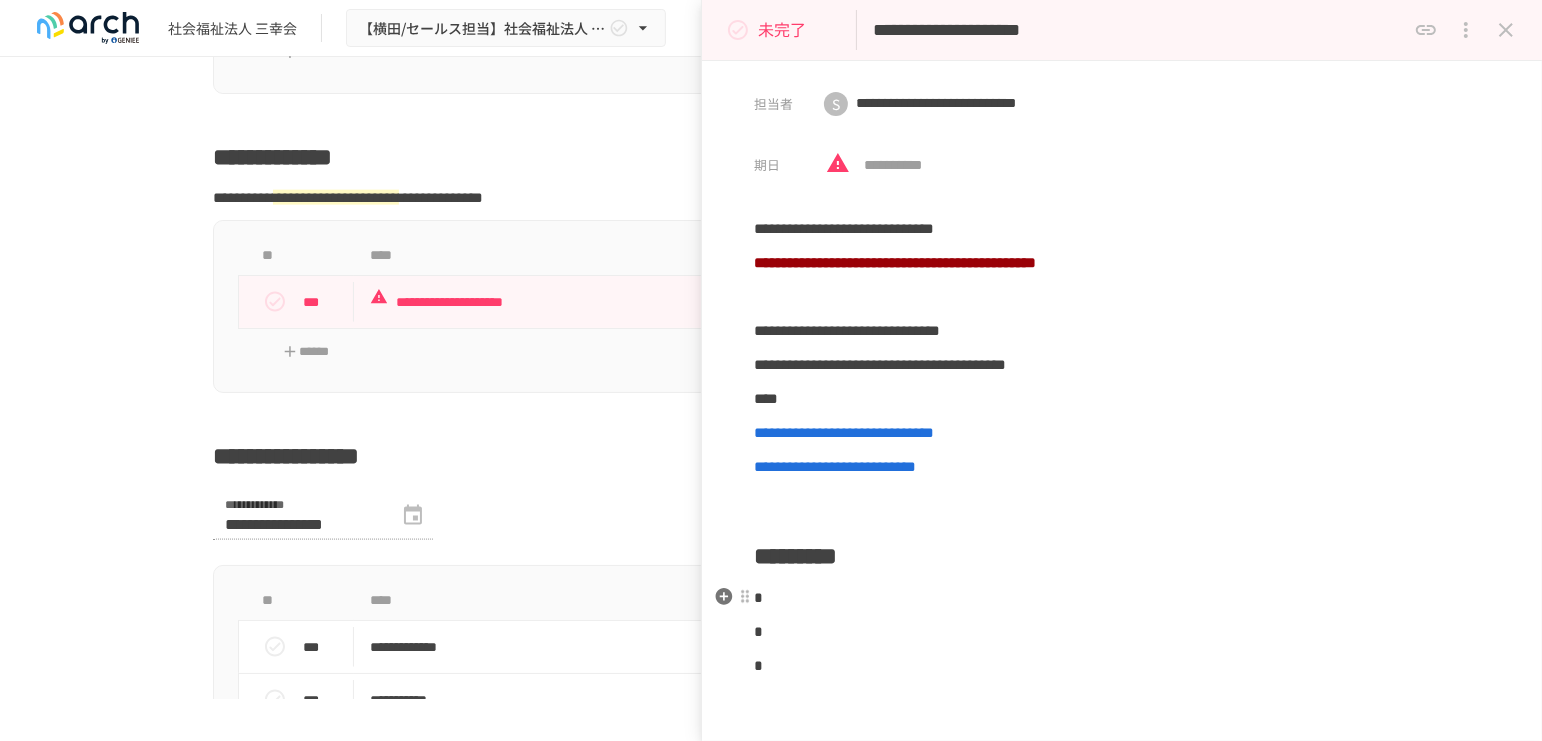 click on "*" at bounding box center (1122, 598) 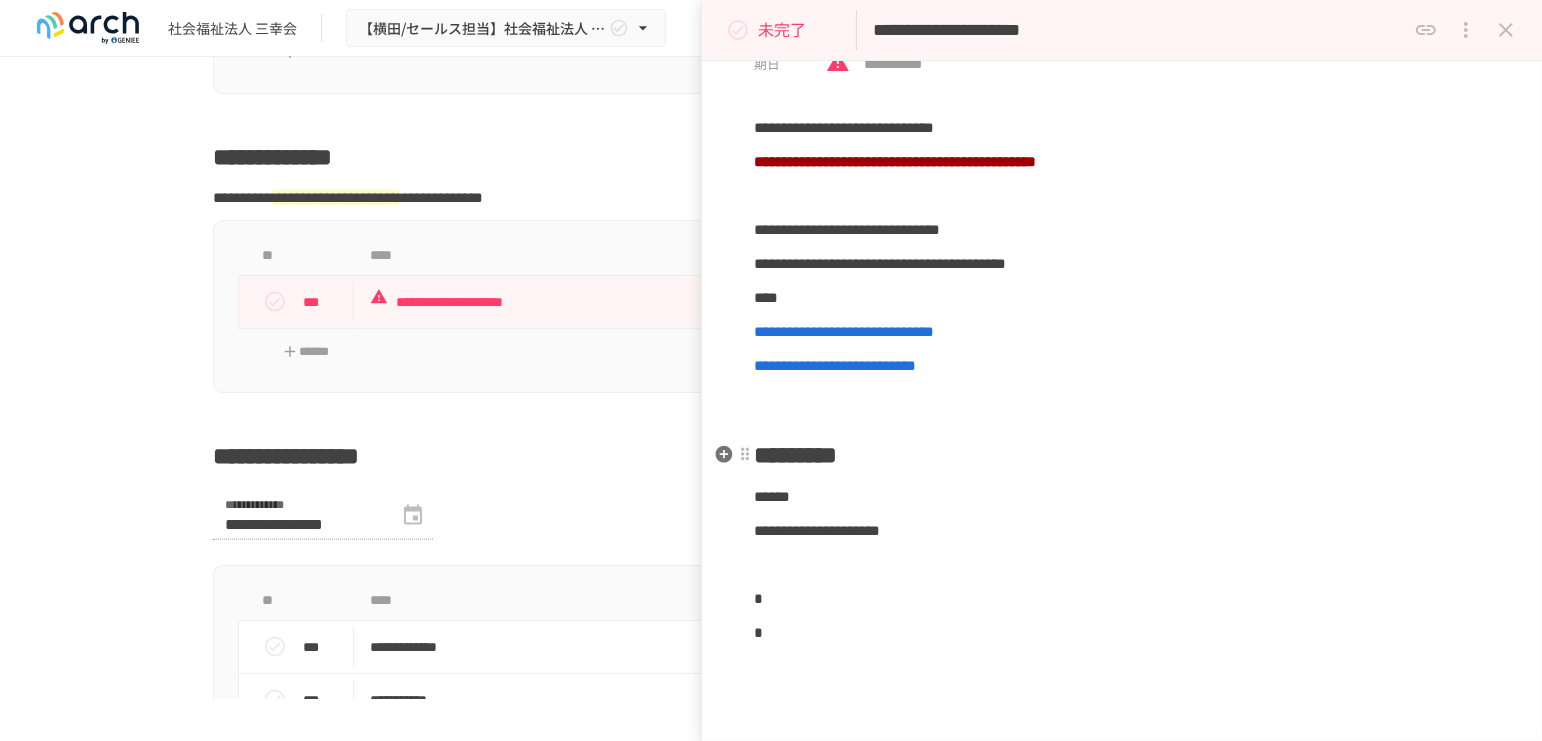 scroll, scrollTop: 222, scrollLeft: 0, axis: vertical 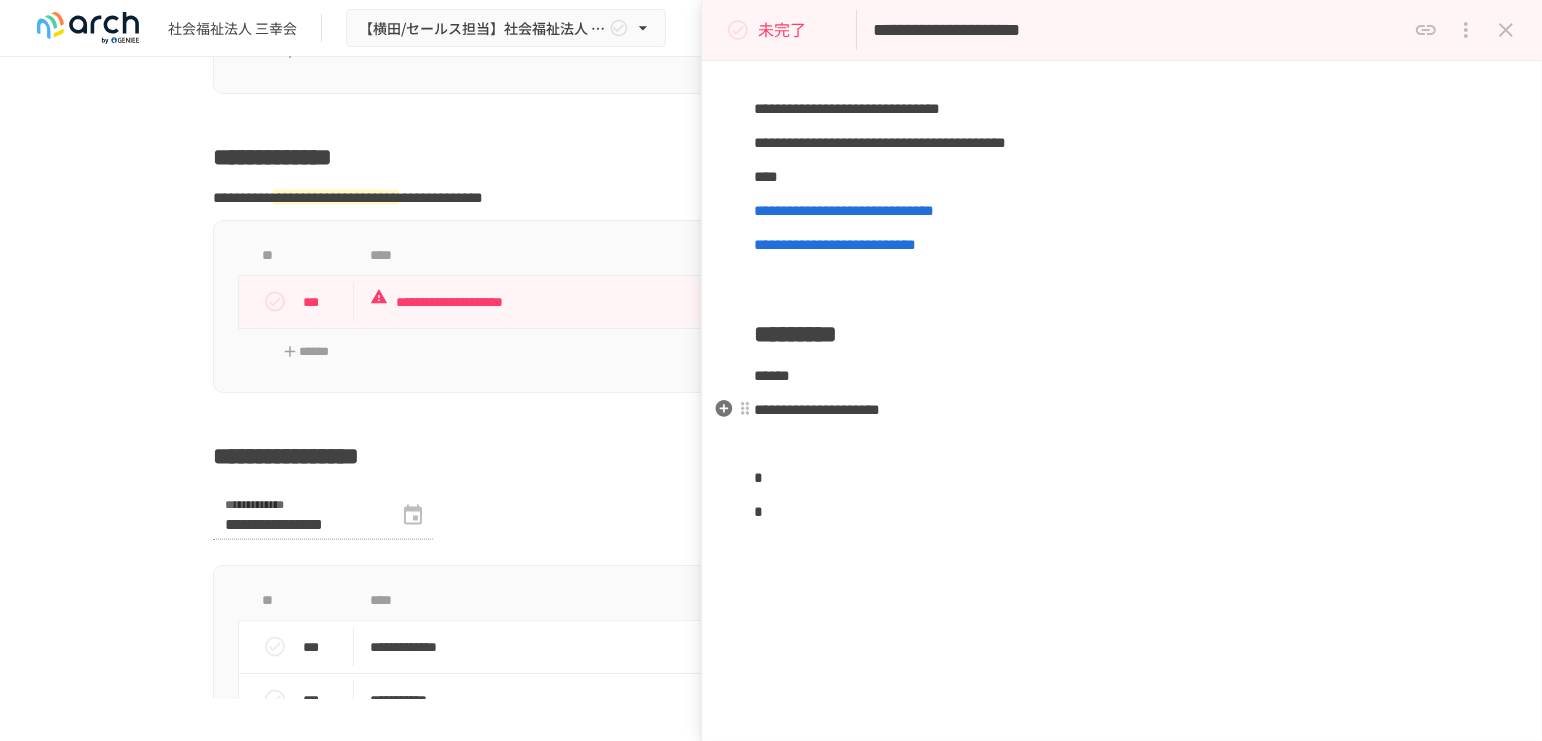 click on "**********" at bounding box center (817, 409) 